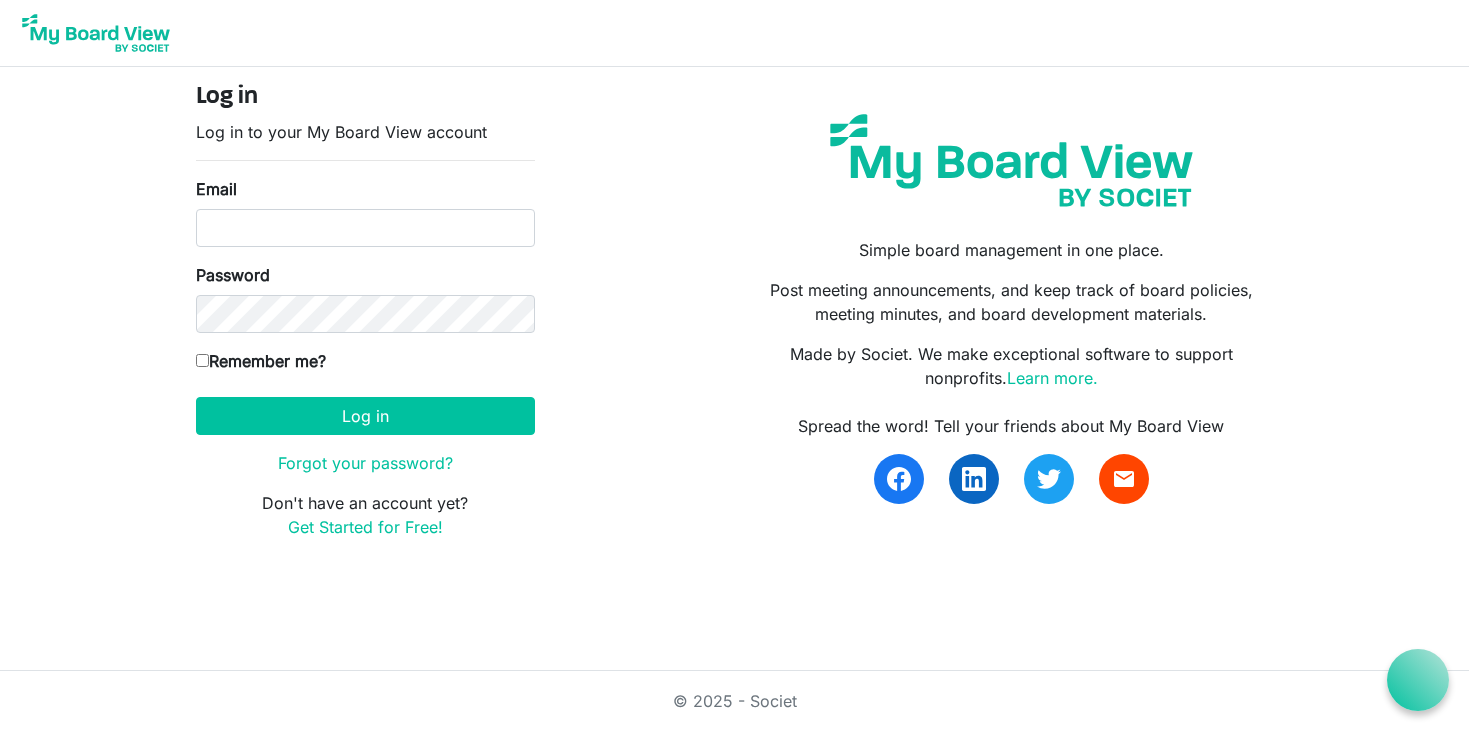 scroll, scrollTop: 0, scrollLeft: 0, axis: both 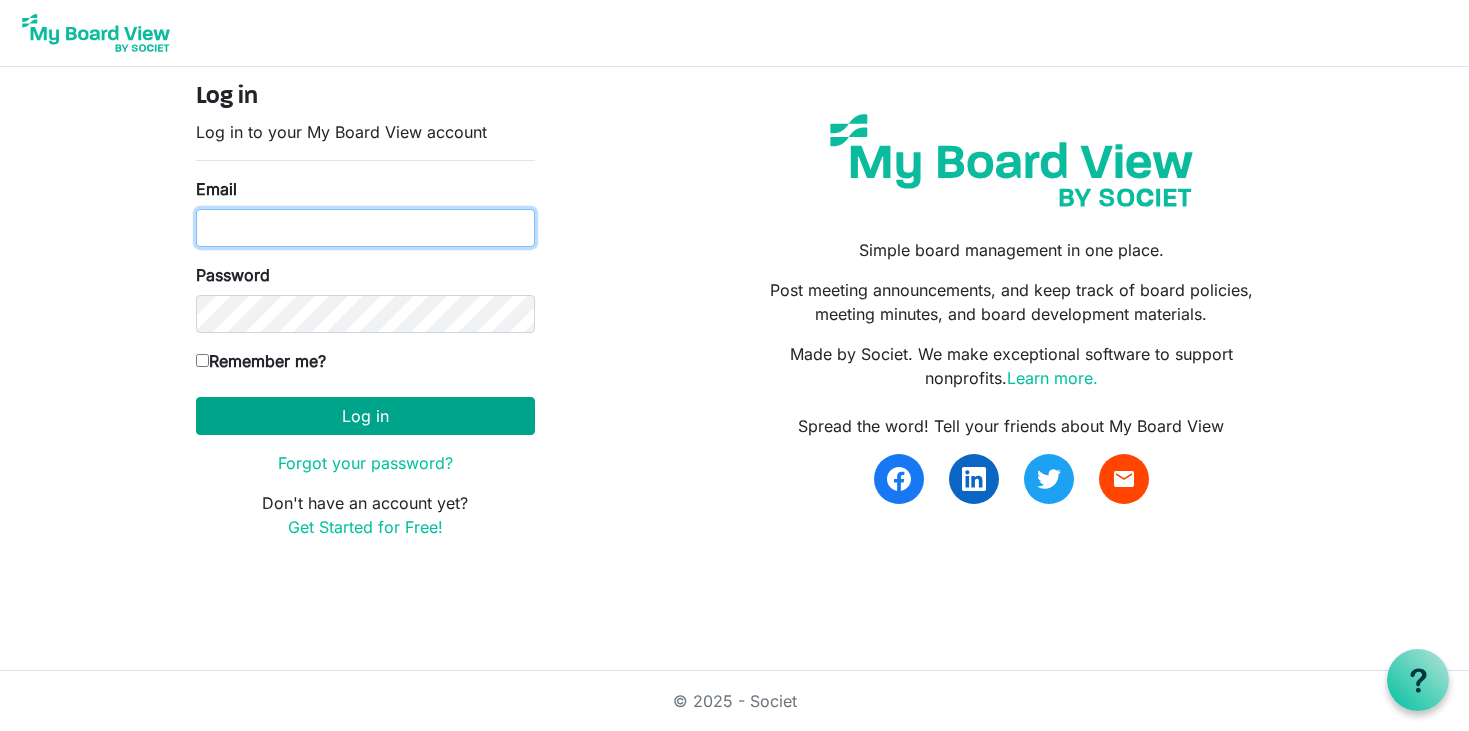 type on "[EMAIL]" 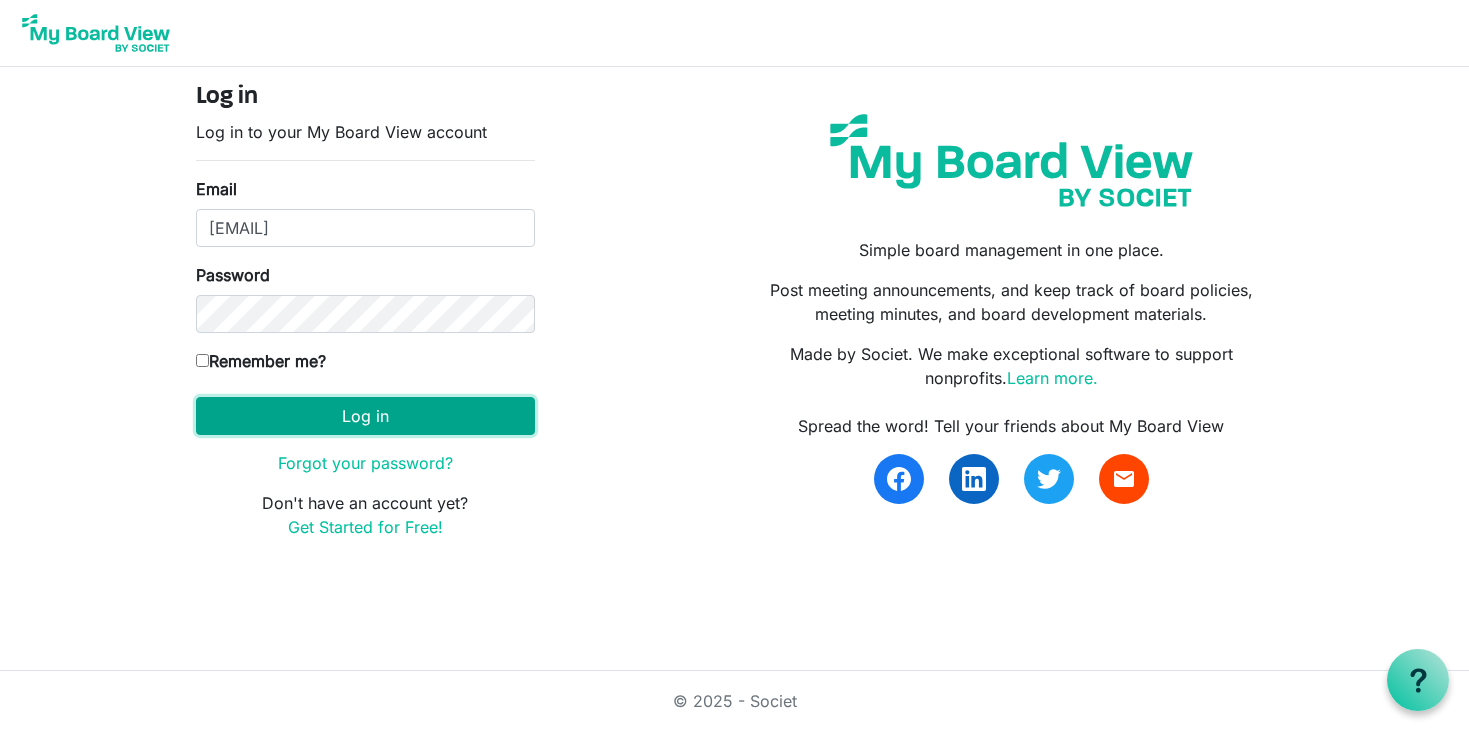 click on "Log in" at bounding box center (365, 416) 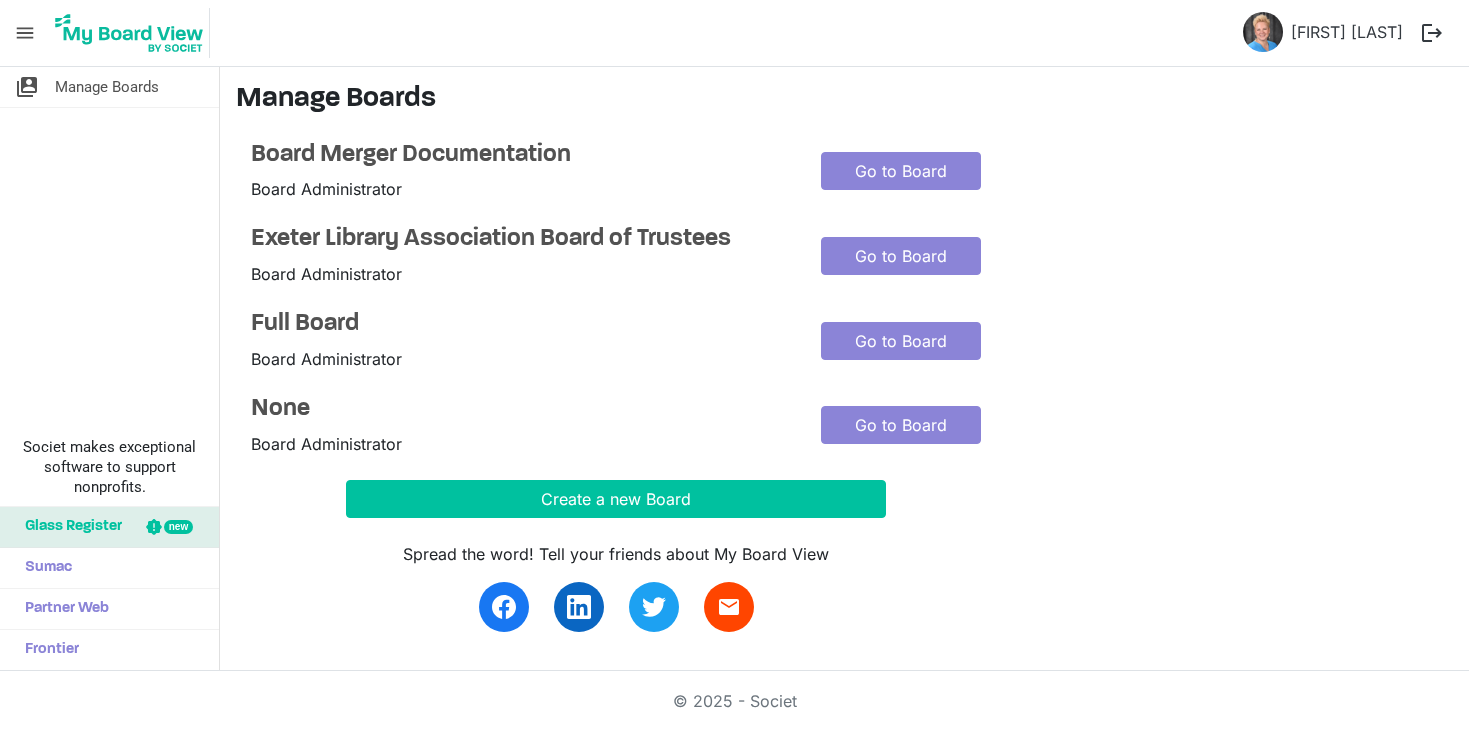 scroll, scrollTop: 0, scrollLeft: 0, axis: both 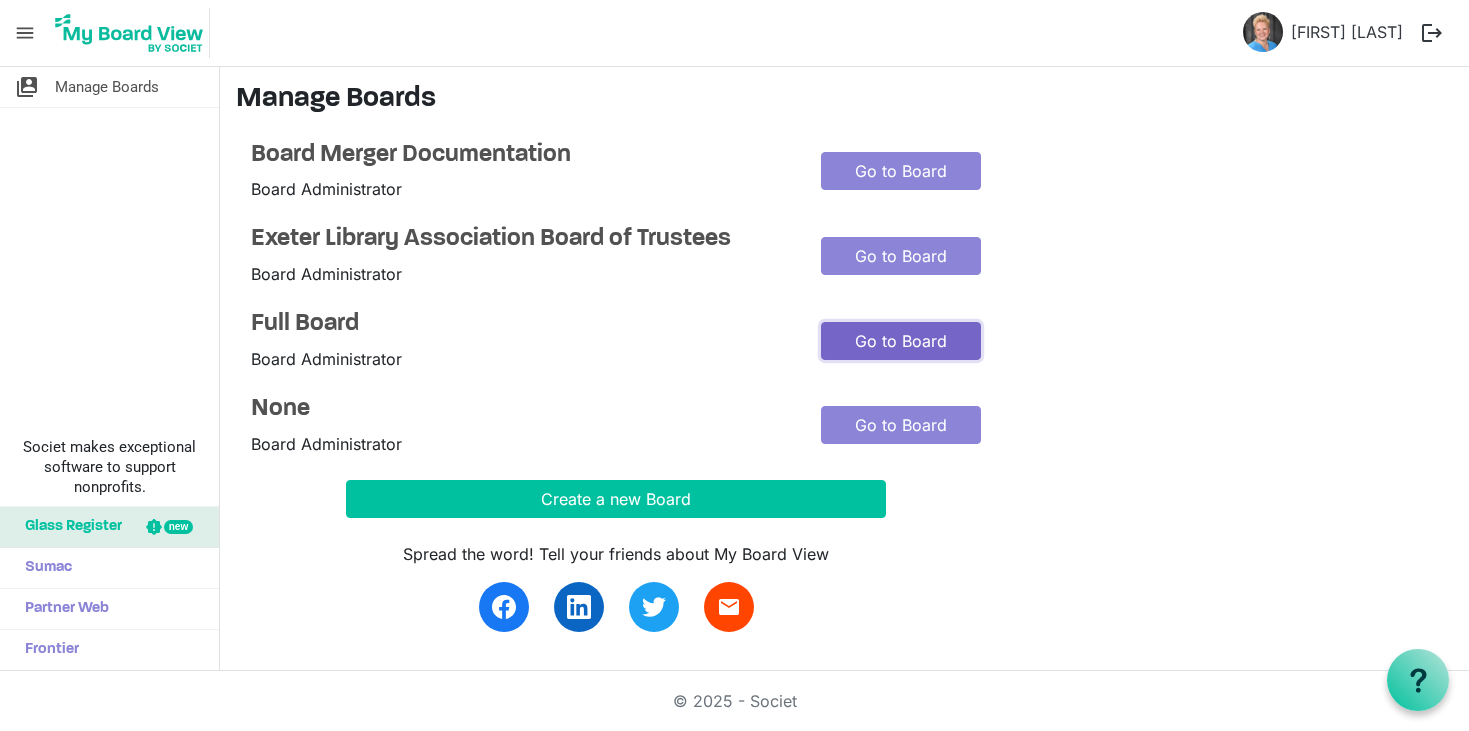 click on "Go to Board" at bounding box center (901, 341) 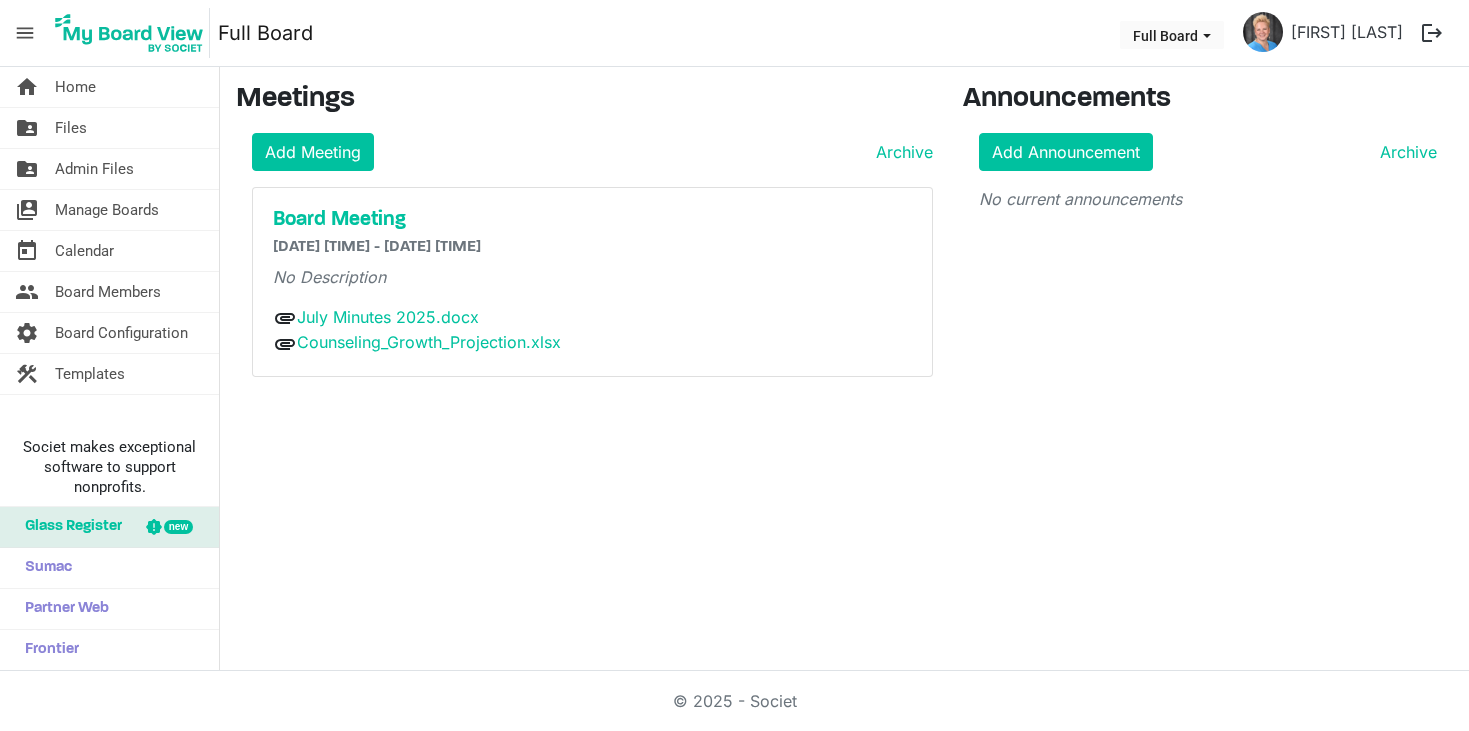 scroll, scrollTop: 0, scrollLeft: 0, axis: both 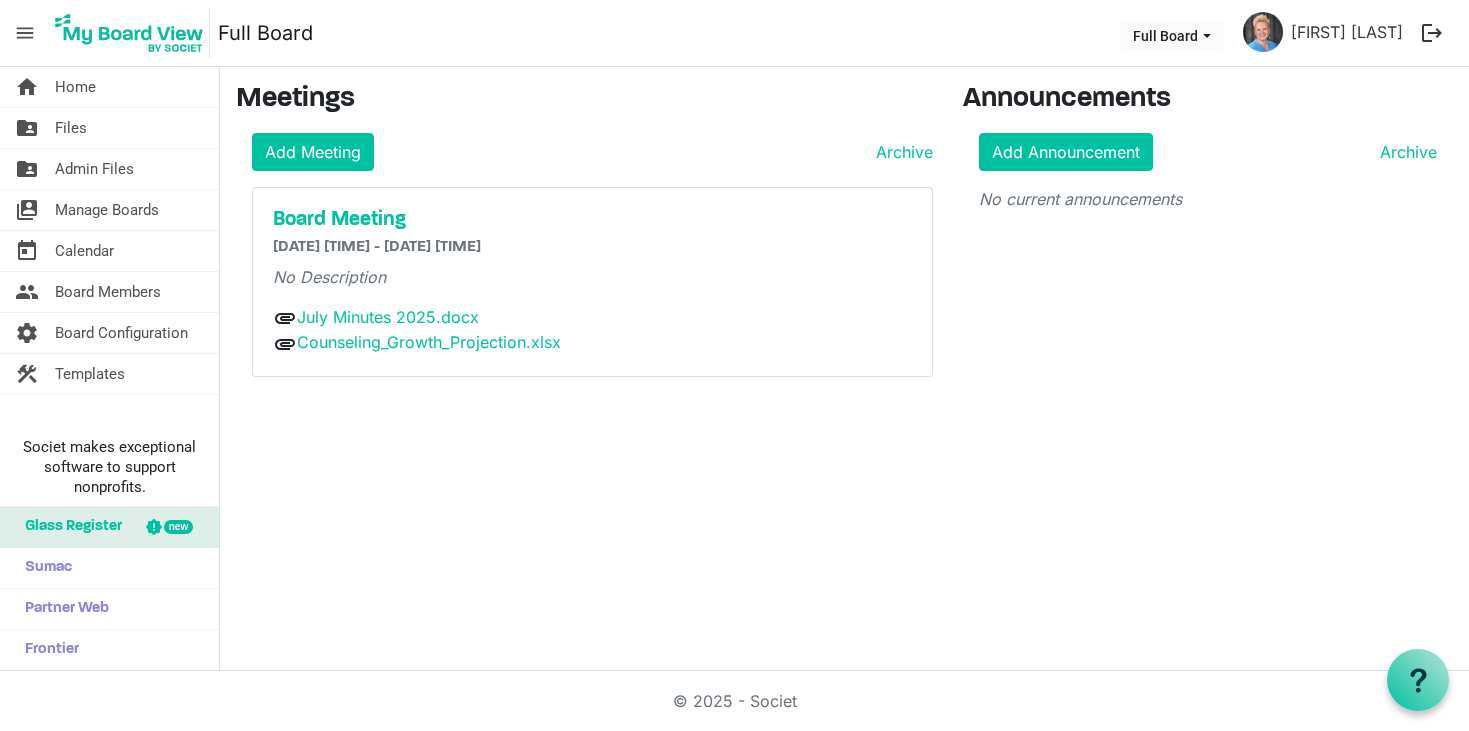 click on "Full Board" at bounding box center (265, 33) 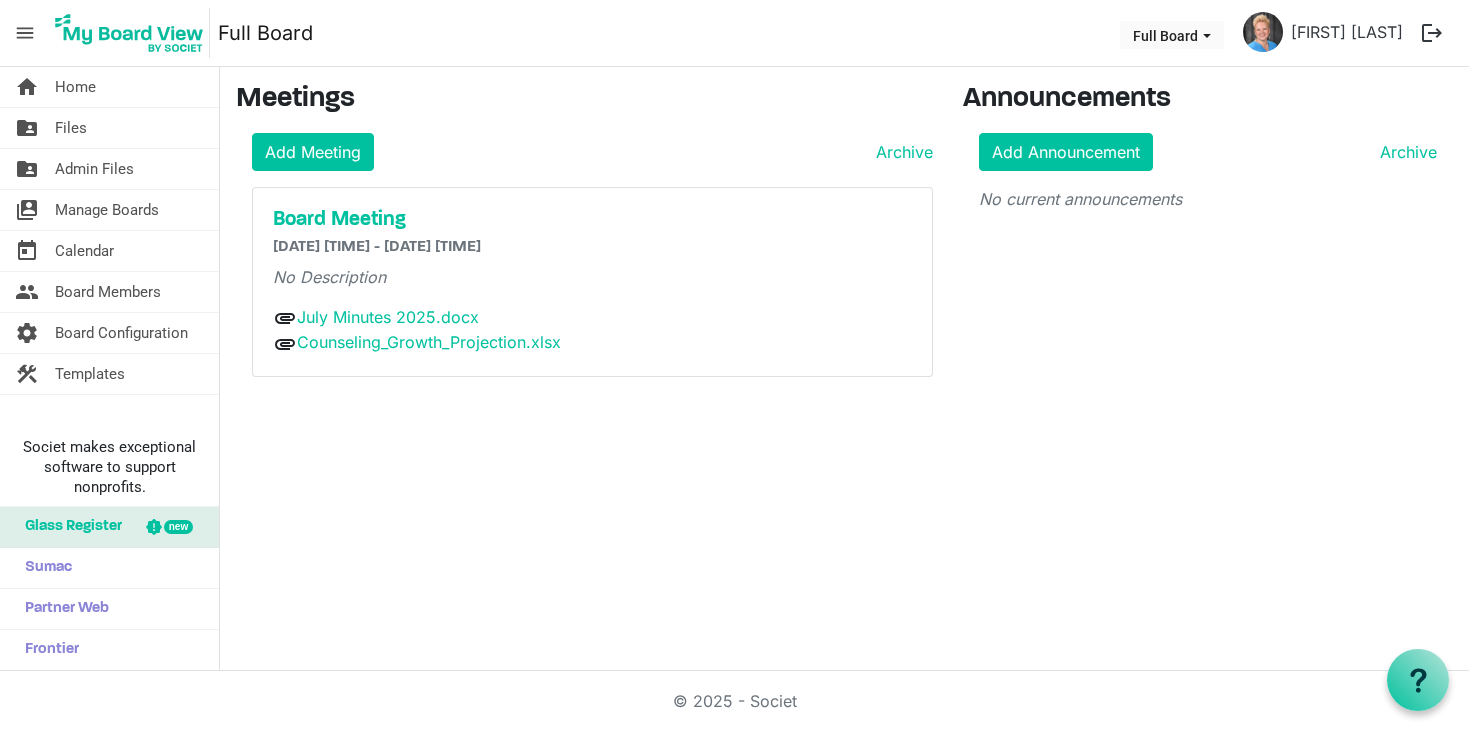 scroll, scrollTop: 0, scrollLeft: 0, axis: both 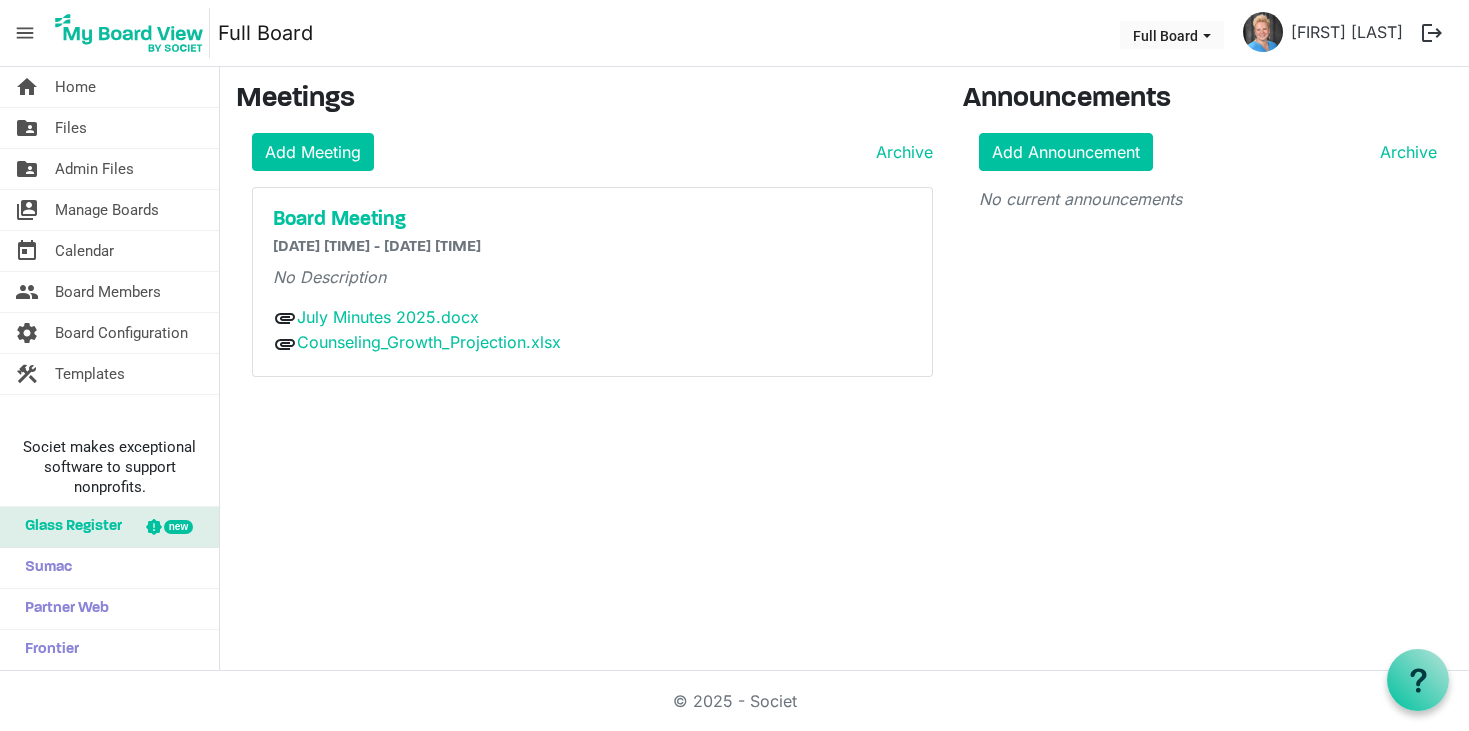 click on "Full Board" at bounding box center [265, 33] 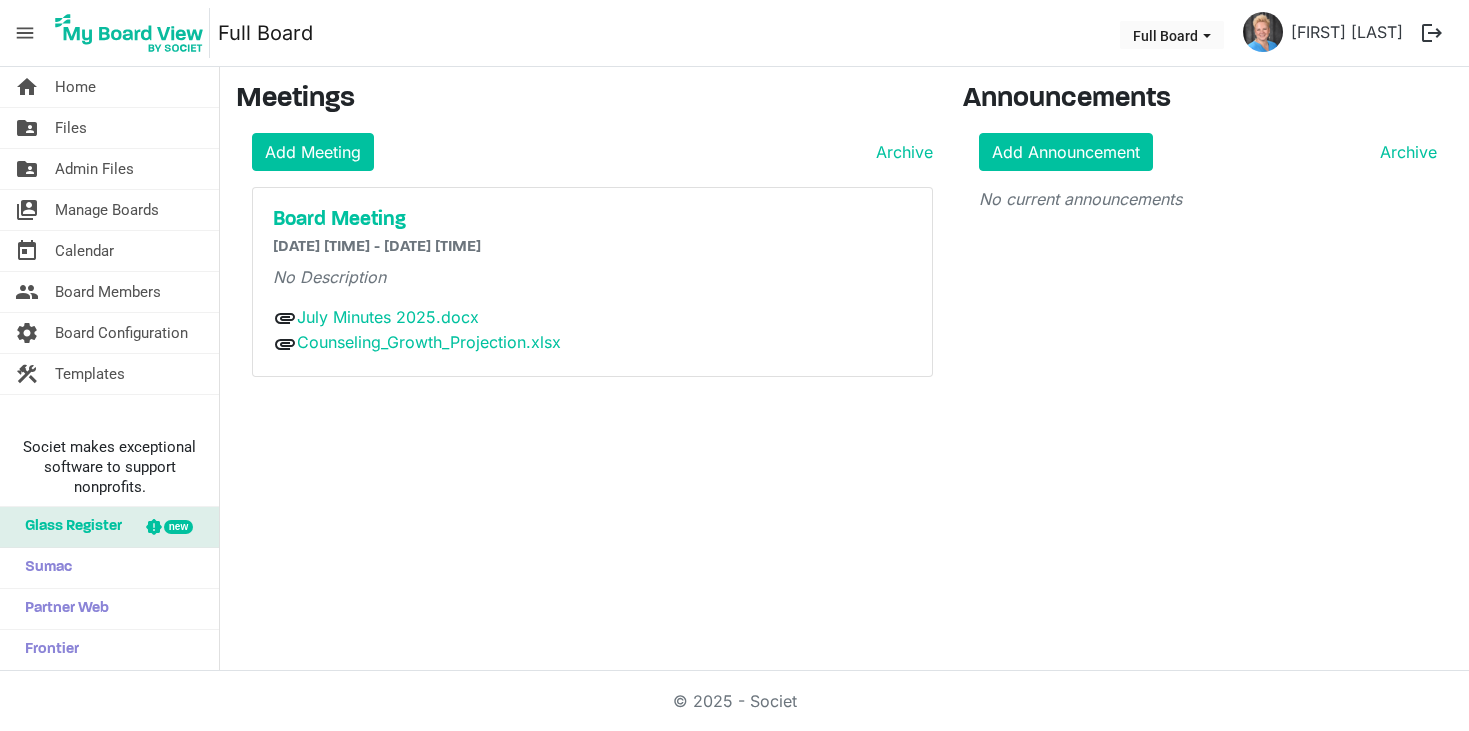 scroll, scrollTop: 0, scrollLeft: 0, axis: both 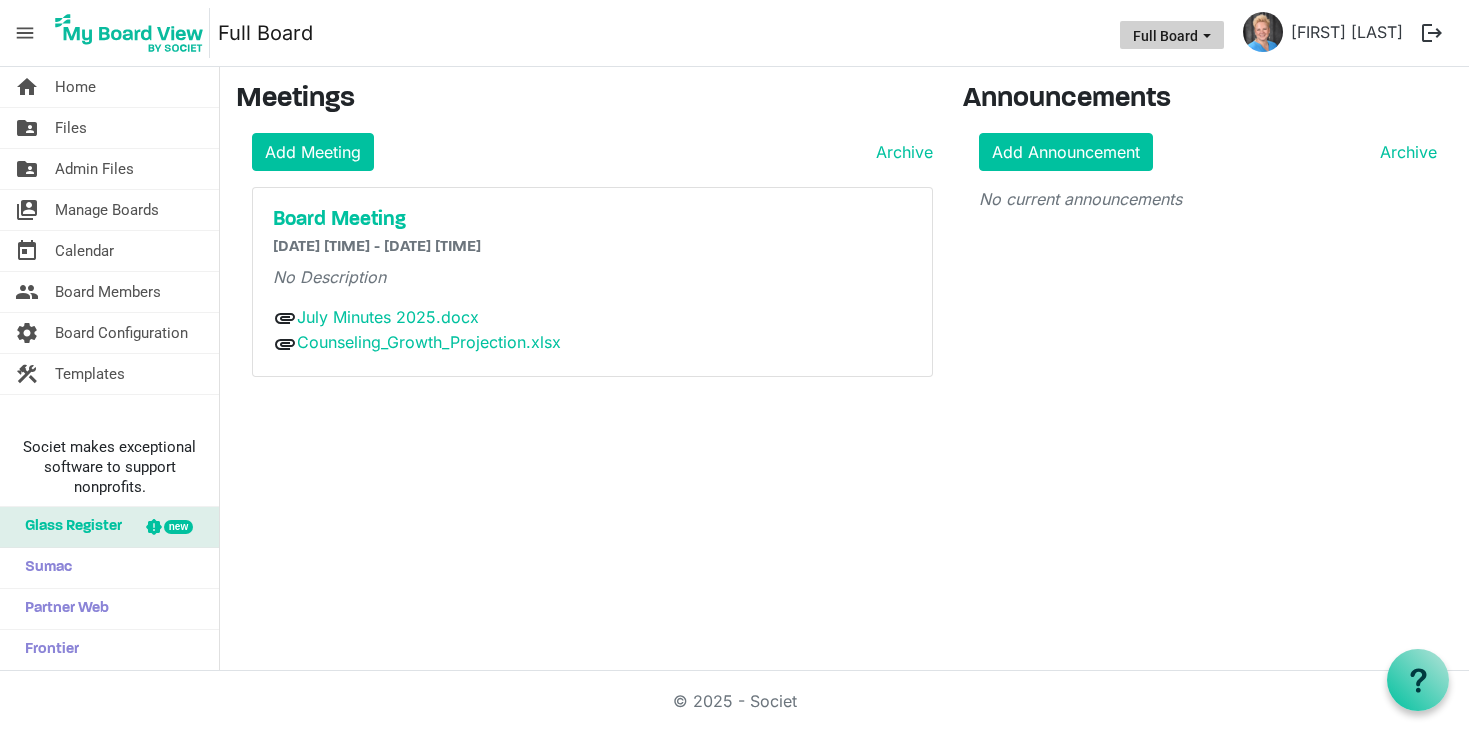 click at bounding box center (1207, 36) 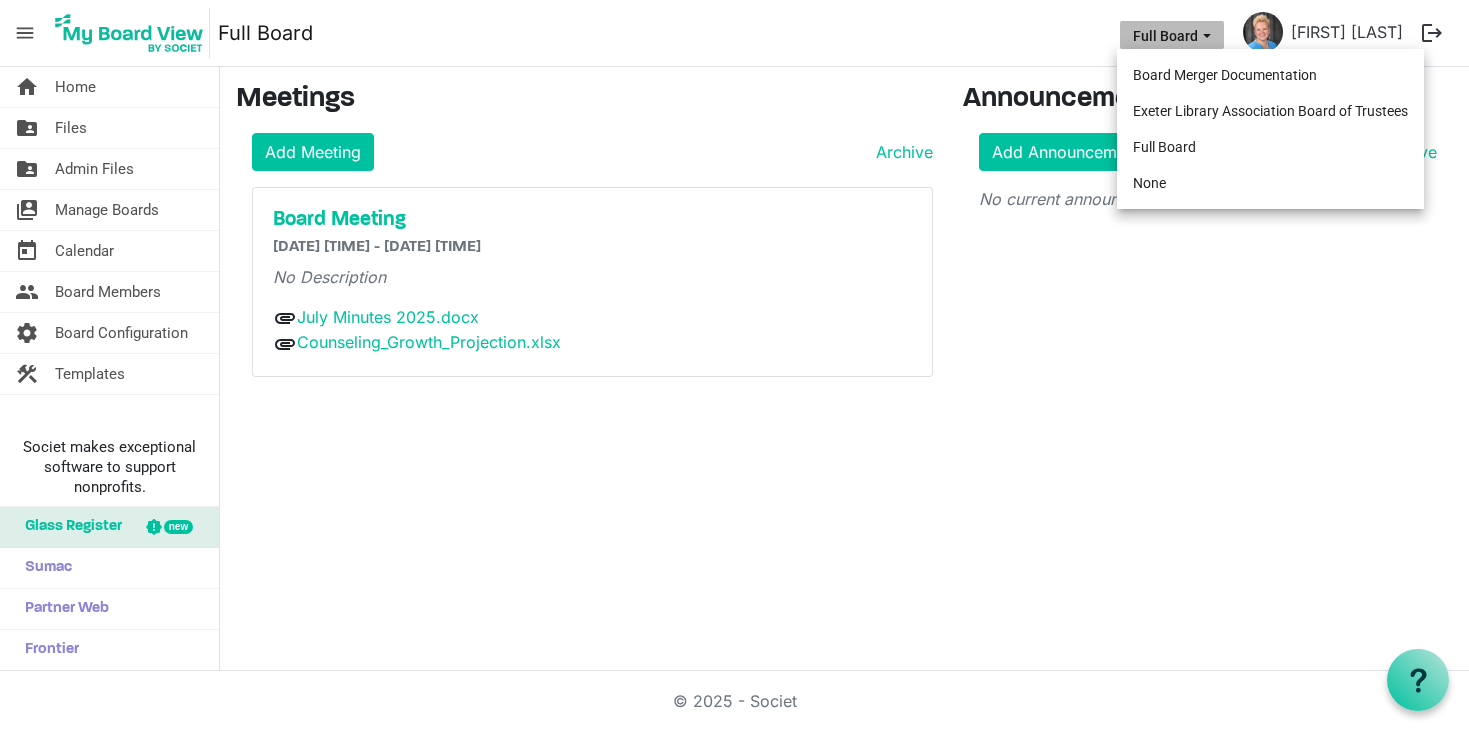 click on "Add Meeting
Archive" at bounding box center [592, 152] 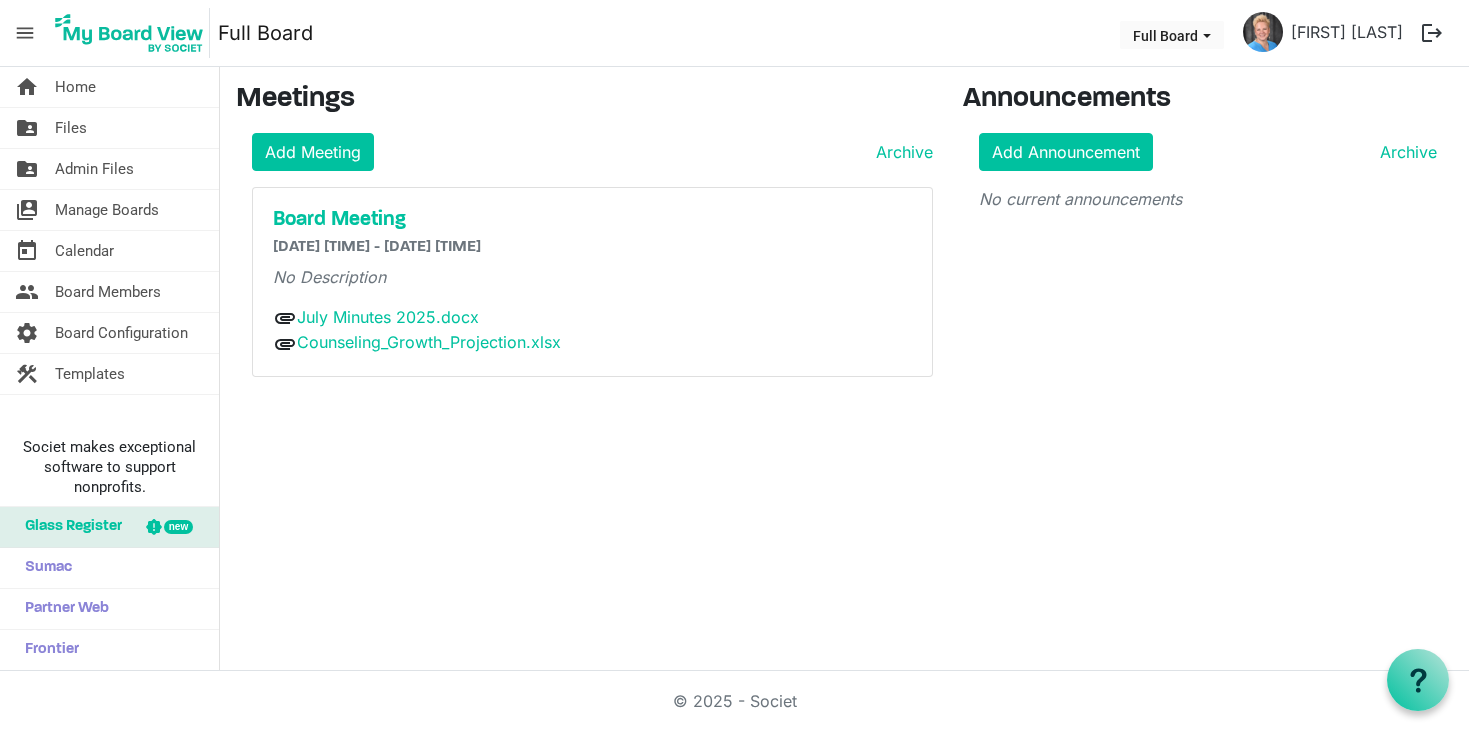click on "menu" at bounding box center (25, 33) 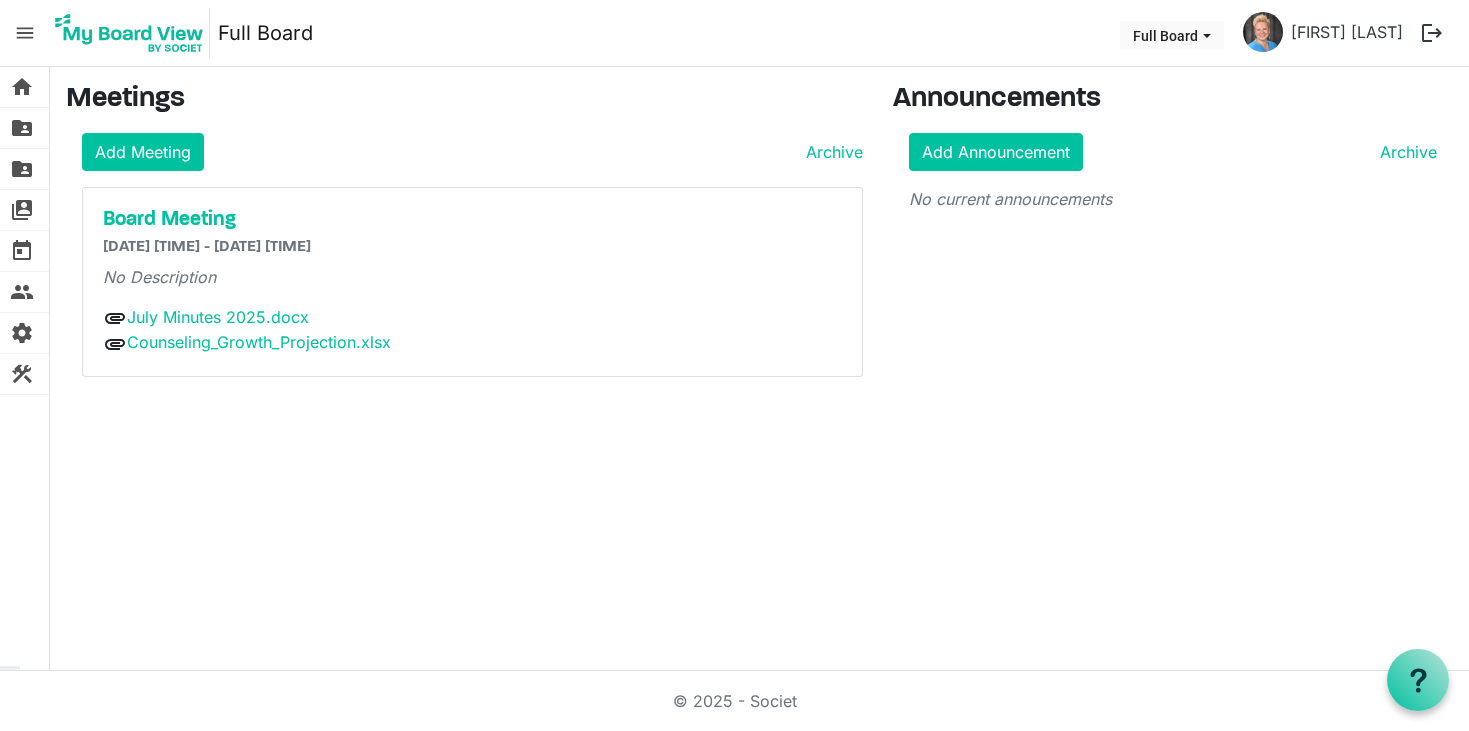click on "menu" at bounding box center [25, 33] 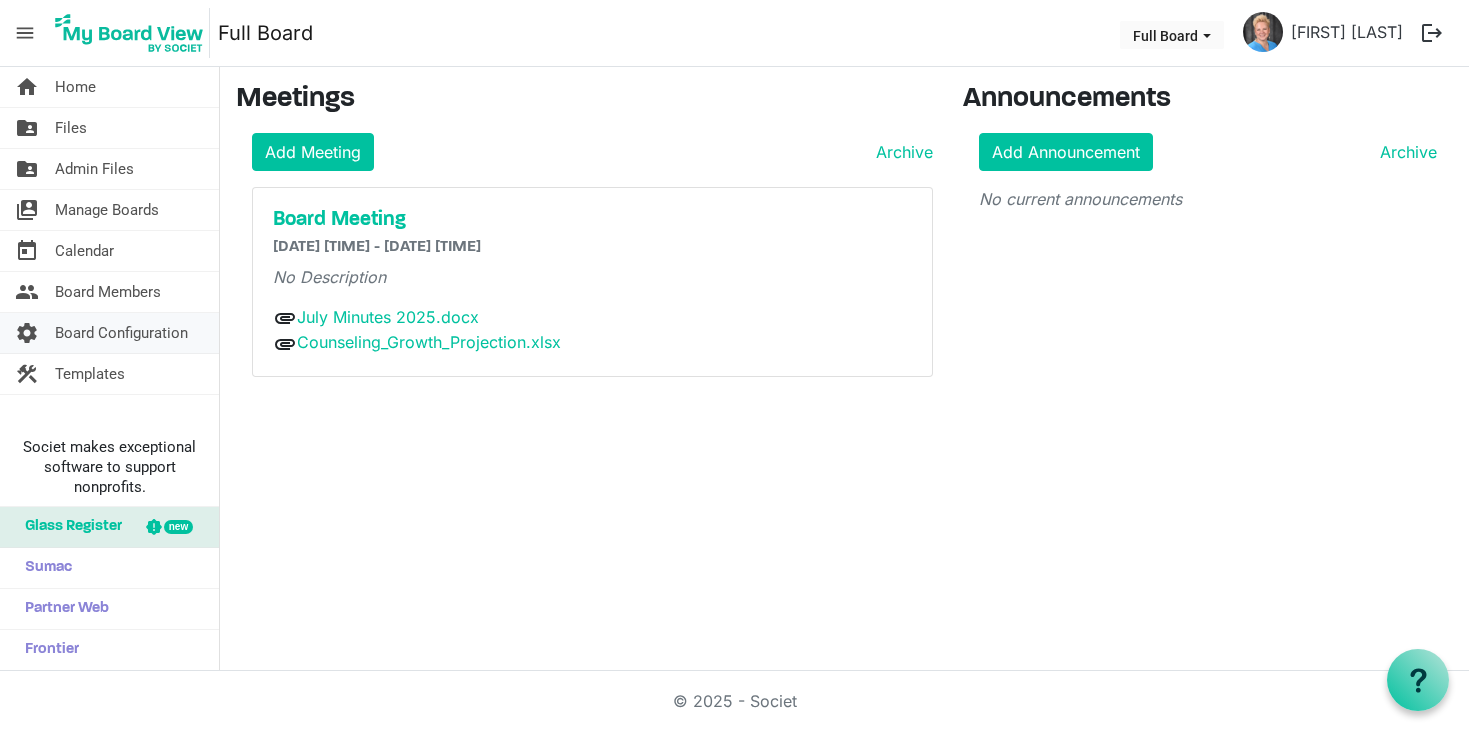 click on "Board Configuration" at bounding box center [121, 333] 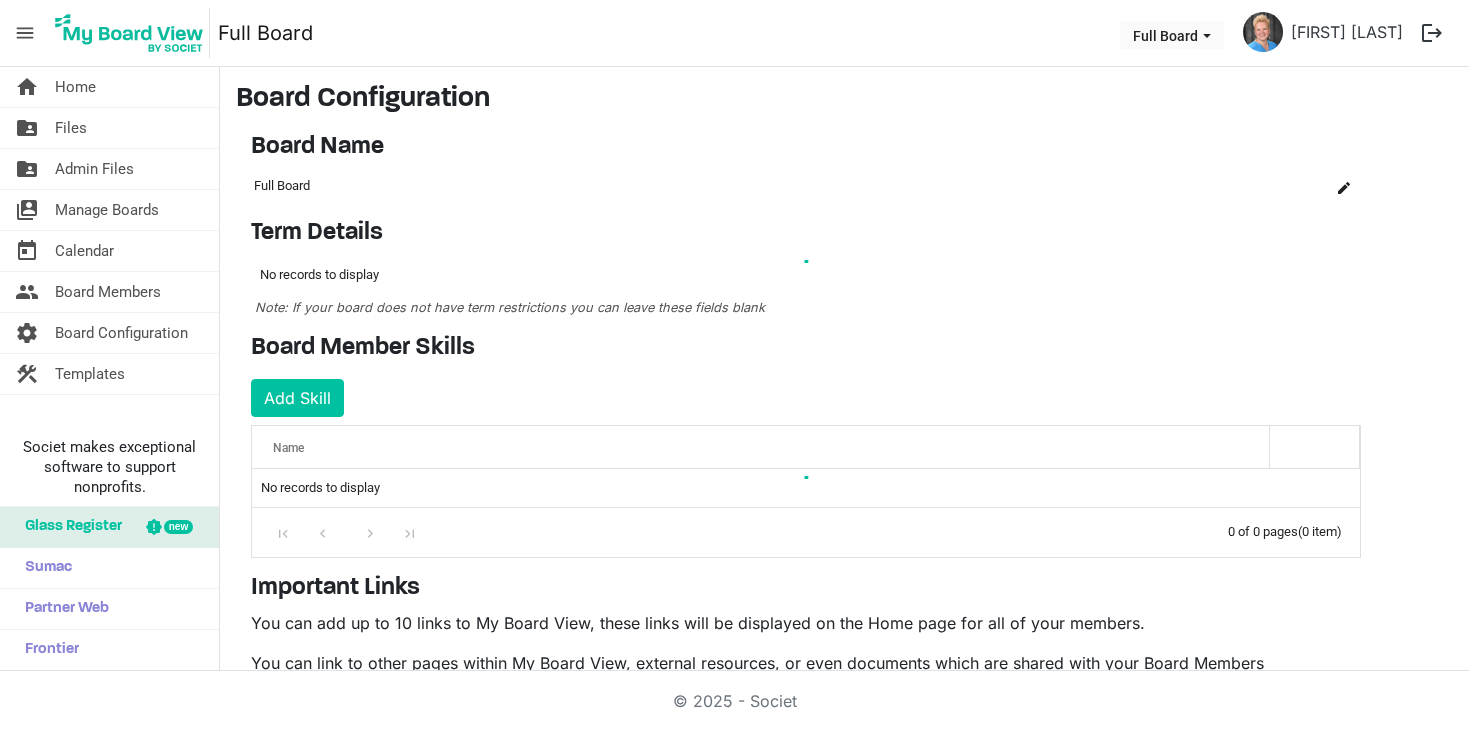scroll, scrollTop: 0, scrollLeft: 0, axis: both 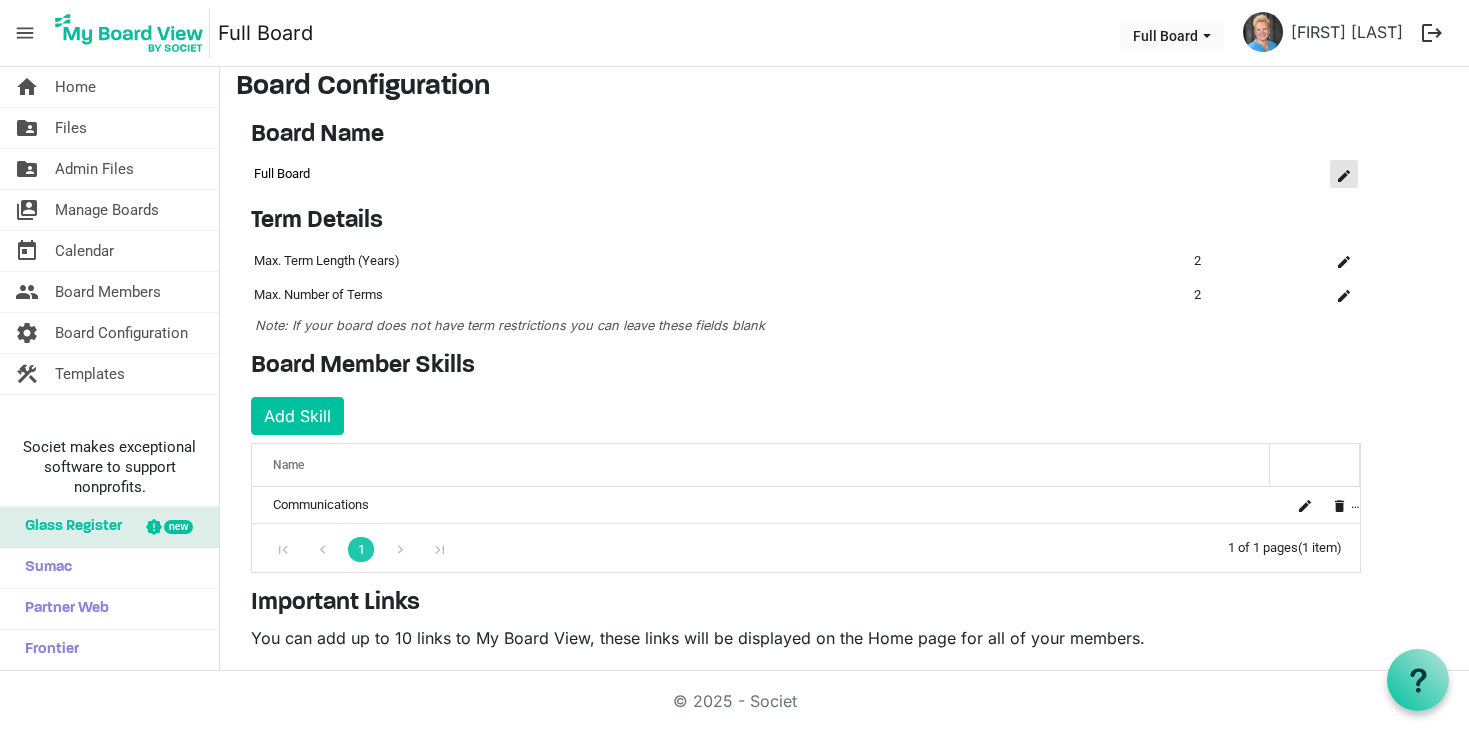 click at bounding box center (1344, 176) 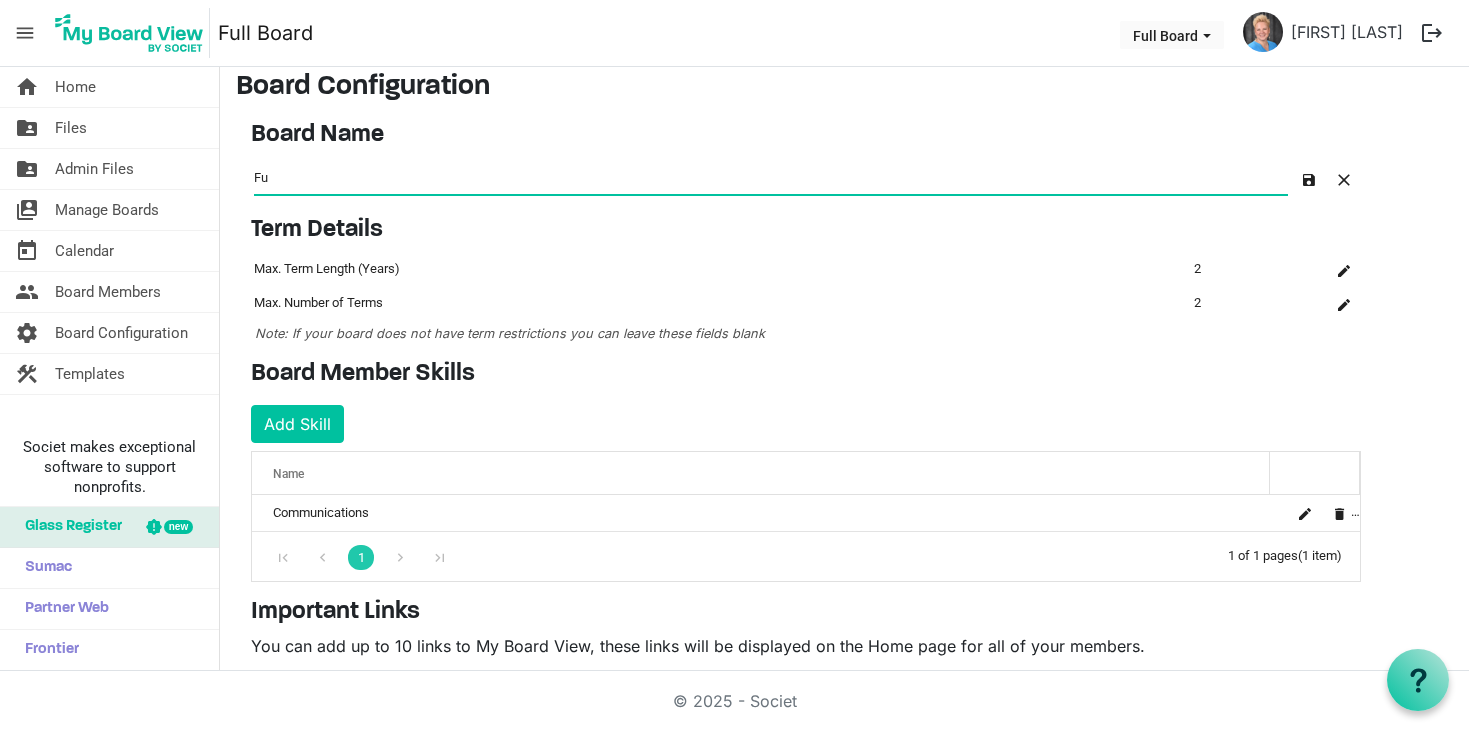 type on "F" 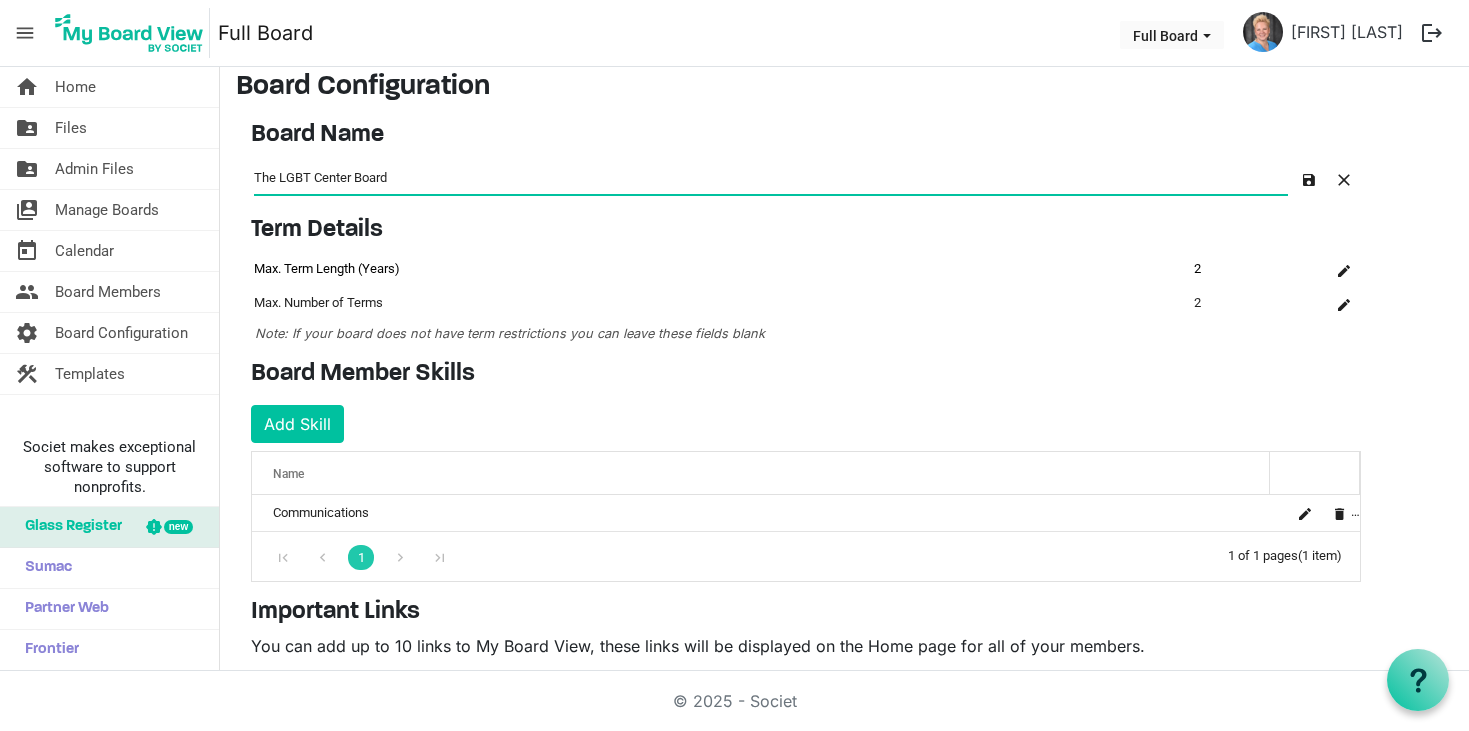 type on "The LGBT Center Board" 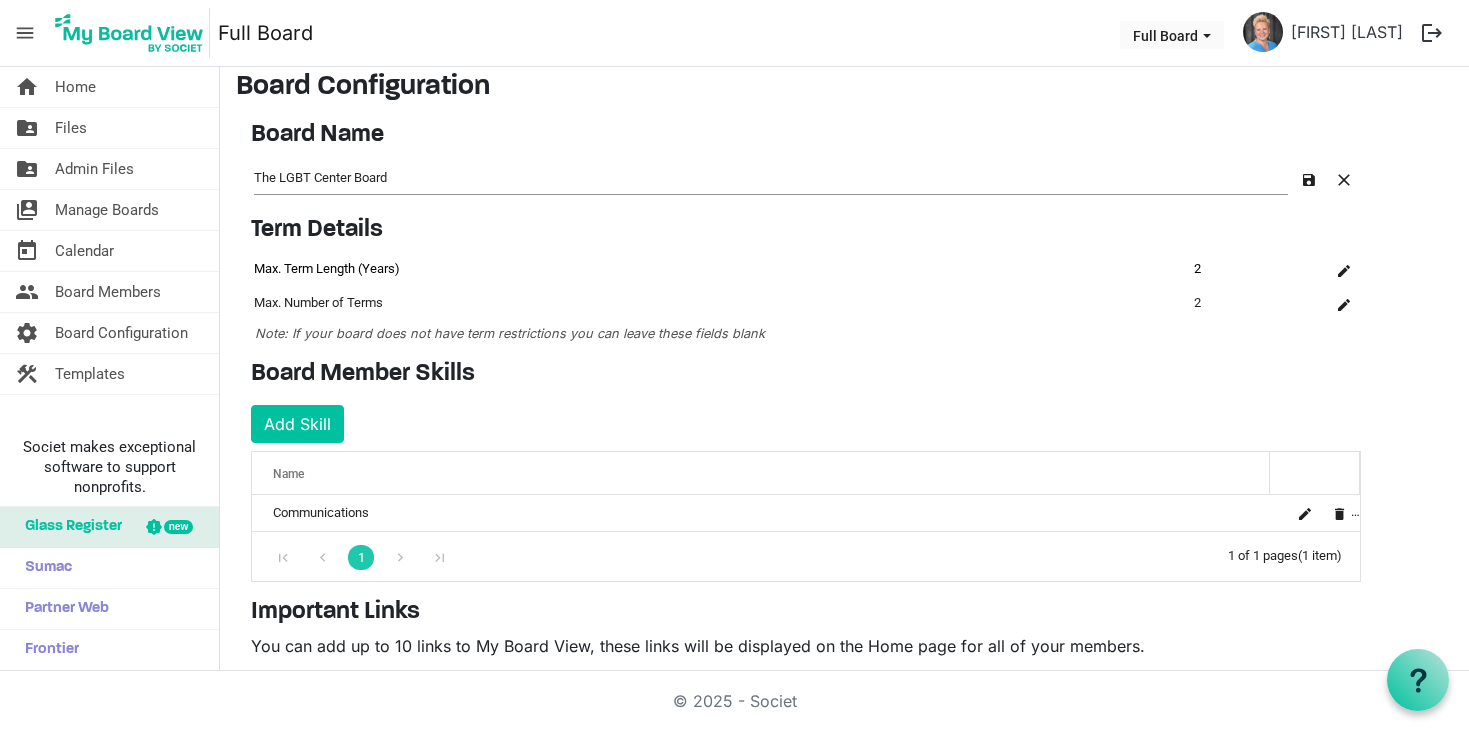 click on "Max. Term Length (Years)" at bounding box center [721, 269] 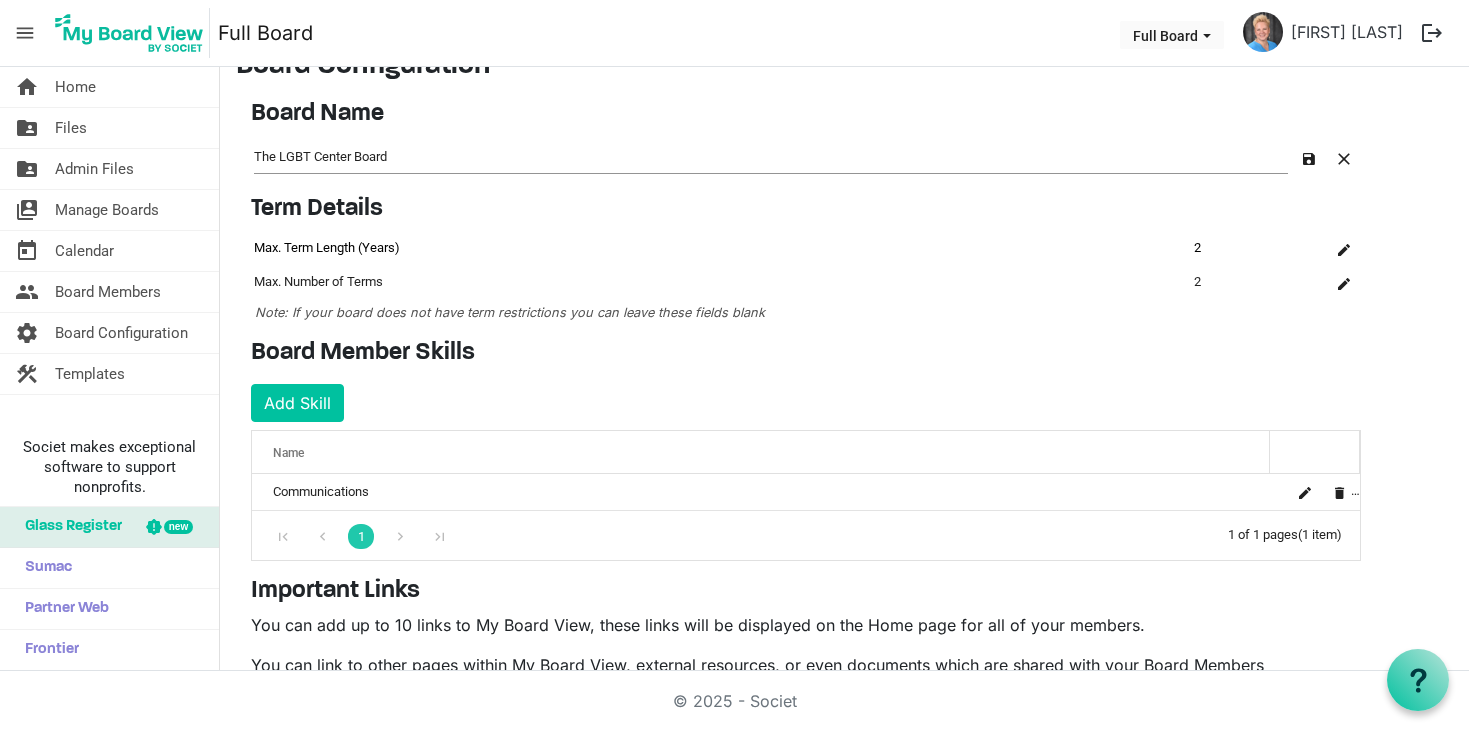scroll, scrollTop: 0, scrollLeft: 0, axis: both 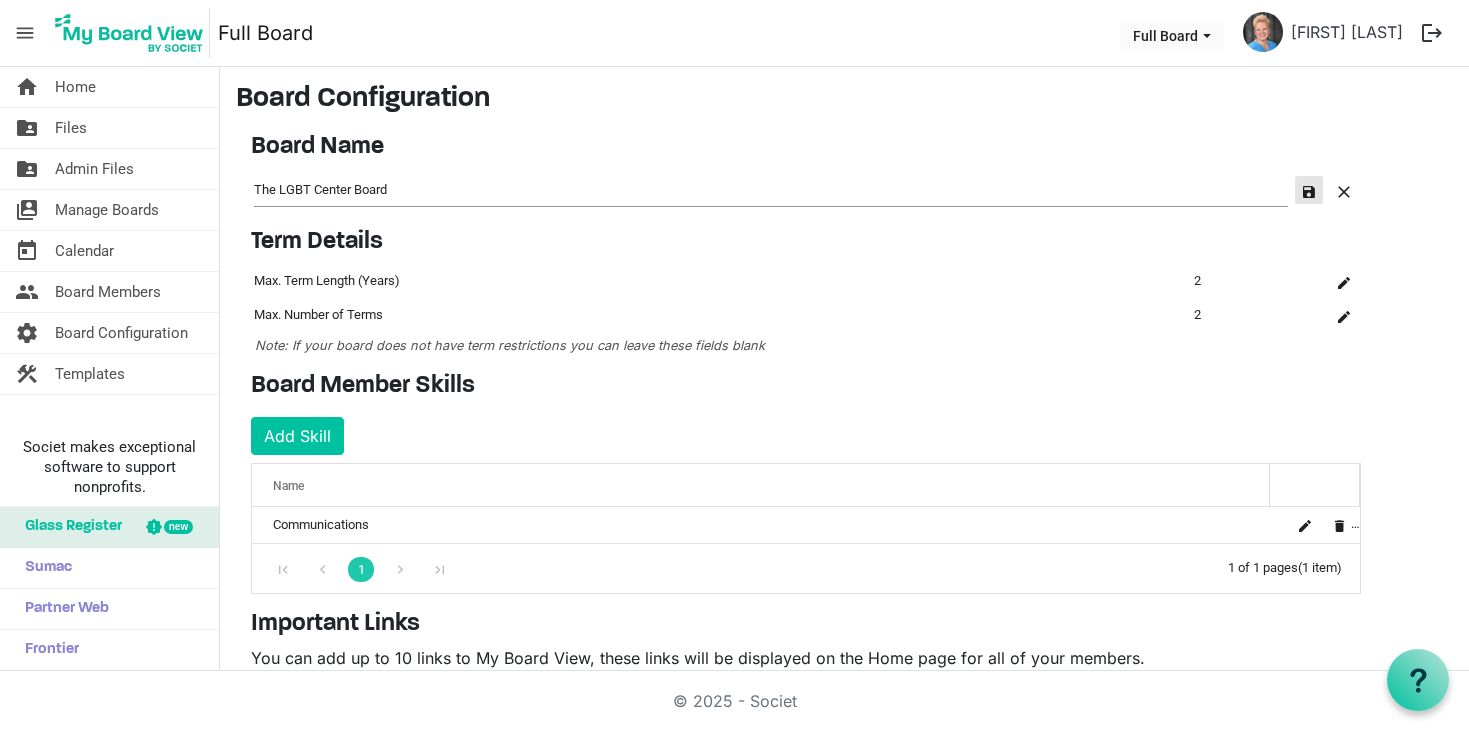 click at bounding box center (1309, 192) 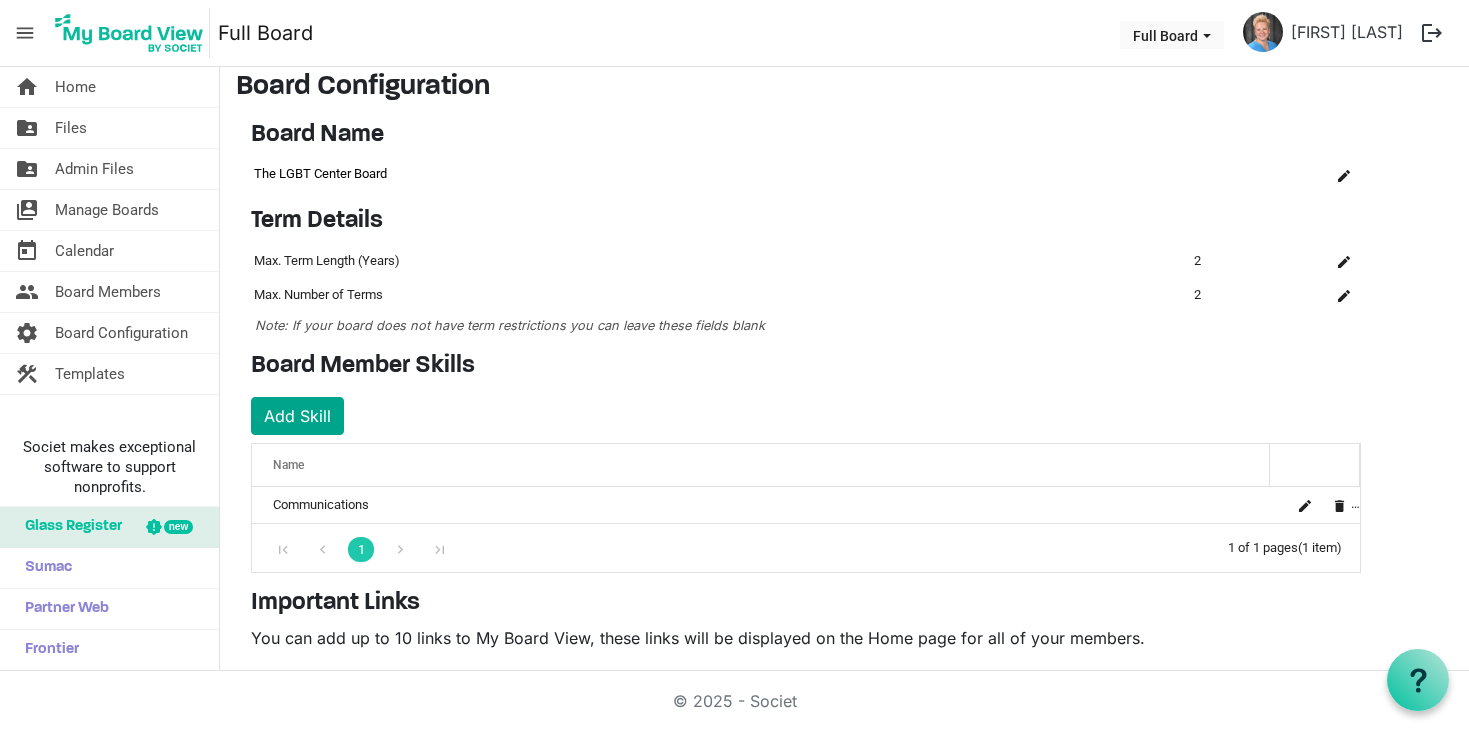 scroll, scrollTop: 0, scrollLeft: 0, axis: both 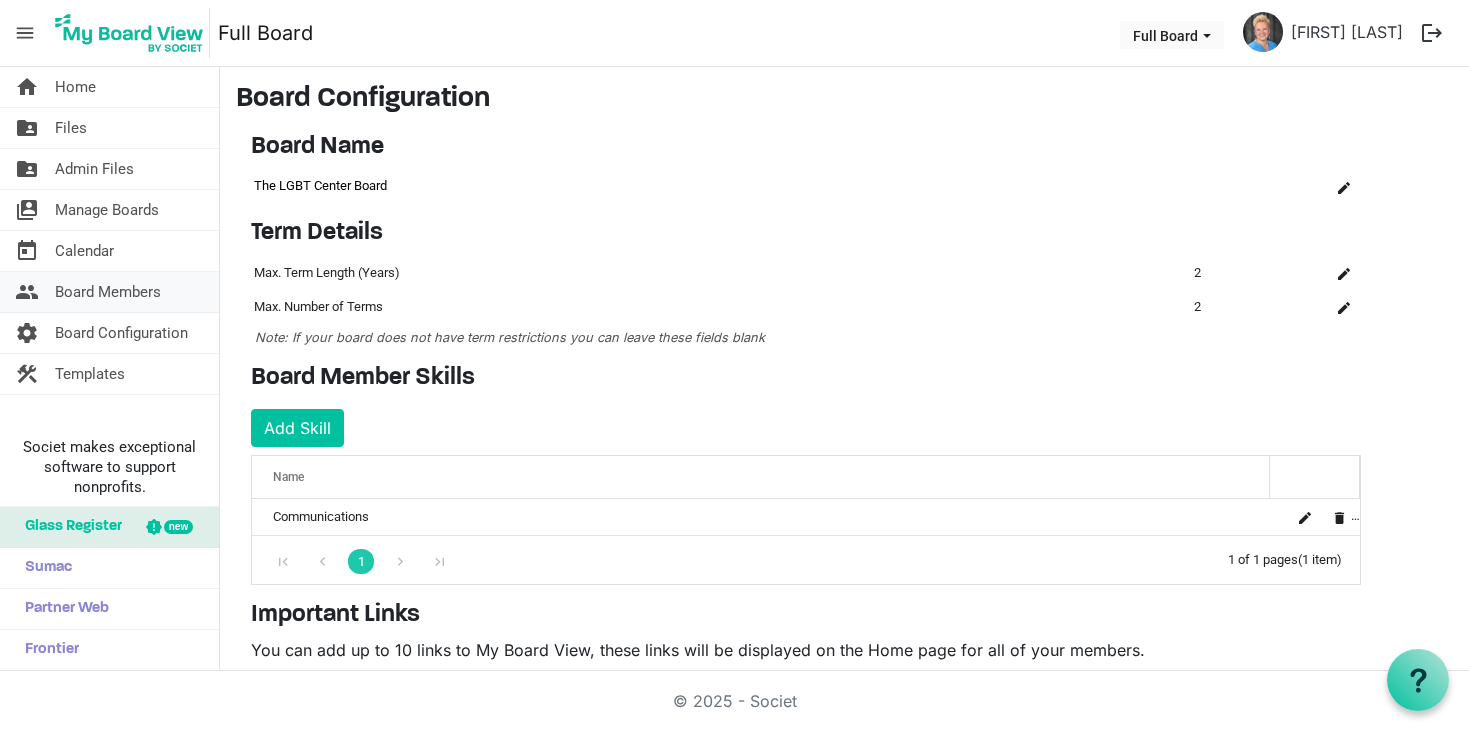 click on "Board Members" at bounding box center [108, 292] 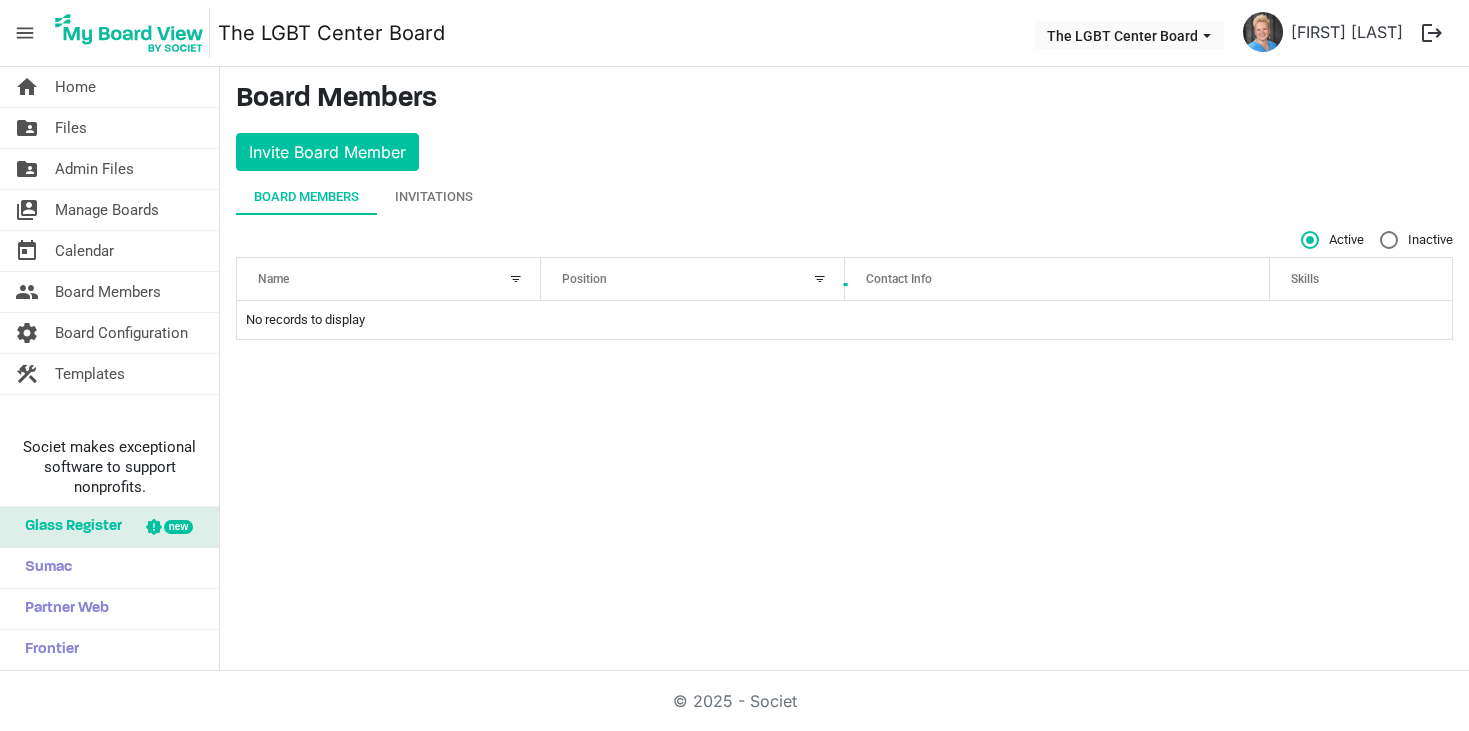 scroll, scrollTop: 0, scrollLeft: 0, axis: both 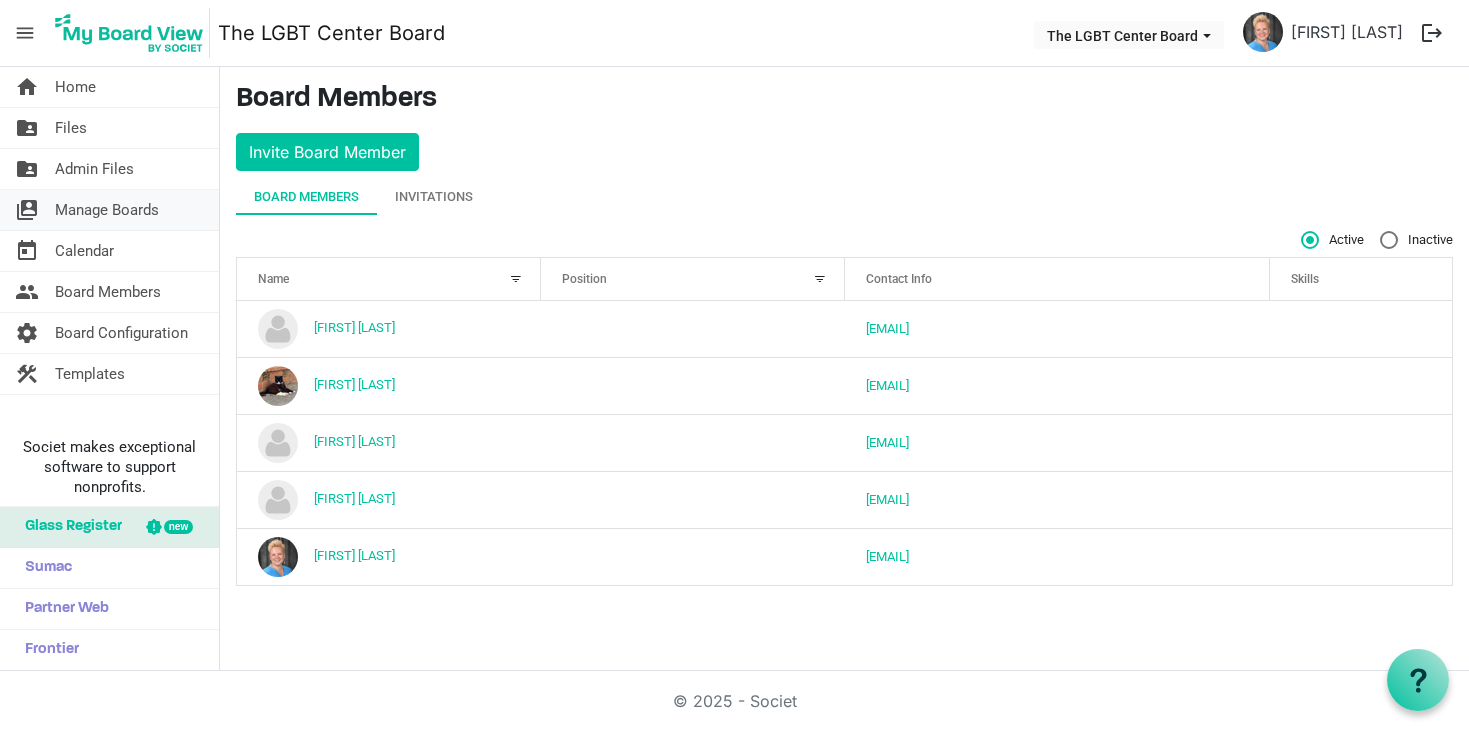 click on "Manage Boards" at bounding box center [107, 210] 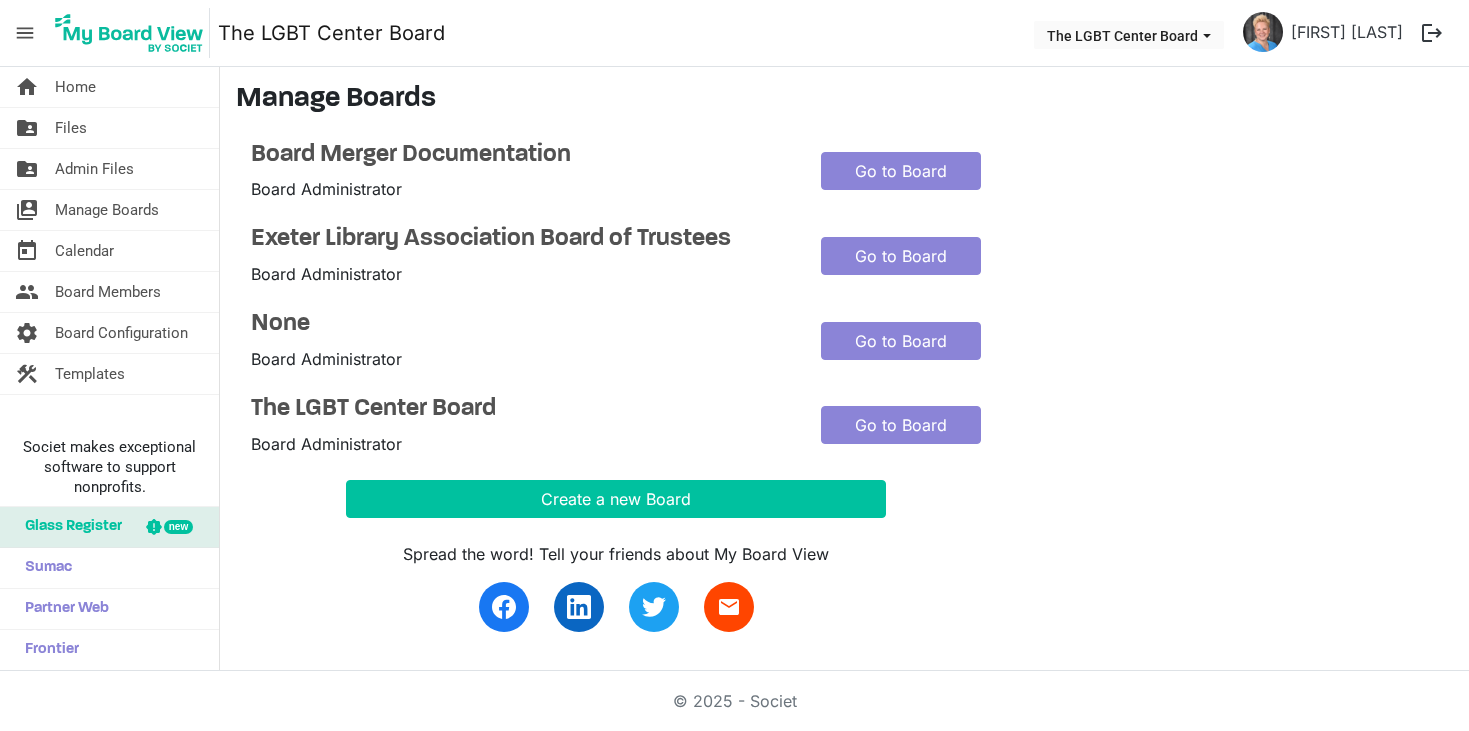 scroll, scrollTop: 0, scrollLeft: 0, axis: both 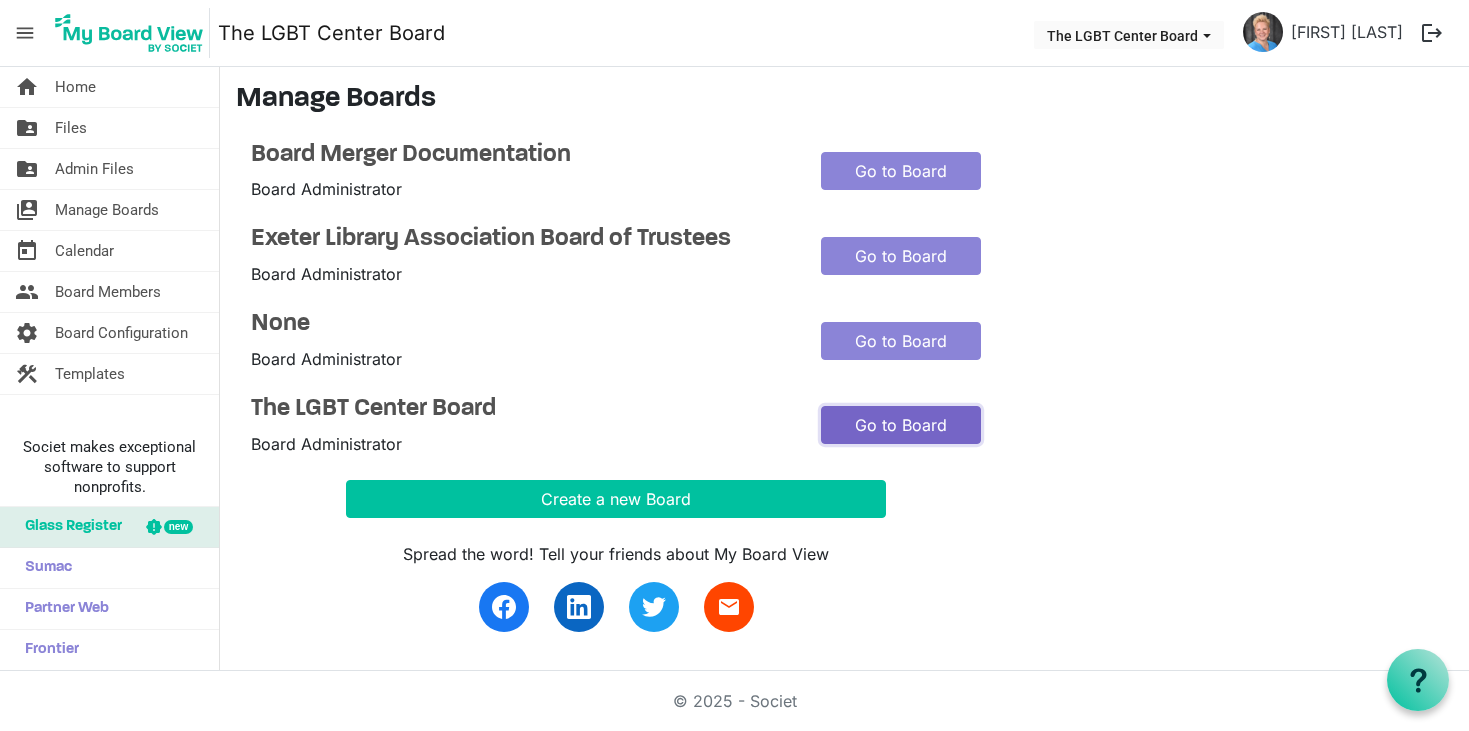 click on "Go to Board" at bounding box center [901, 425] 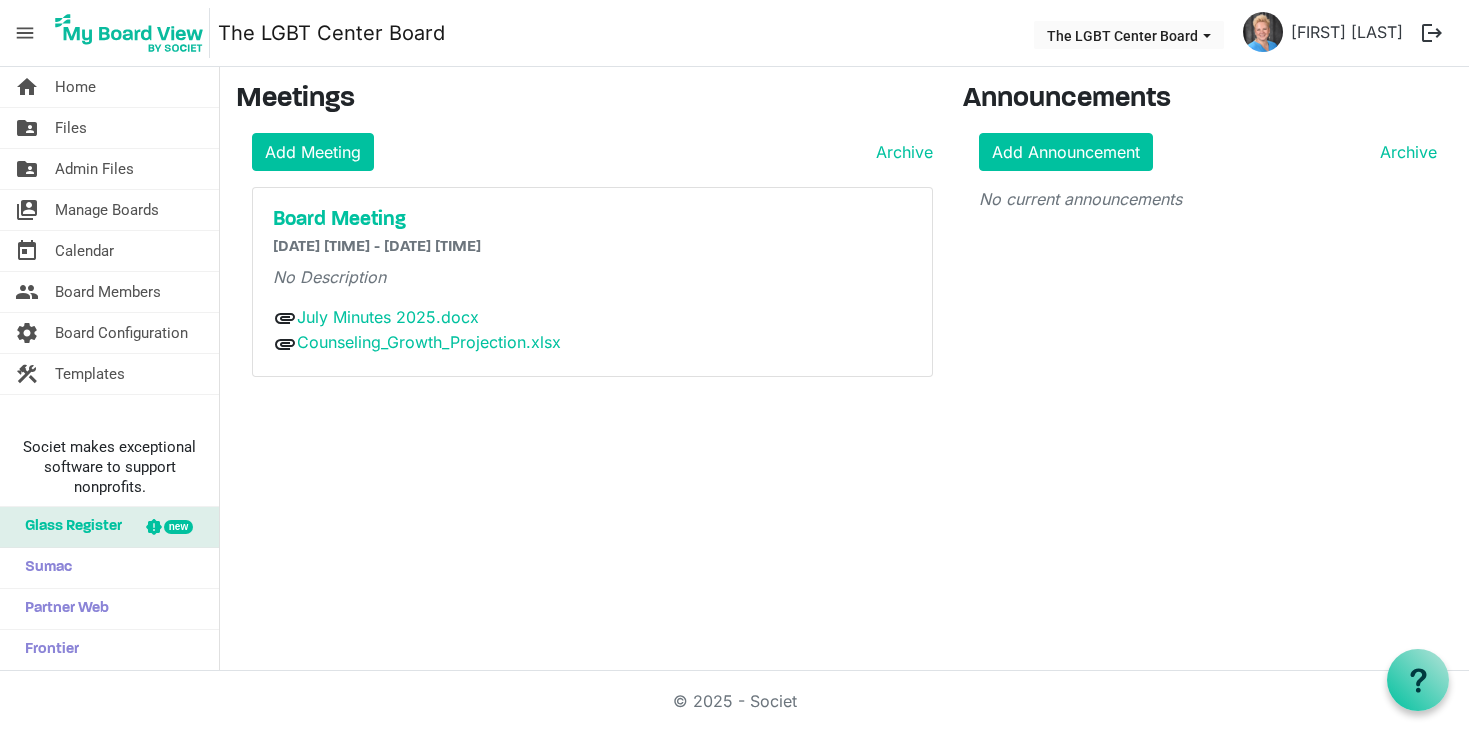 scroll, scrollTop: 0, scrollLeft: 0, axis: both 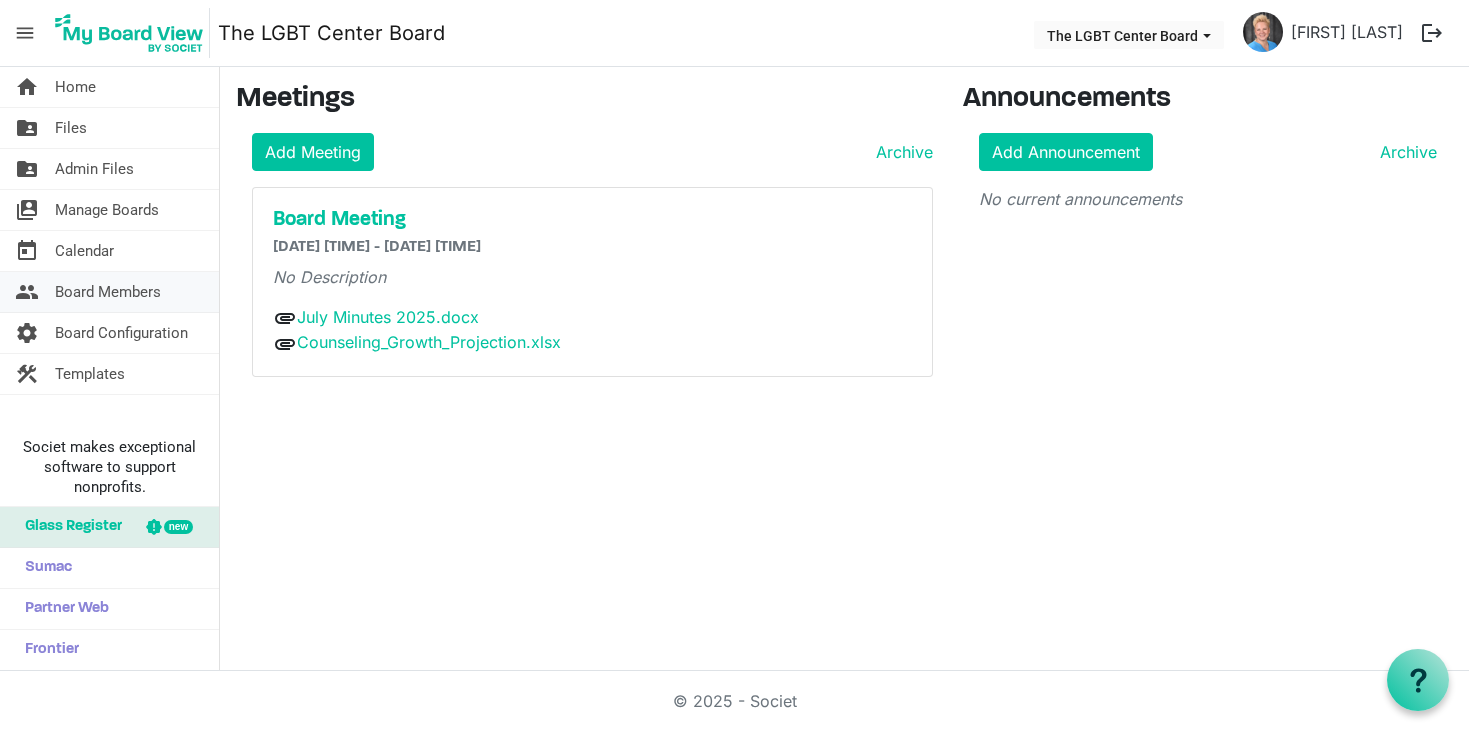 click on "Board Members" at bounding box center (108, 292) 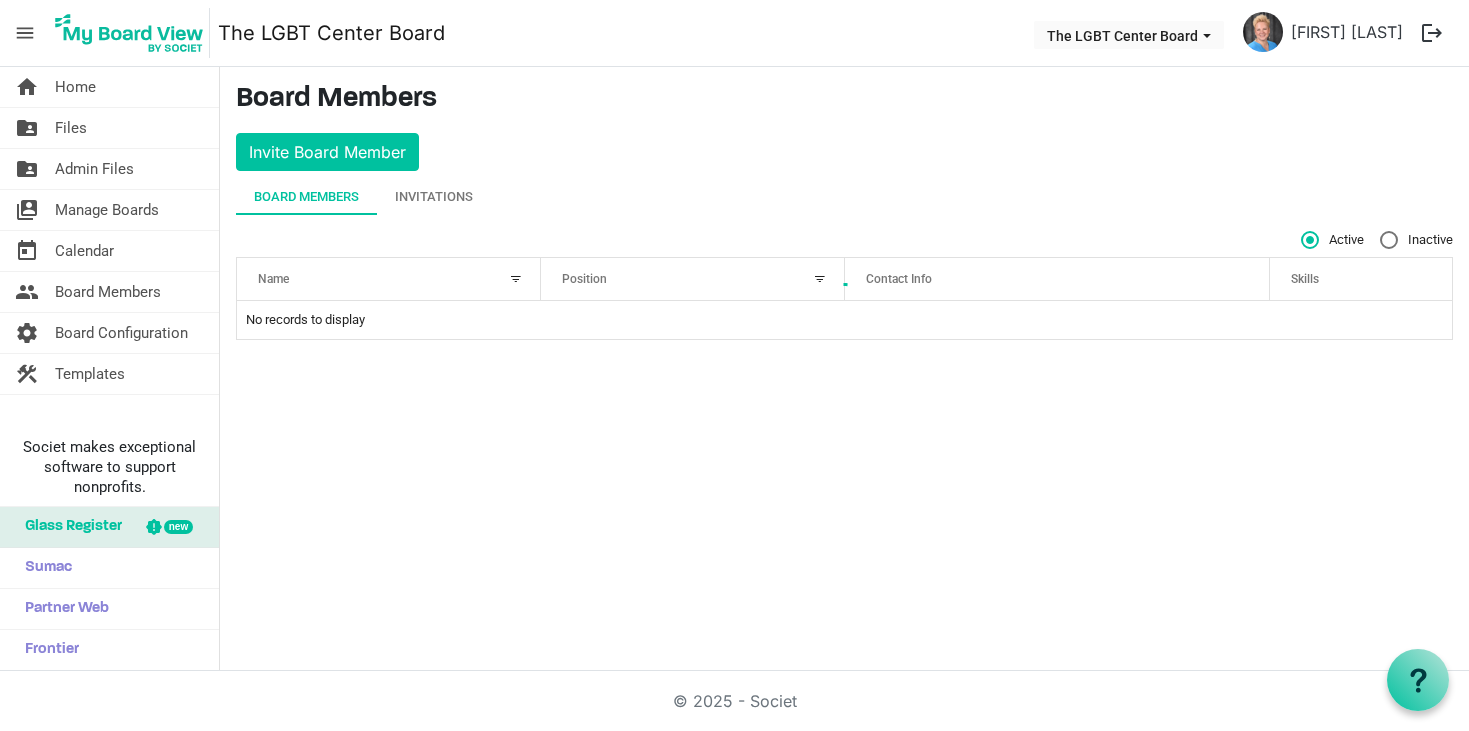 scroll, scrollTop: 0, scrollLeft: 0, axis: both 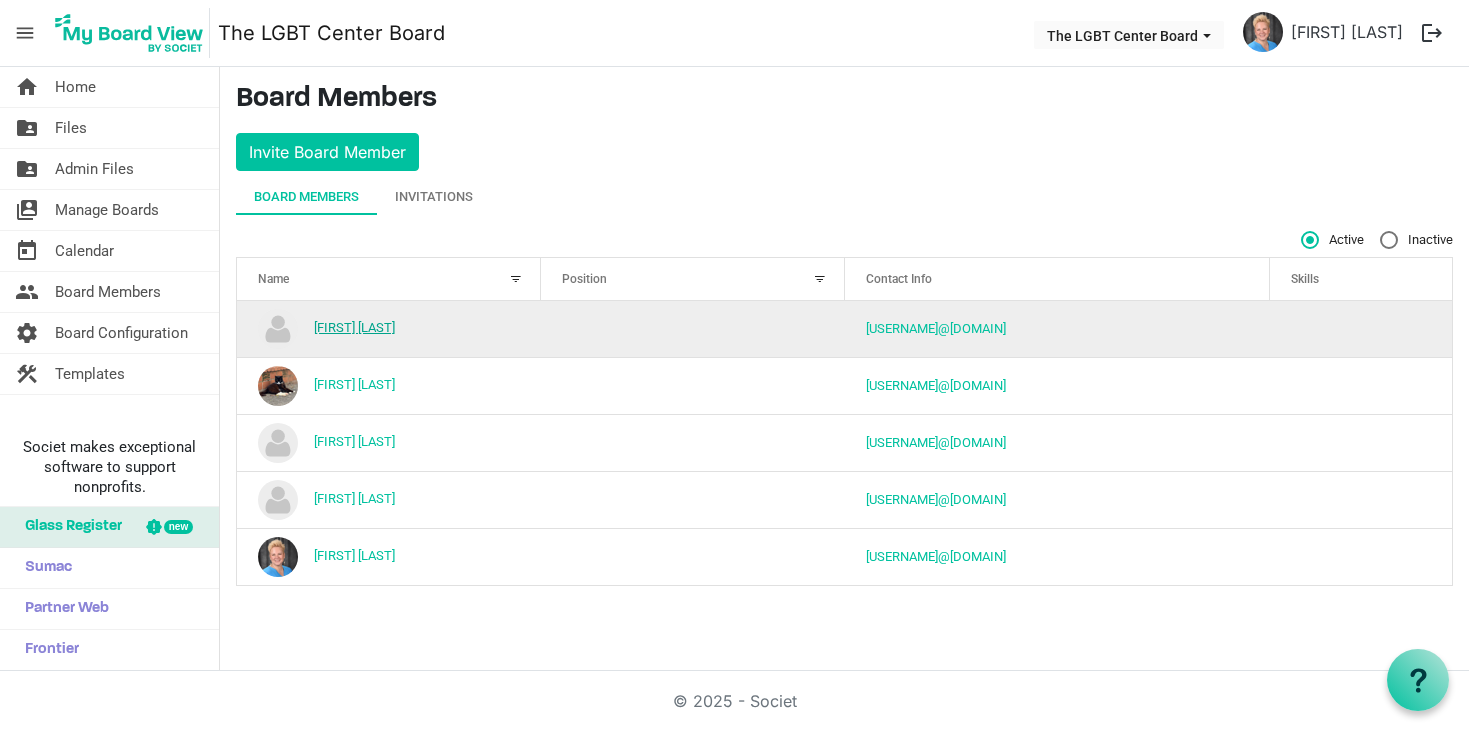 click on "Andrew Wilson" at bounding box center [354, 327] 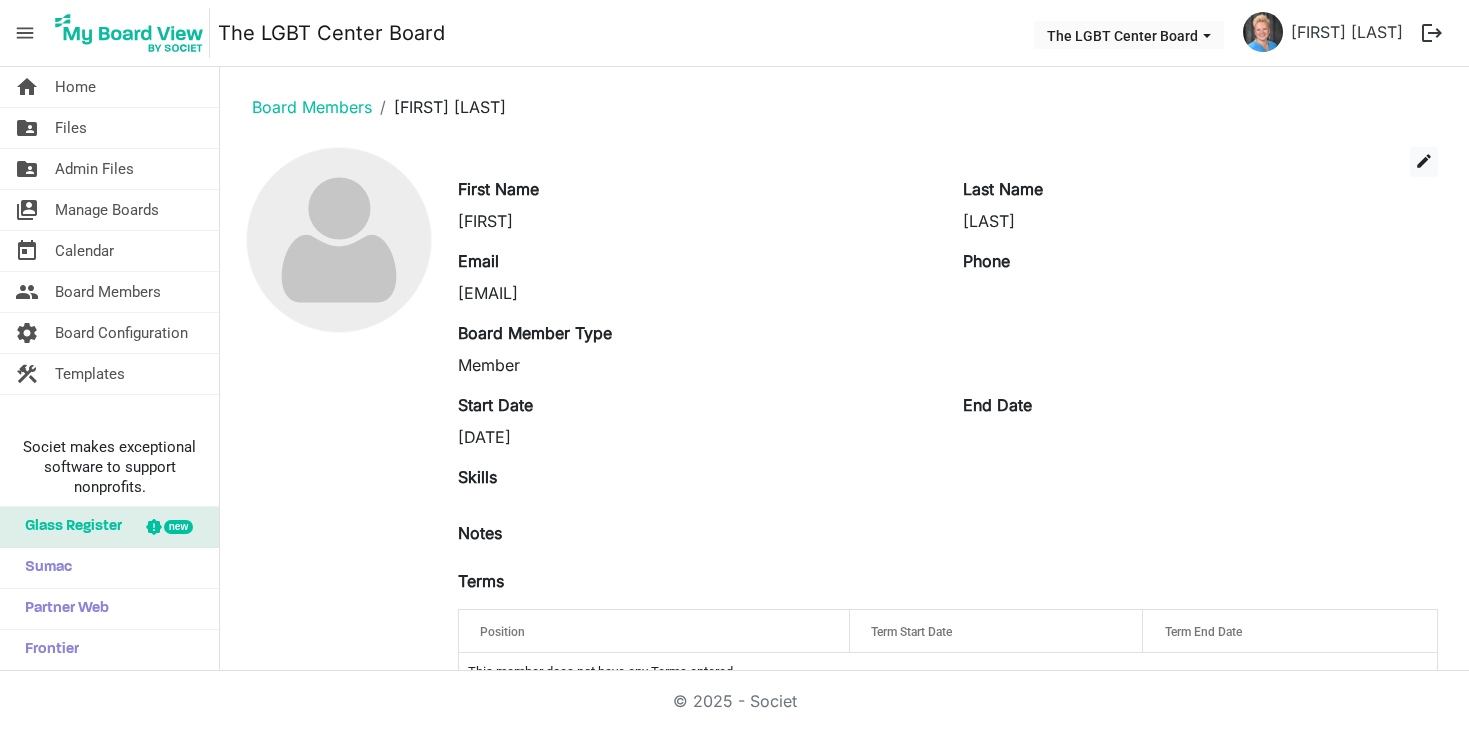 scroll, scrollTop: 0, scrollLeft: 0, axis: both 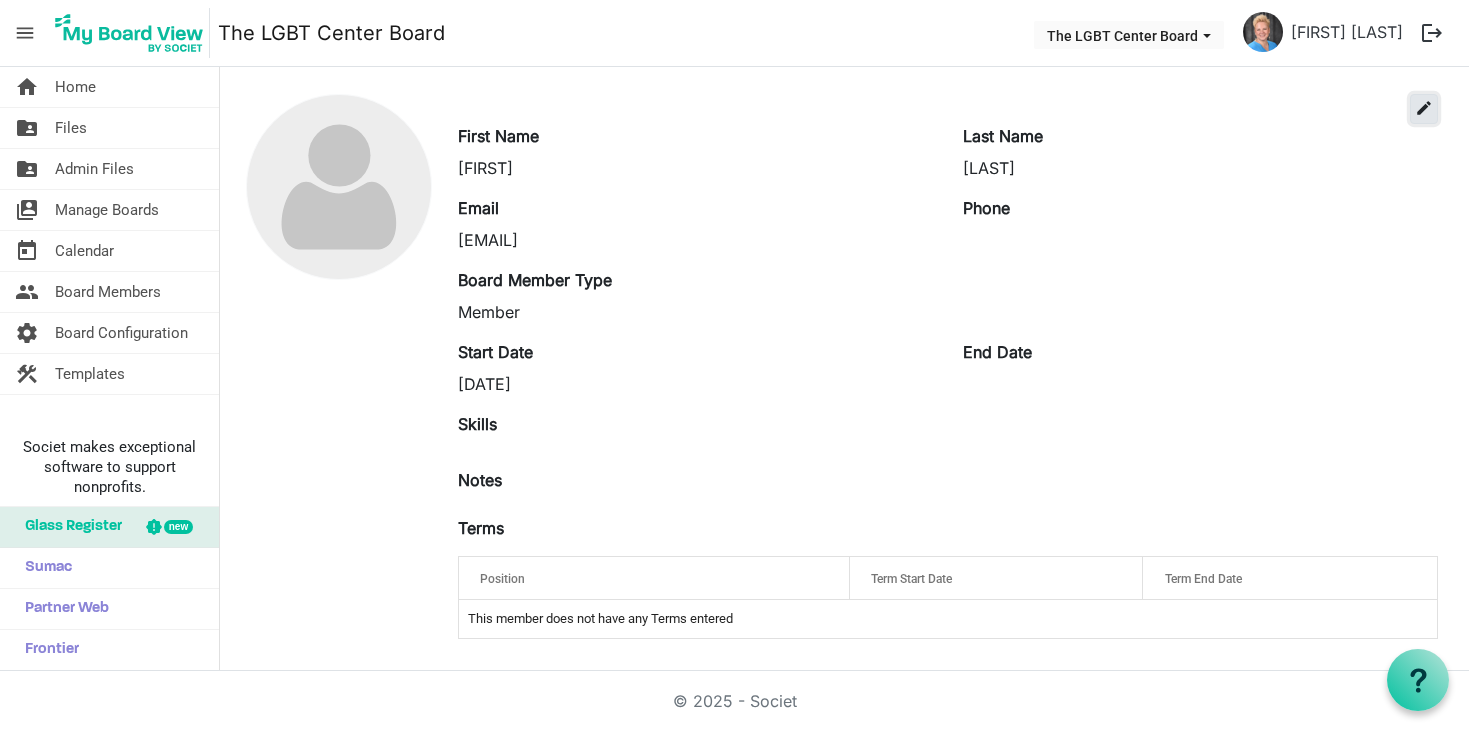click on "edit" at bounding box center (1424, 108) 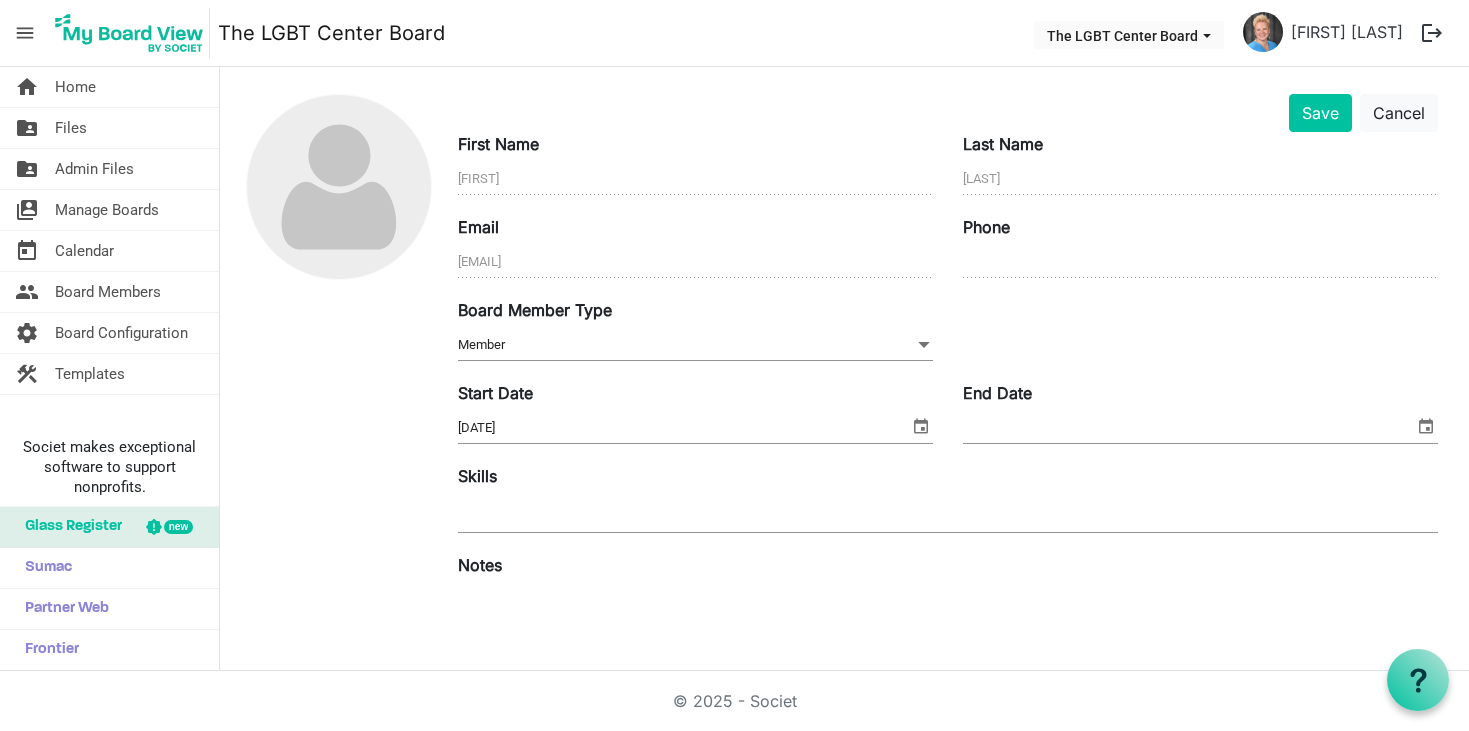 click on "End Date" at bounding box center (1188, 428) 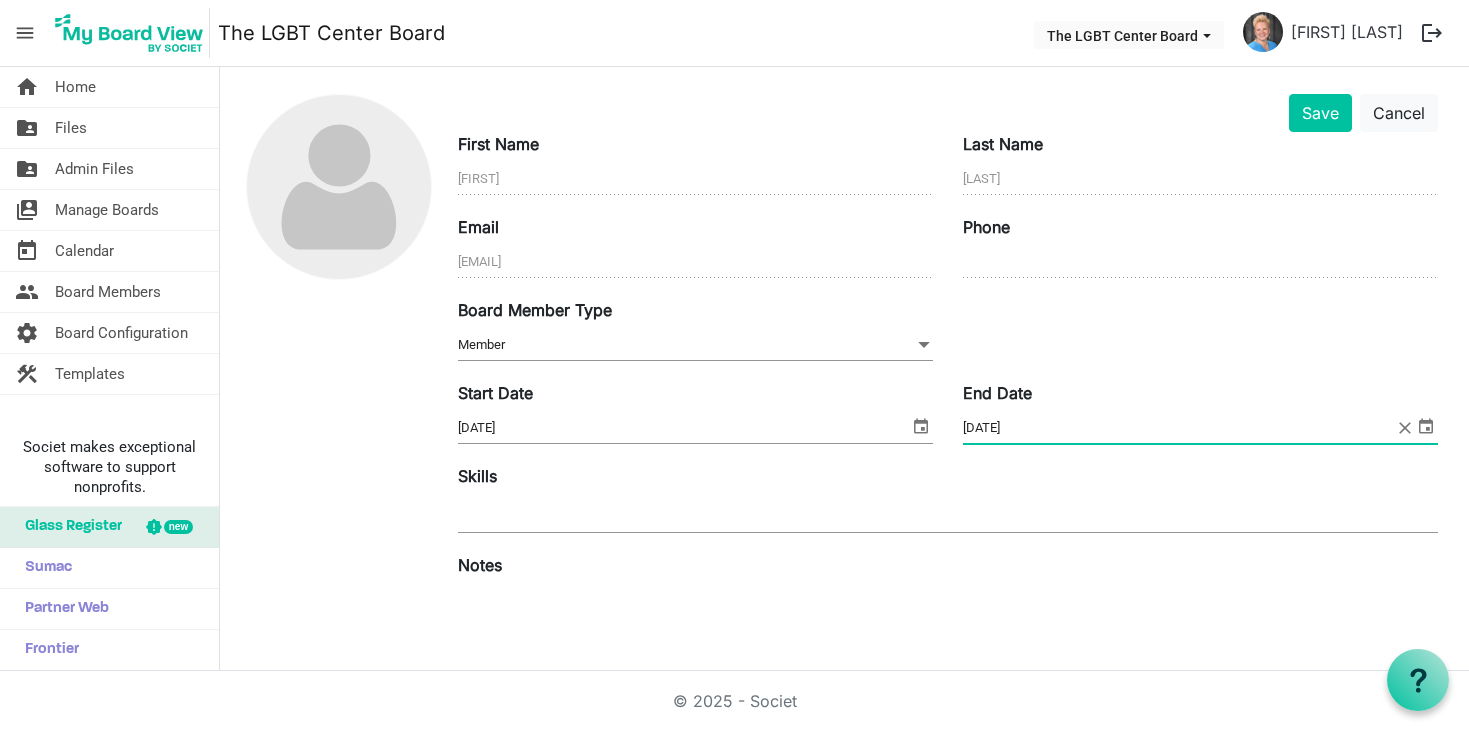 type on "3/13/2027" 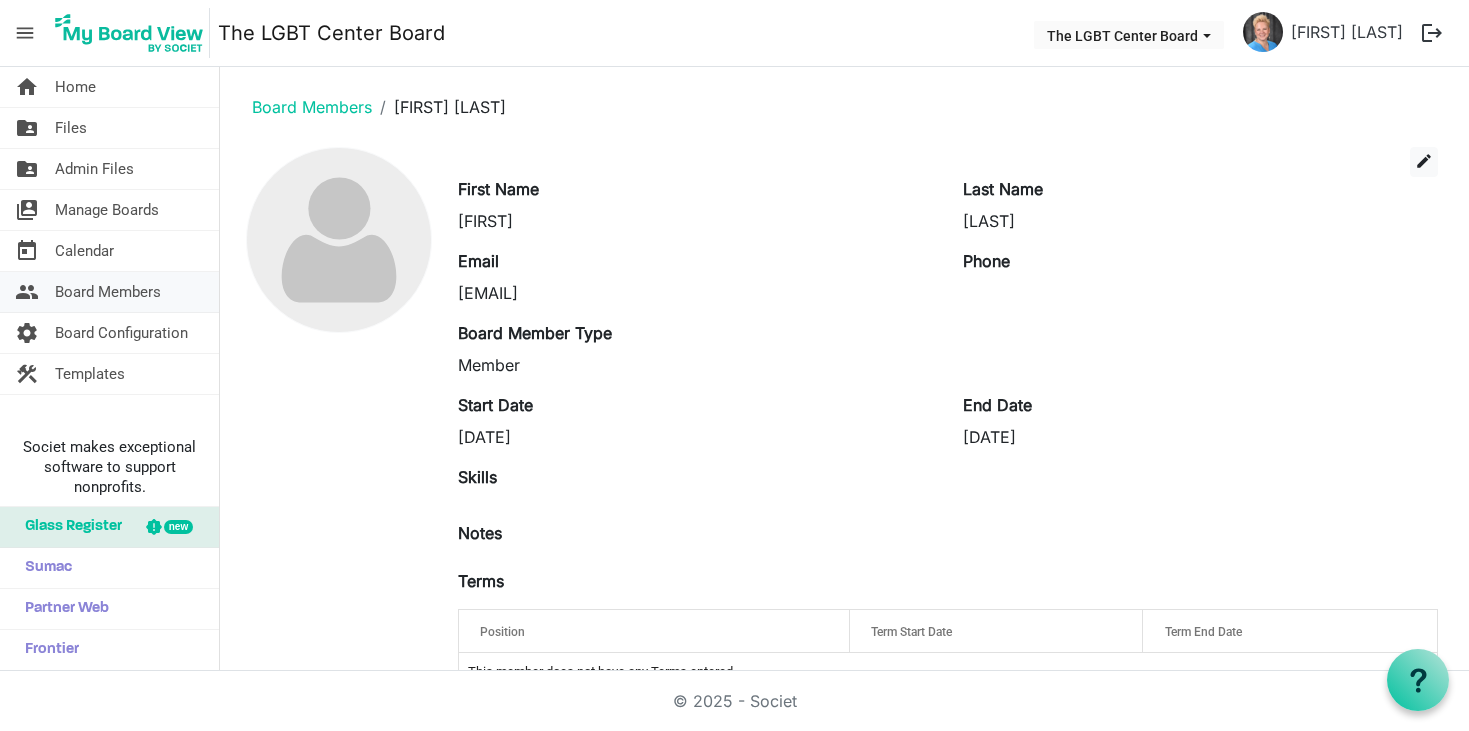 click on "Board Members" at bounding box center [108, 292] 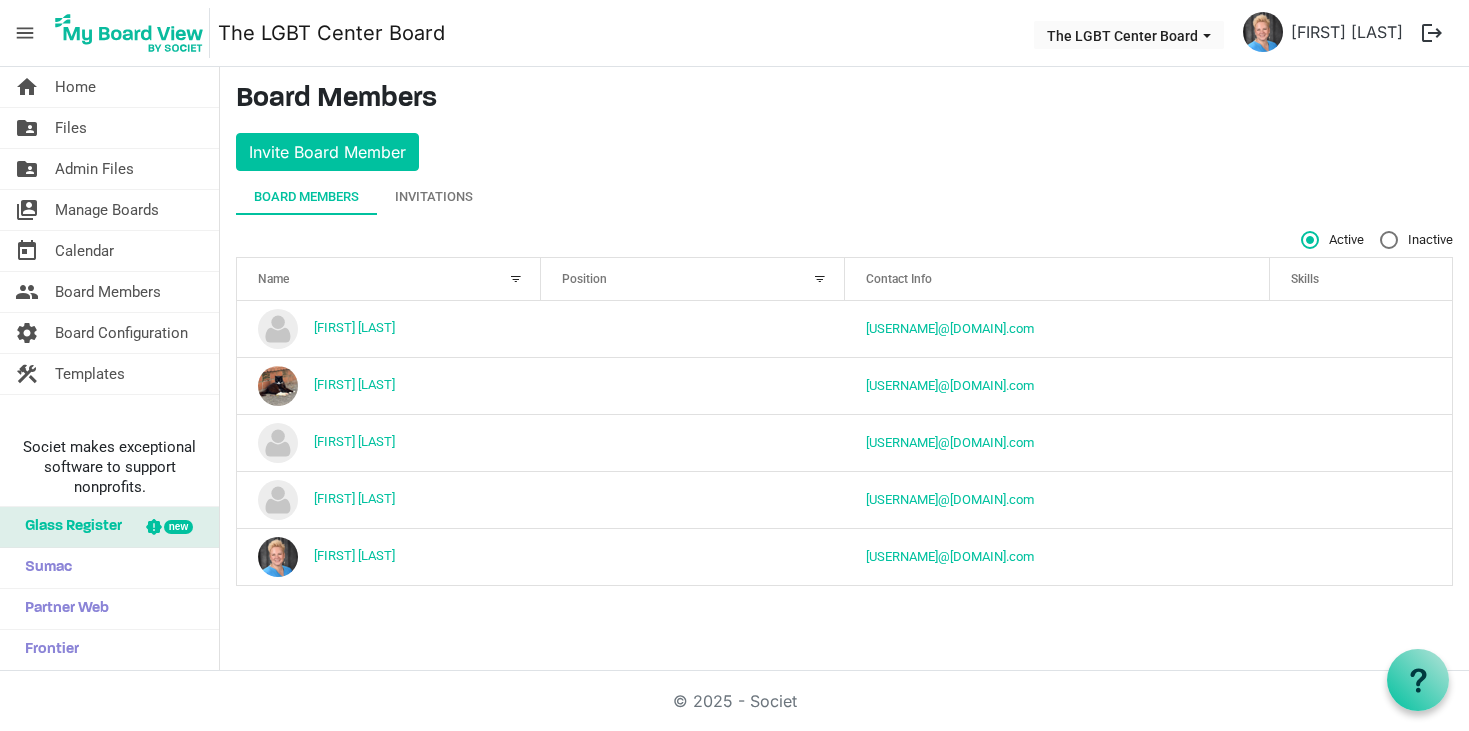 scroll, scrollTop: 0, scrollLeft: 0, axis: both 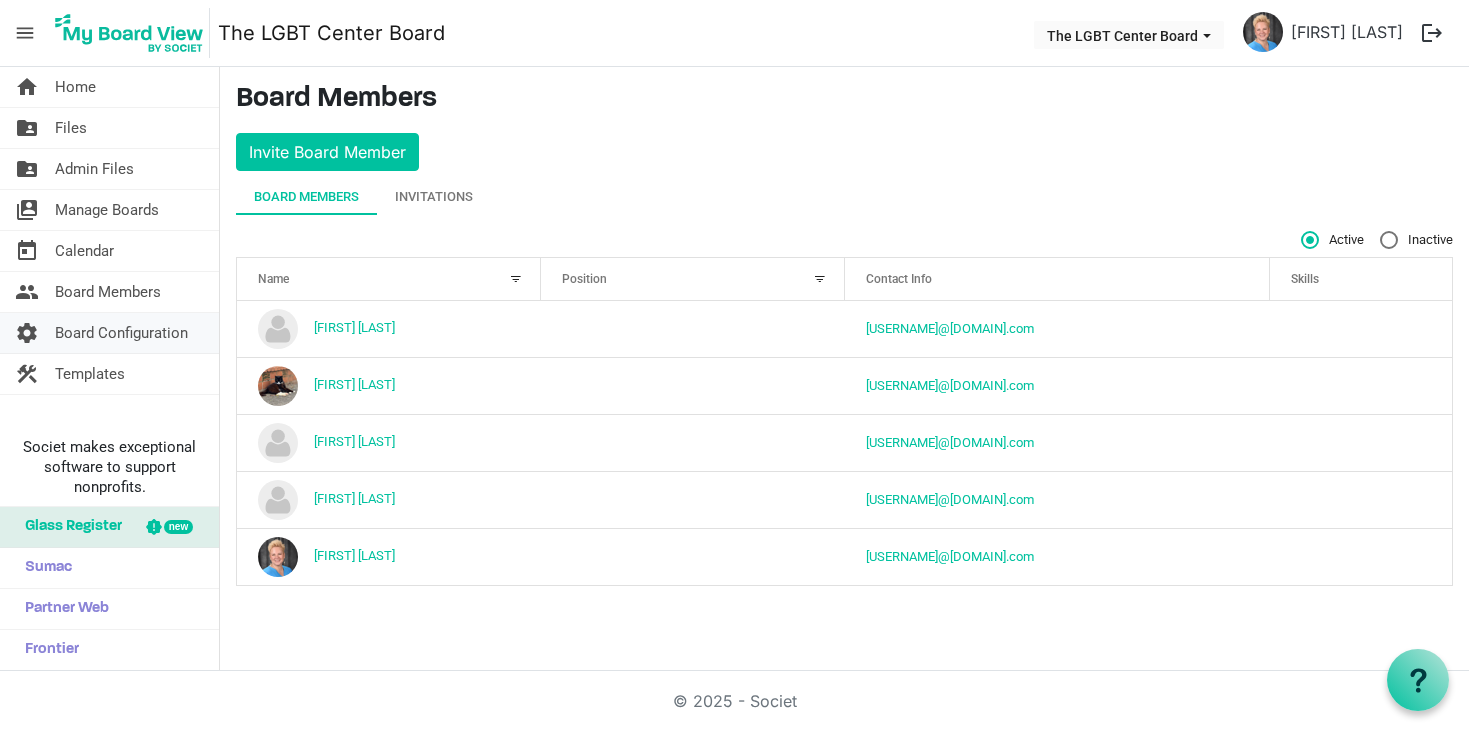 click on "Board Configuration" at bounding box center [121, 333] 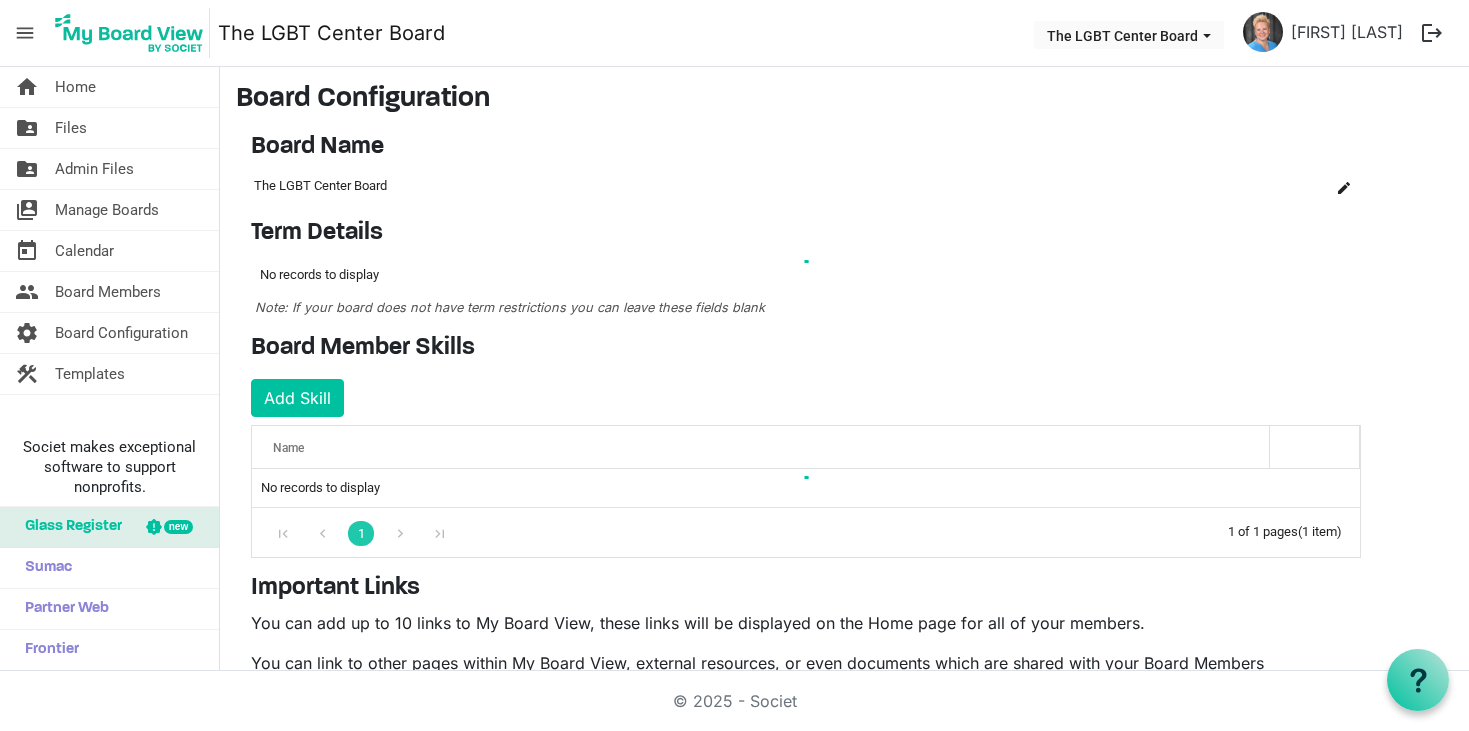 scroll, scrollTop: 0, scrollLeft: 0, axis: both 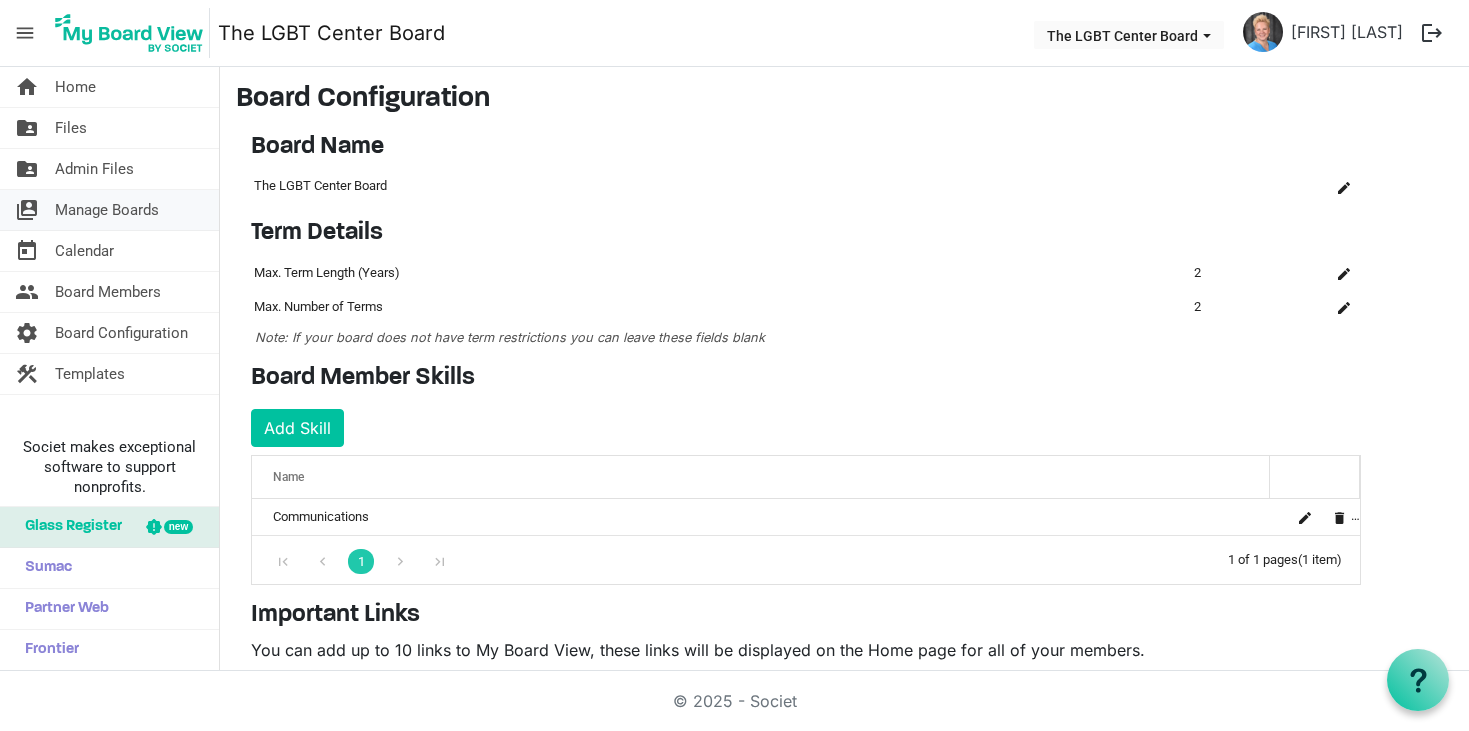 click on "Manage Boards" at bounding box center (107, 210) 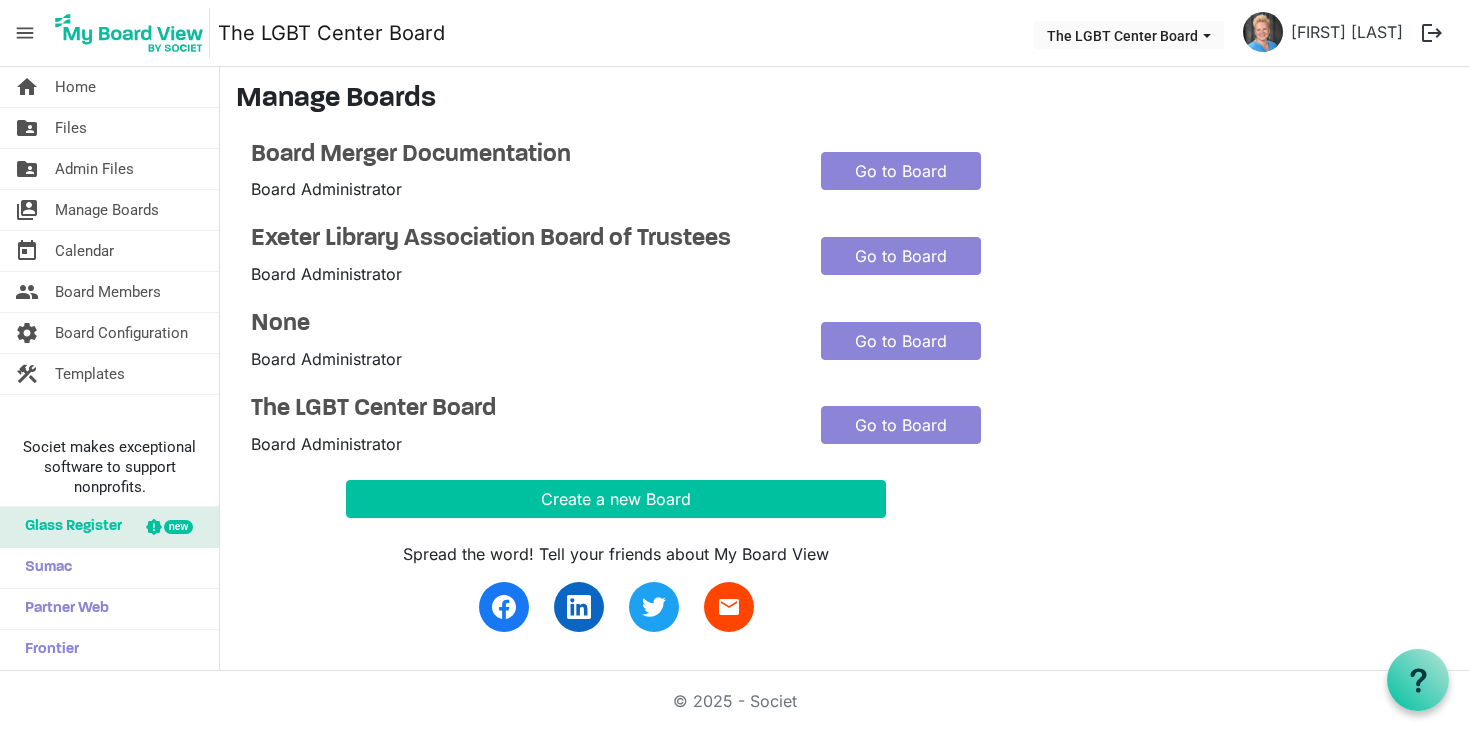 scroll, scrollTop: 0, scrollLeft: 0, axis: both 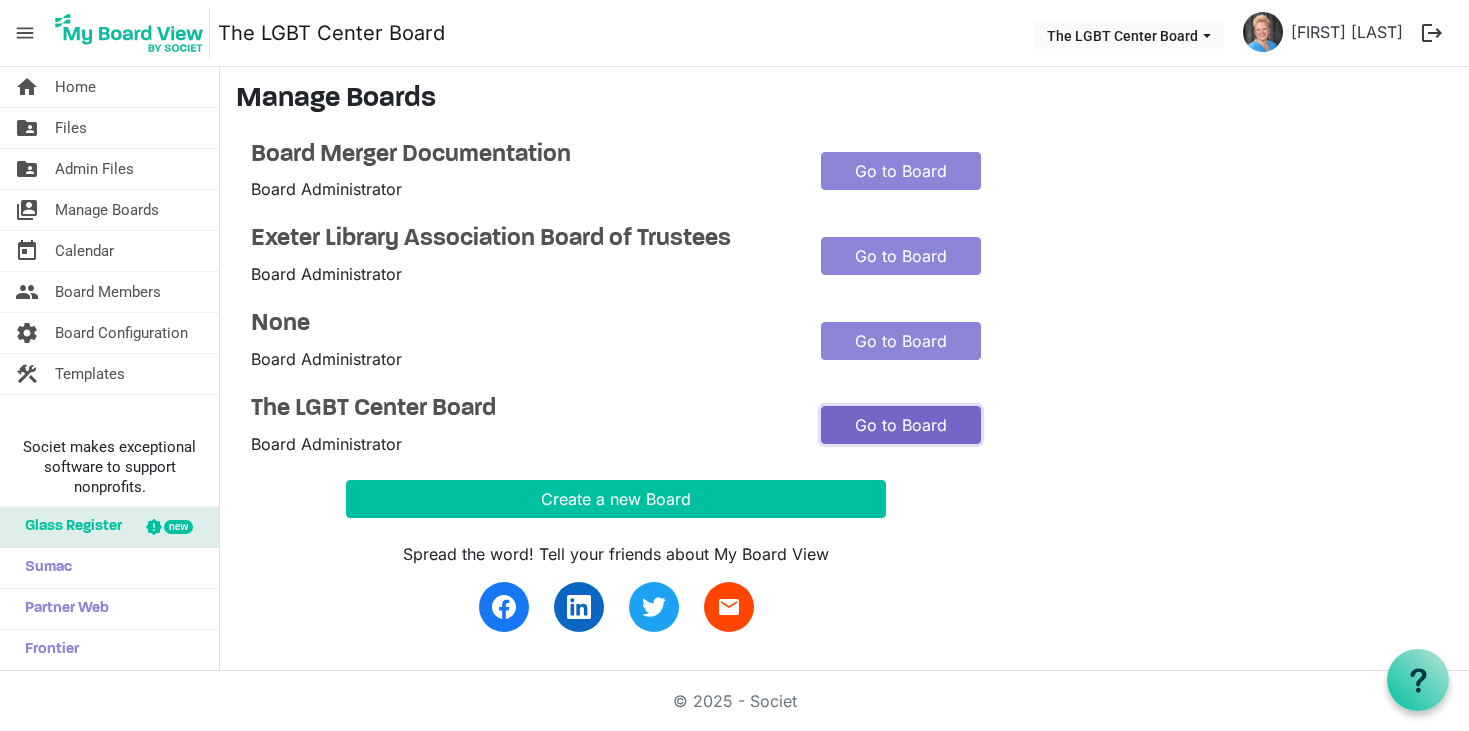 click on "Go to Board" at bounding box center (901, 425) 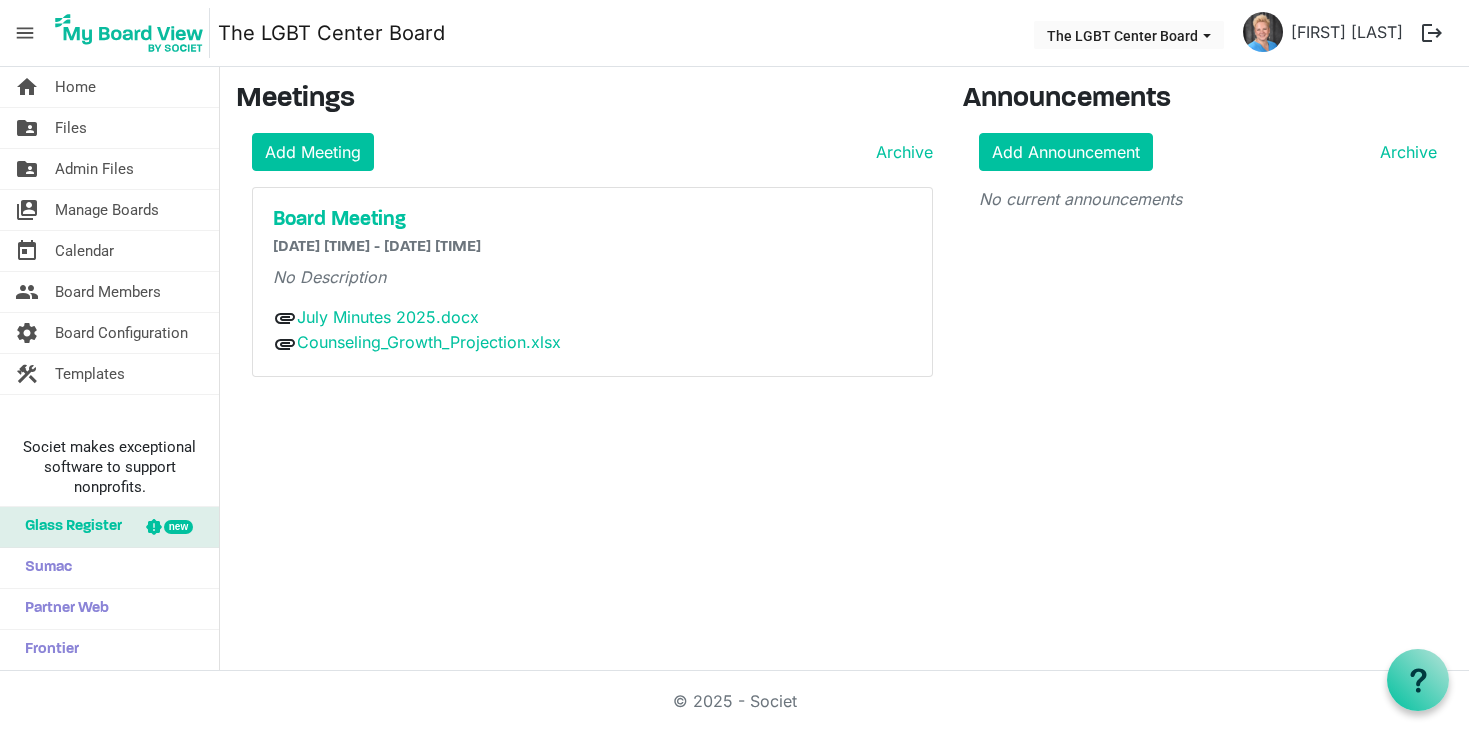 scroll, scrollTop: 0, scrollLeft: 0, axis: both 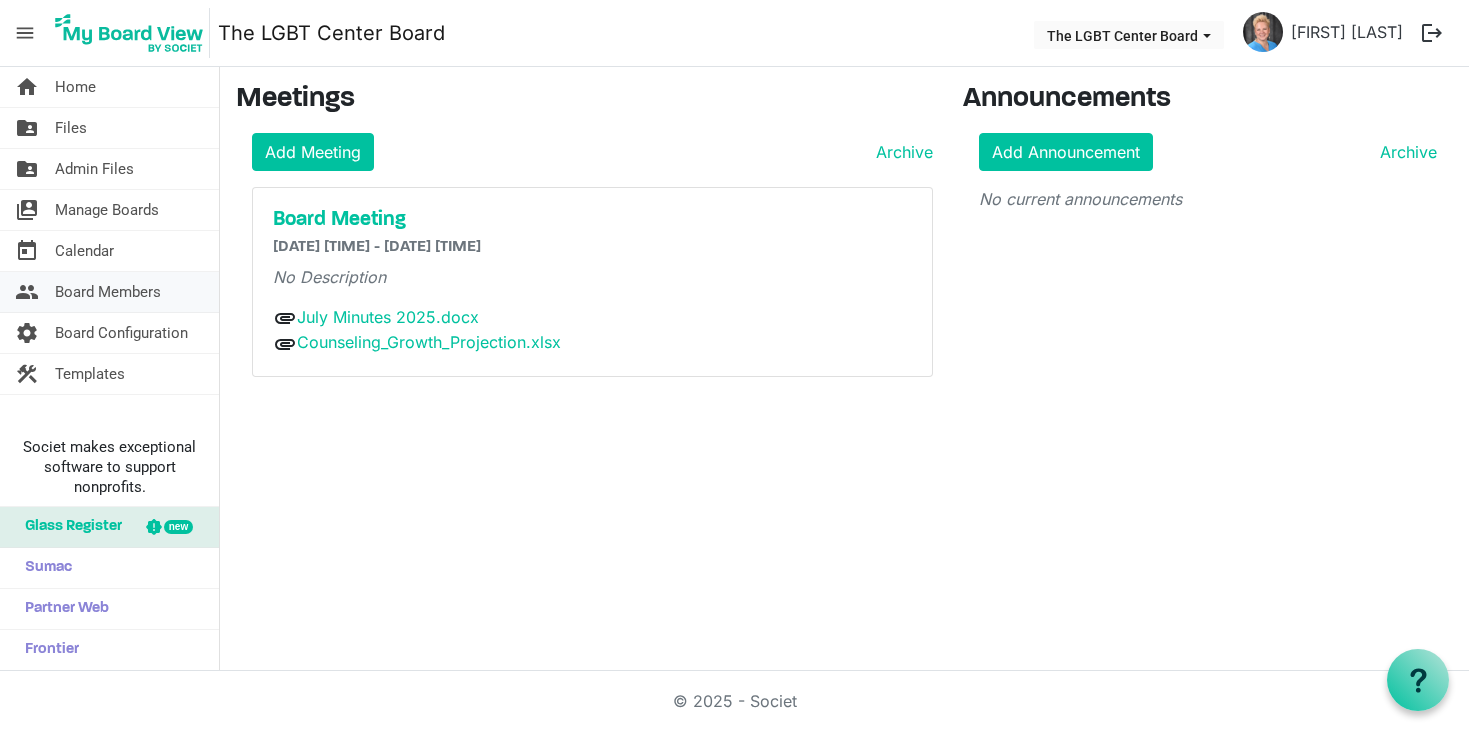 click on "Board Members" at bounding box center (108, 292) 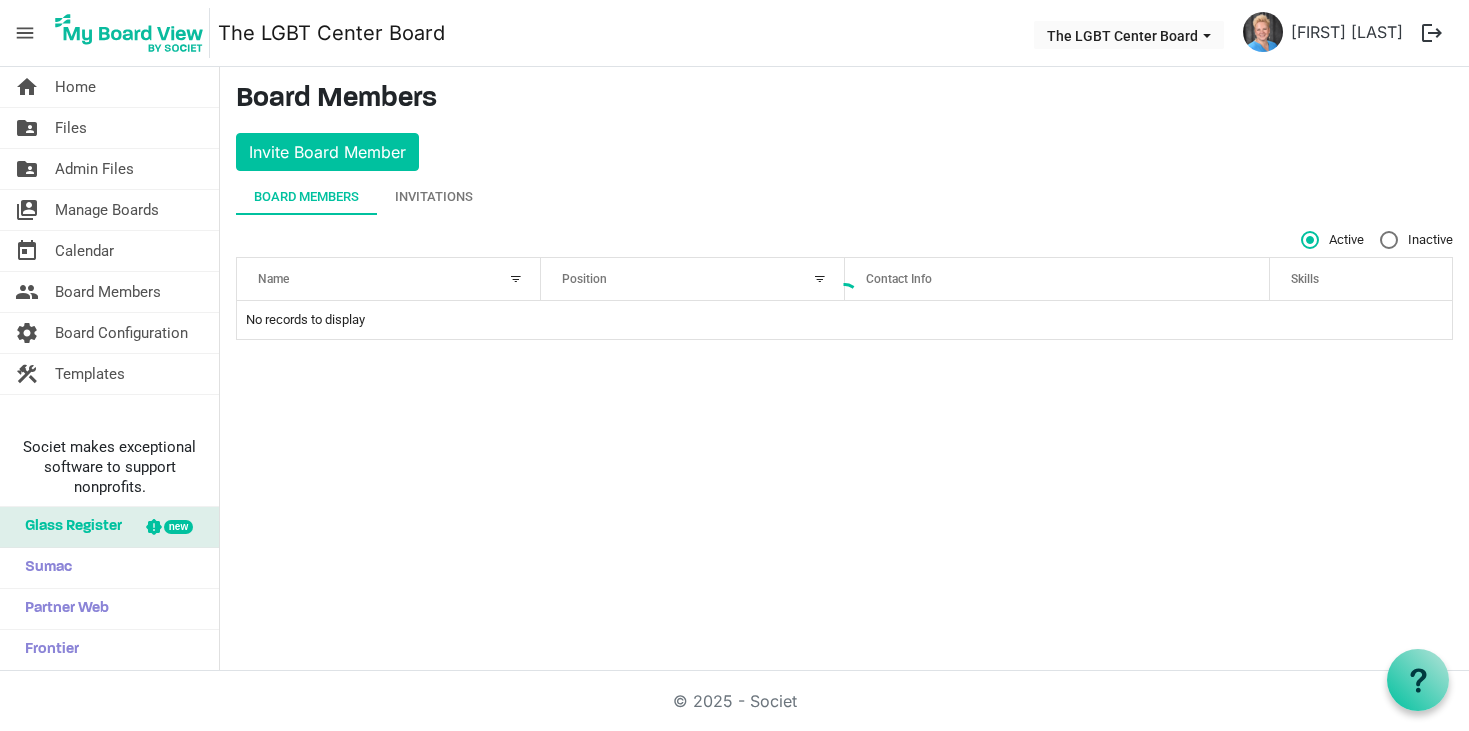 scroll, scrollTop: 0, scrollLeft: 0, axis: both 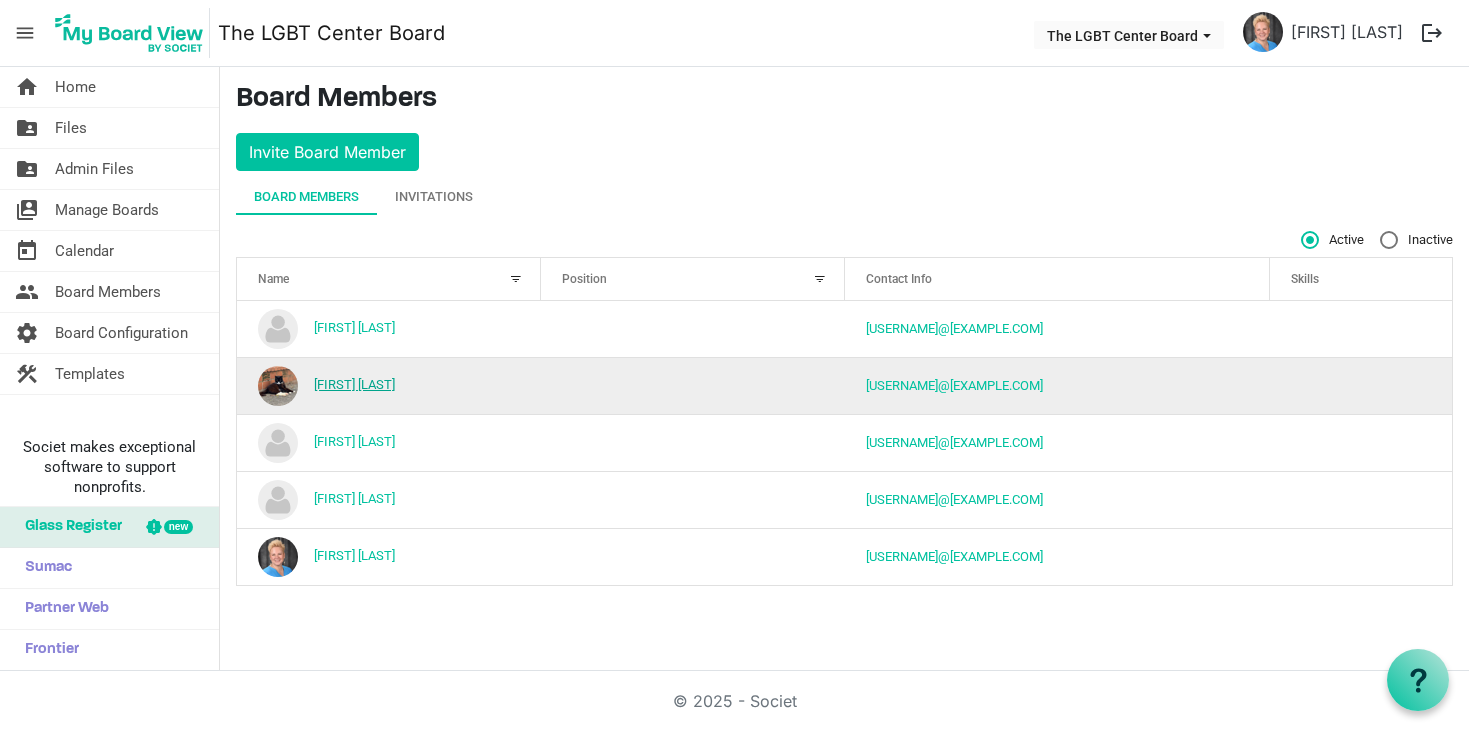 click on "[NAME] [NAME]" at bounding box center (354, 384) 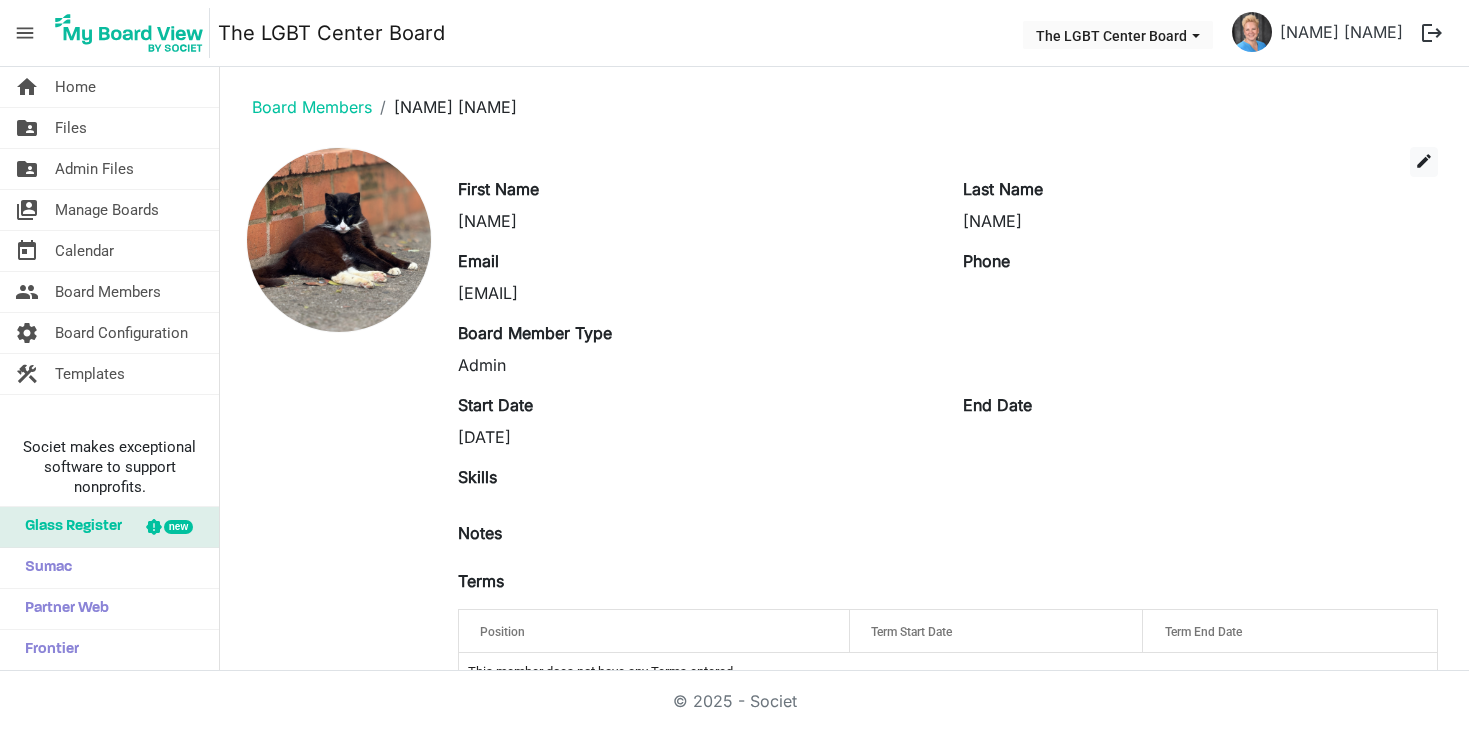 scroll, scrollTop: 0, scrollLeft: 0, axis: both 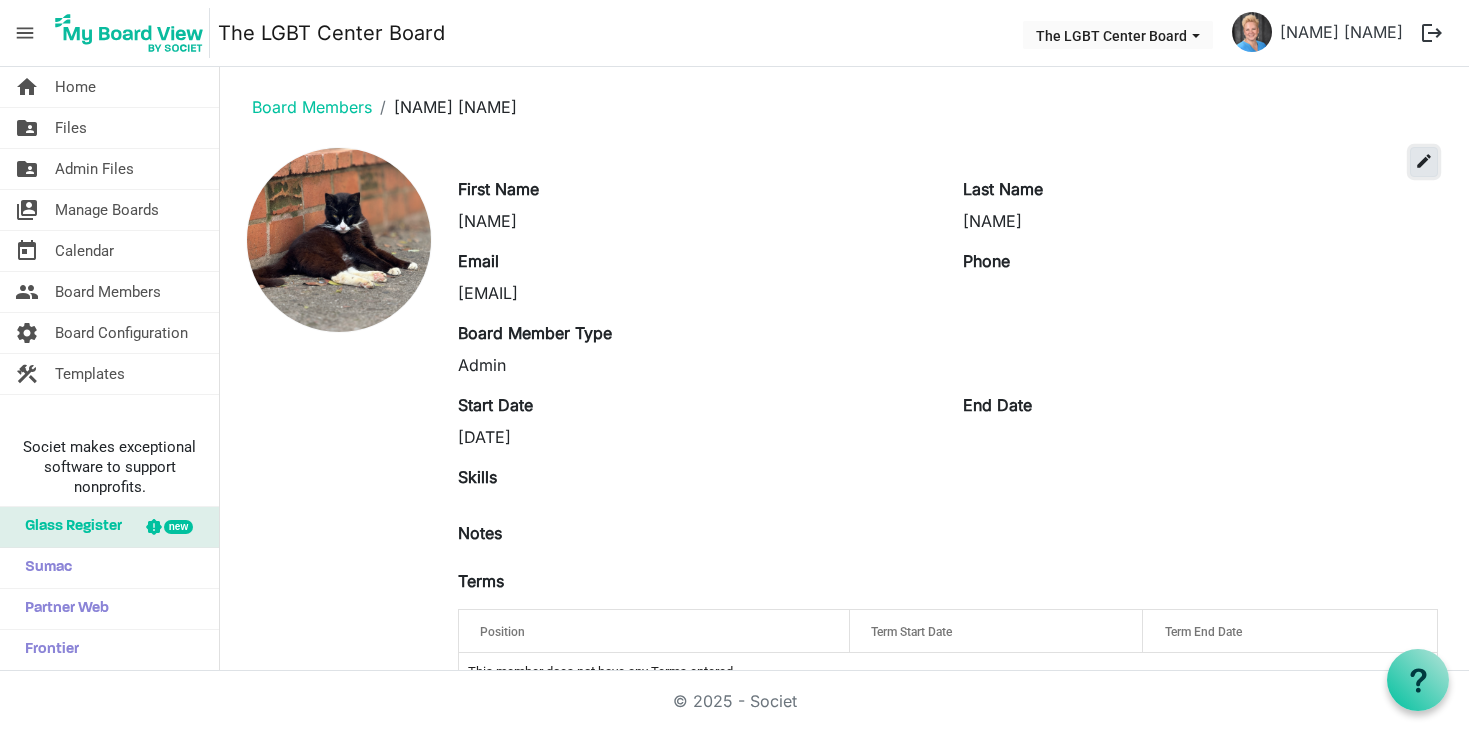 click on "edit" at bounding box center [1424, 161] 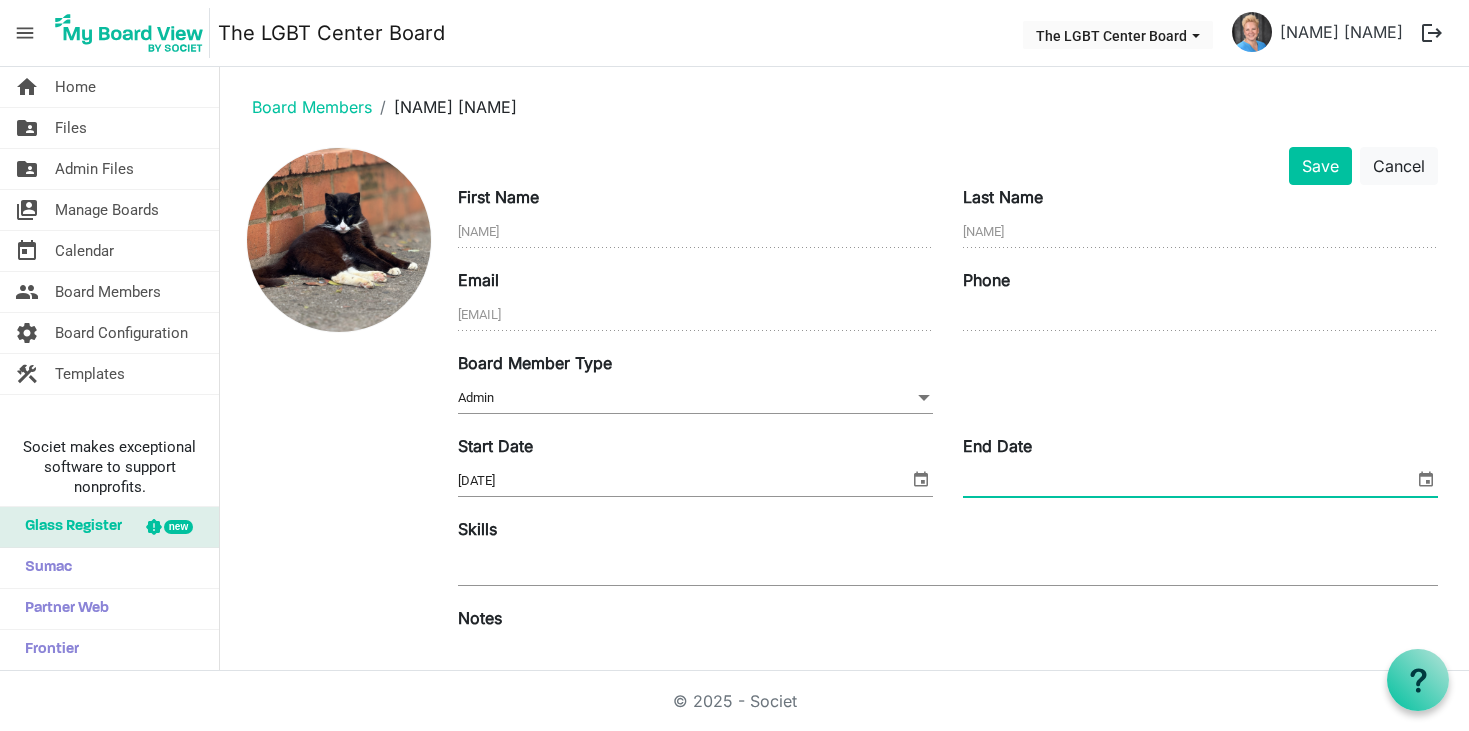 click on "End Date" at bounding box center [1188, 481] 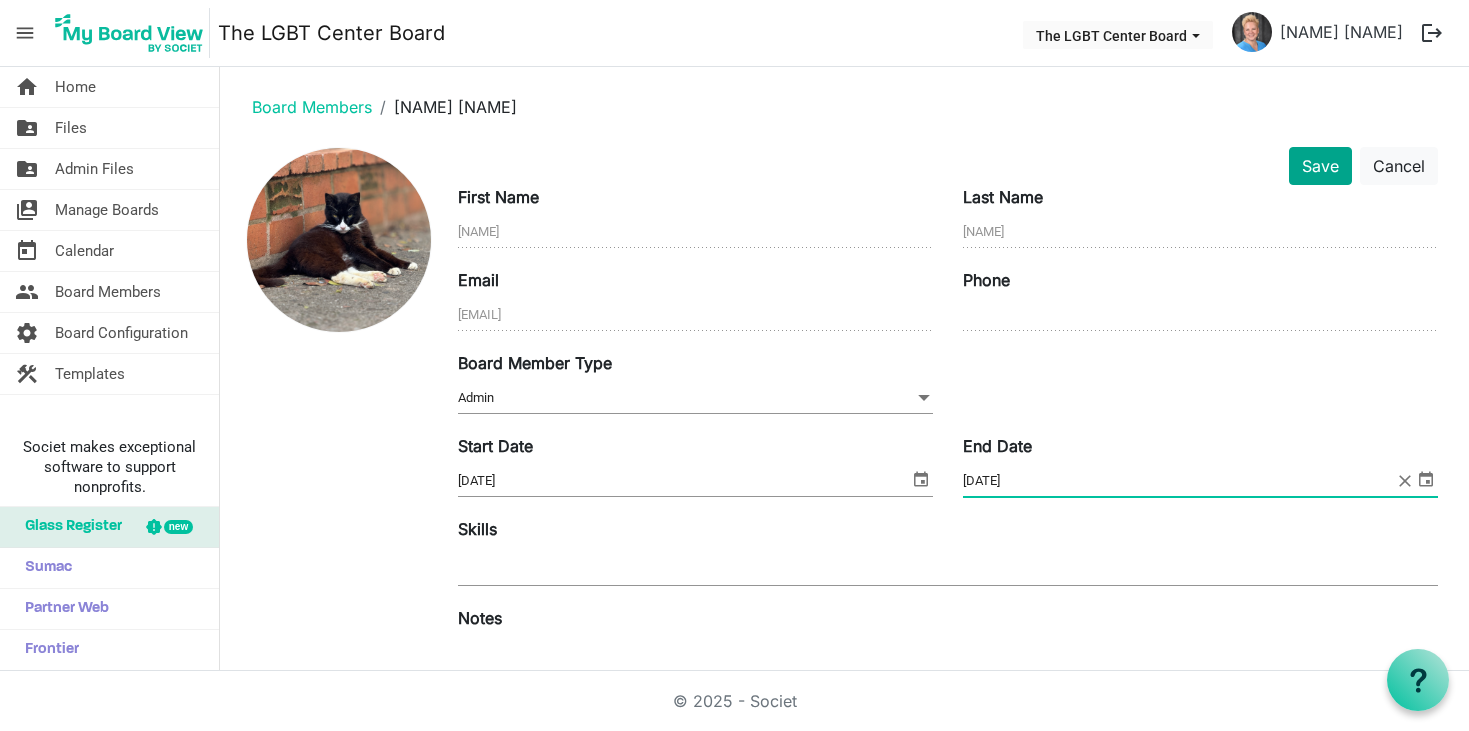 type on "3/1/2027" 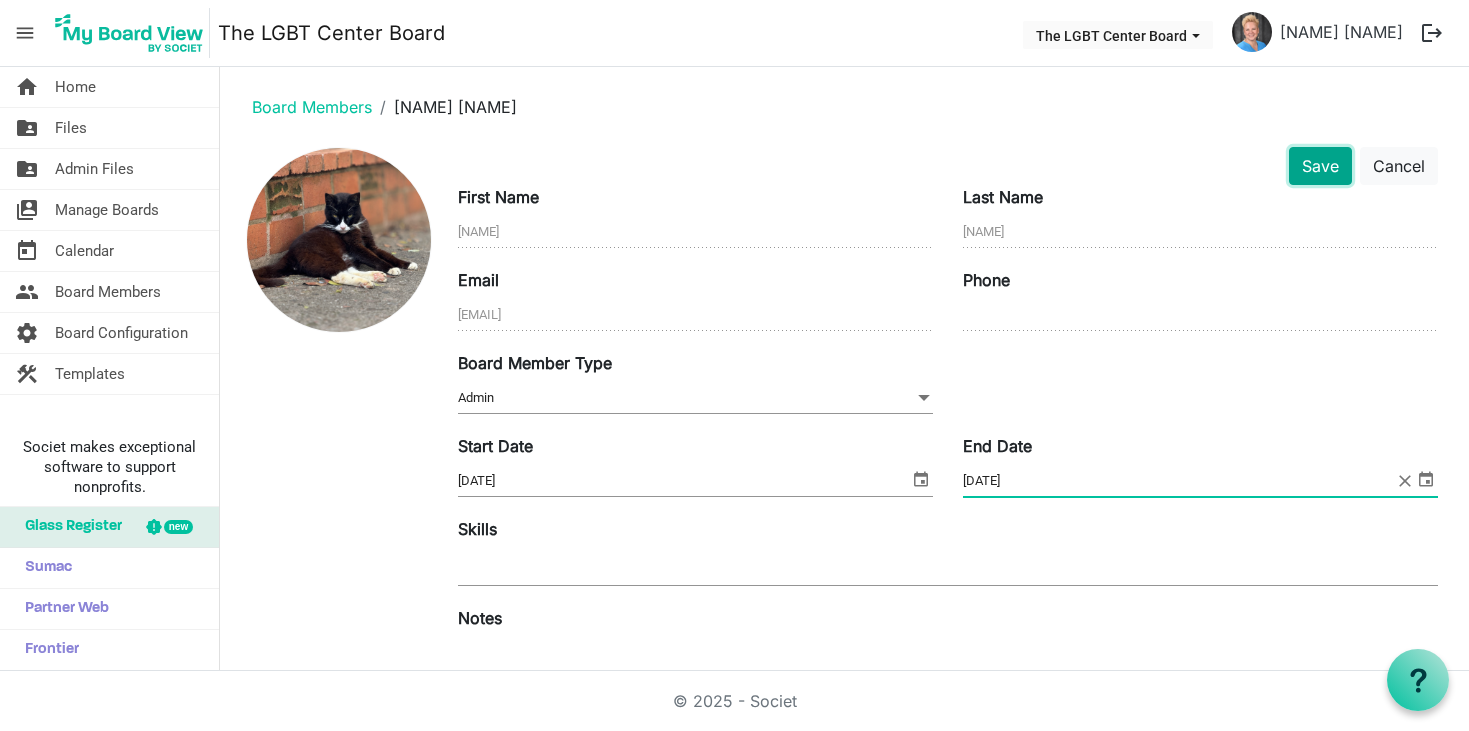 click on "Save" at bounding box center (1320, 166) 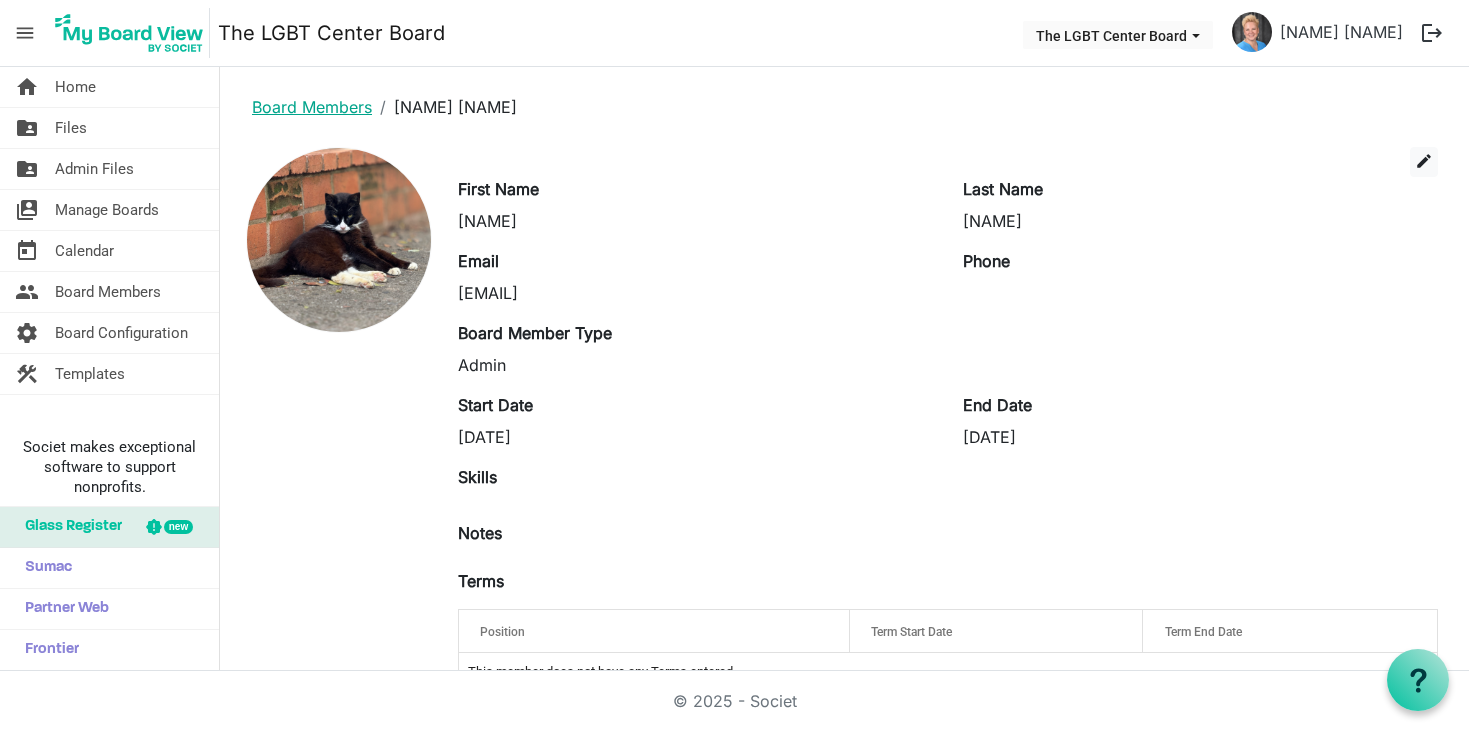 click on "Board Members" at bounding box center (312, 107) 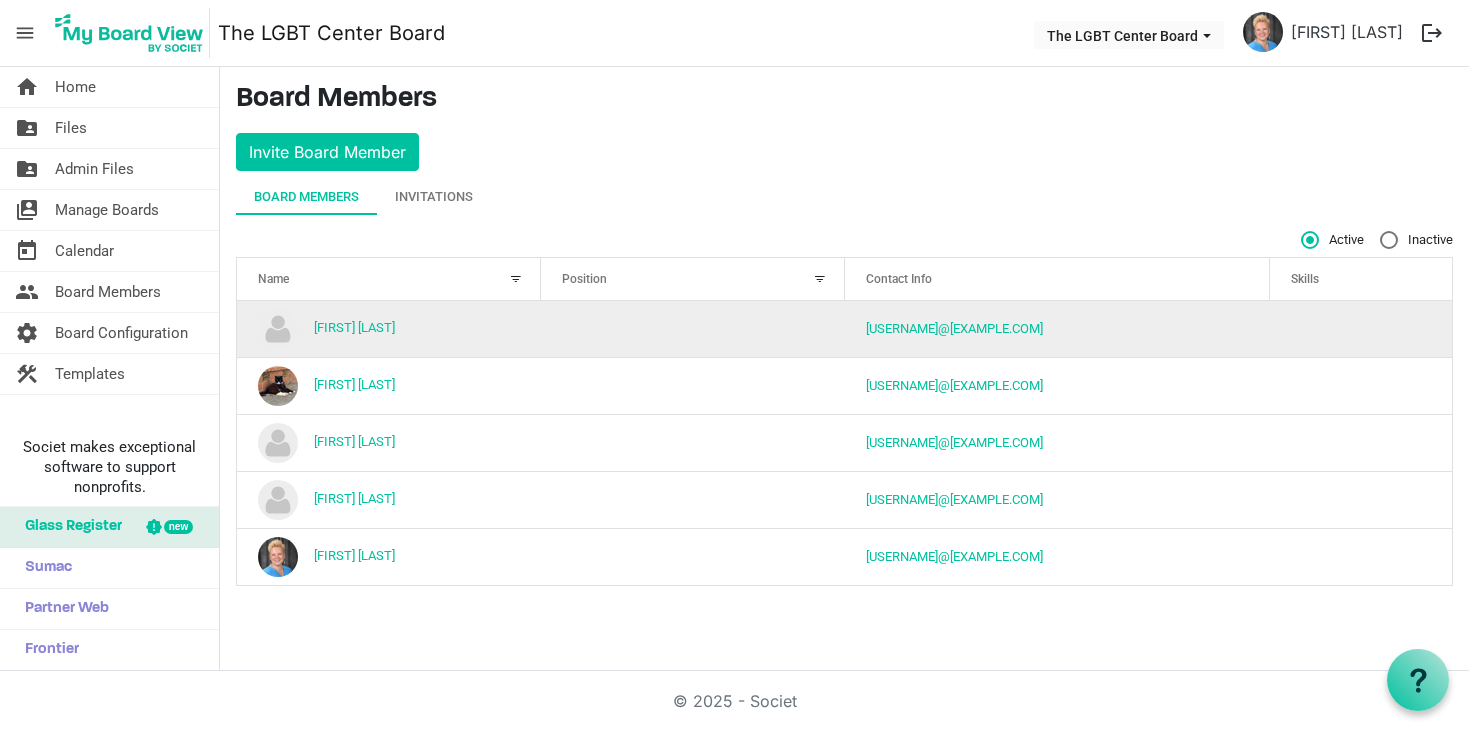 scroll, scrollTop: 0, scrollLeft: 0, axis: both 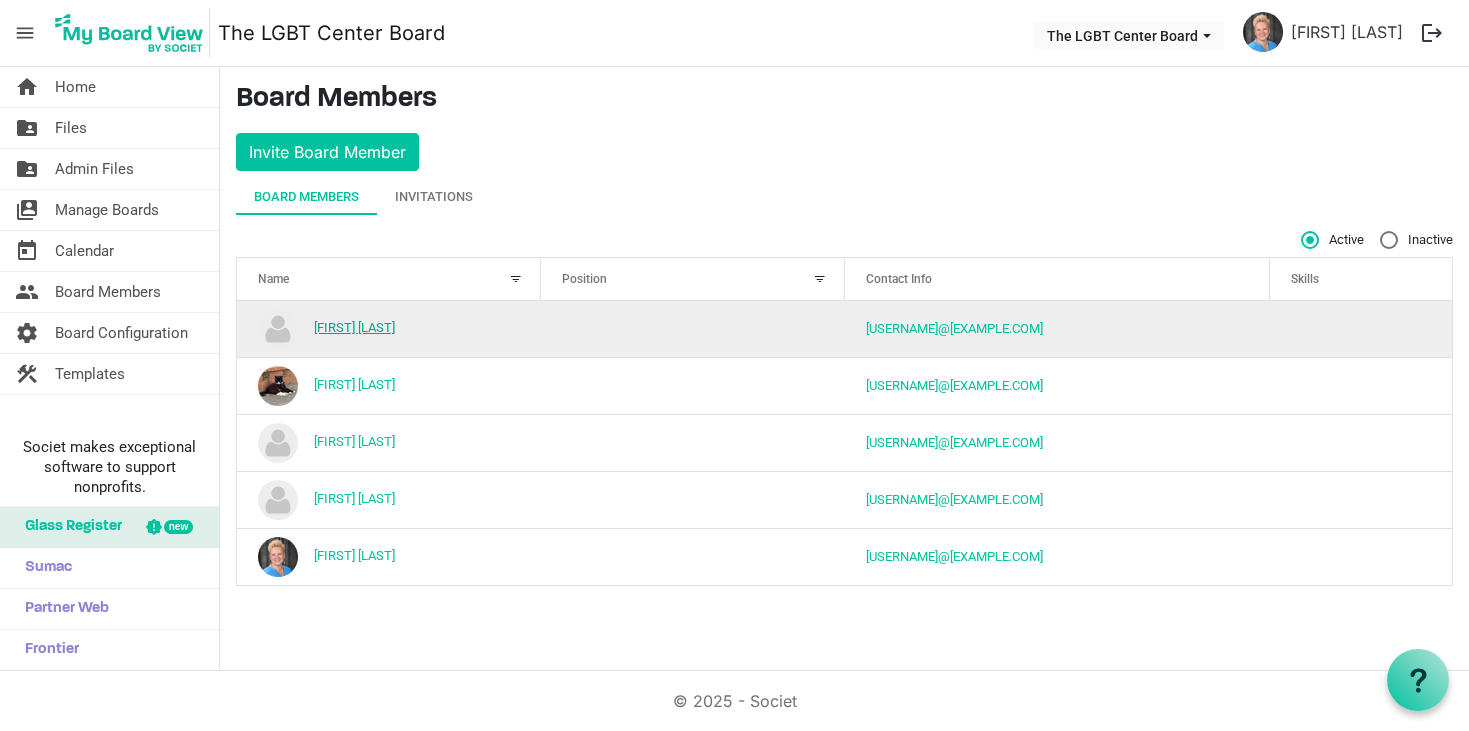 click on "[FIRST] [LAST]" at bounding box center (354, 327) 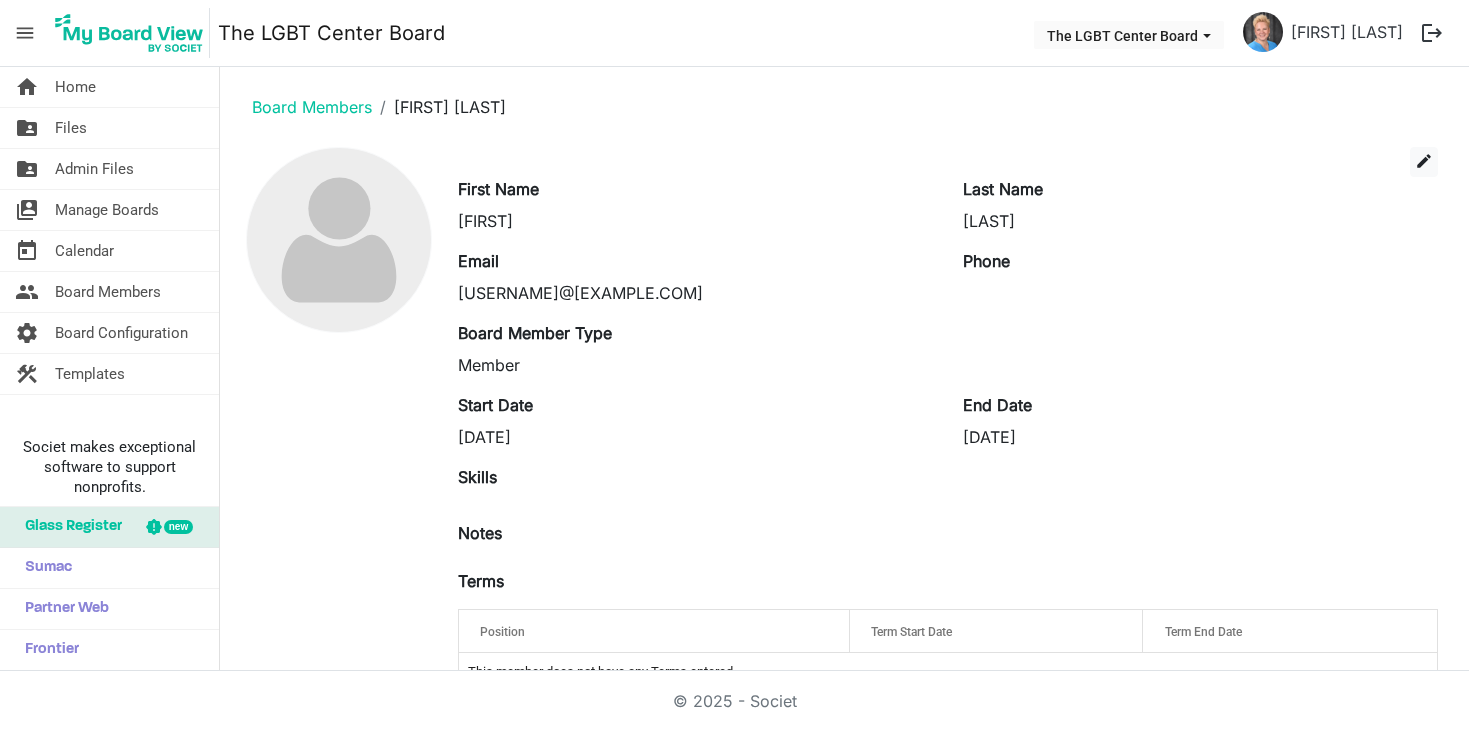 scroll, scrollTop: 0, scrollLeft: 0, axis: both 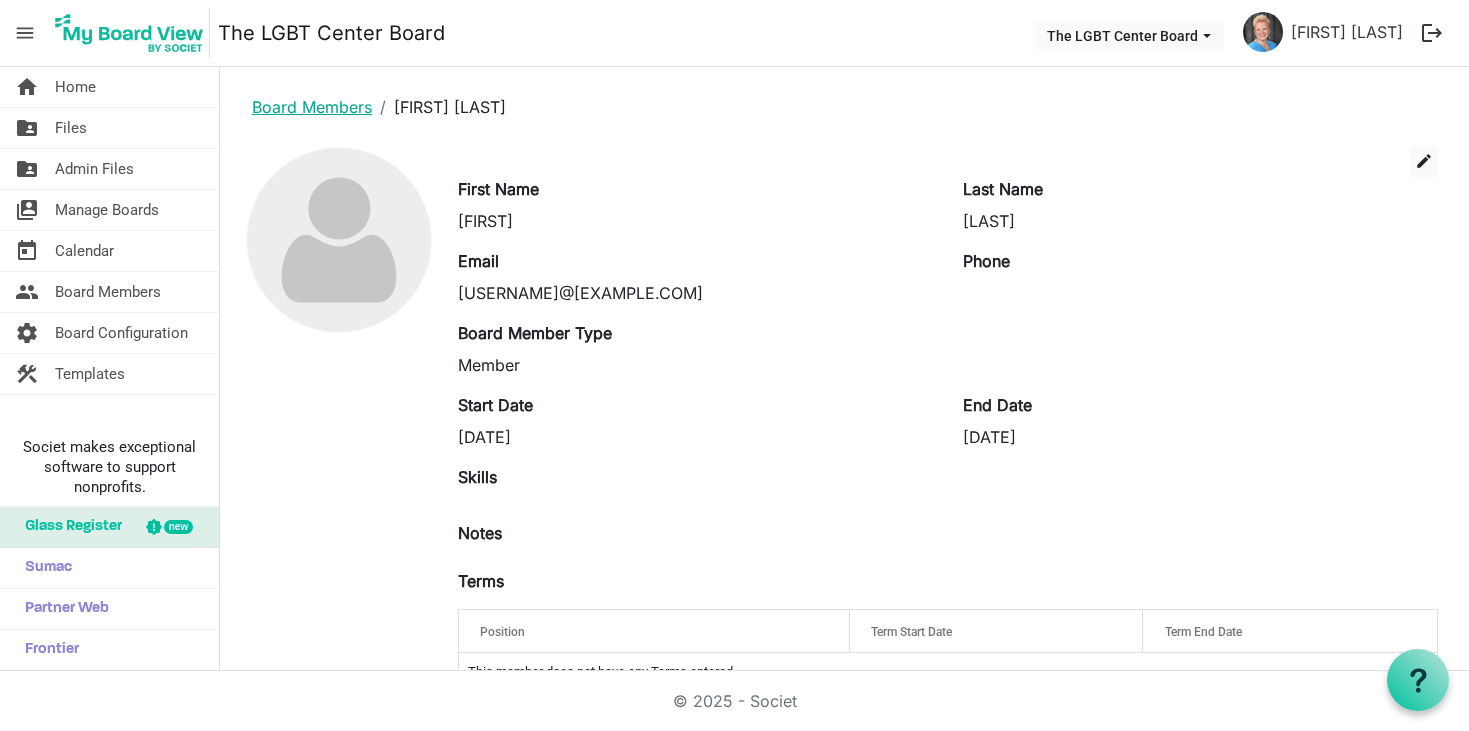 click on "Board Members" at bounding box center (312, 107) 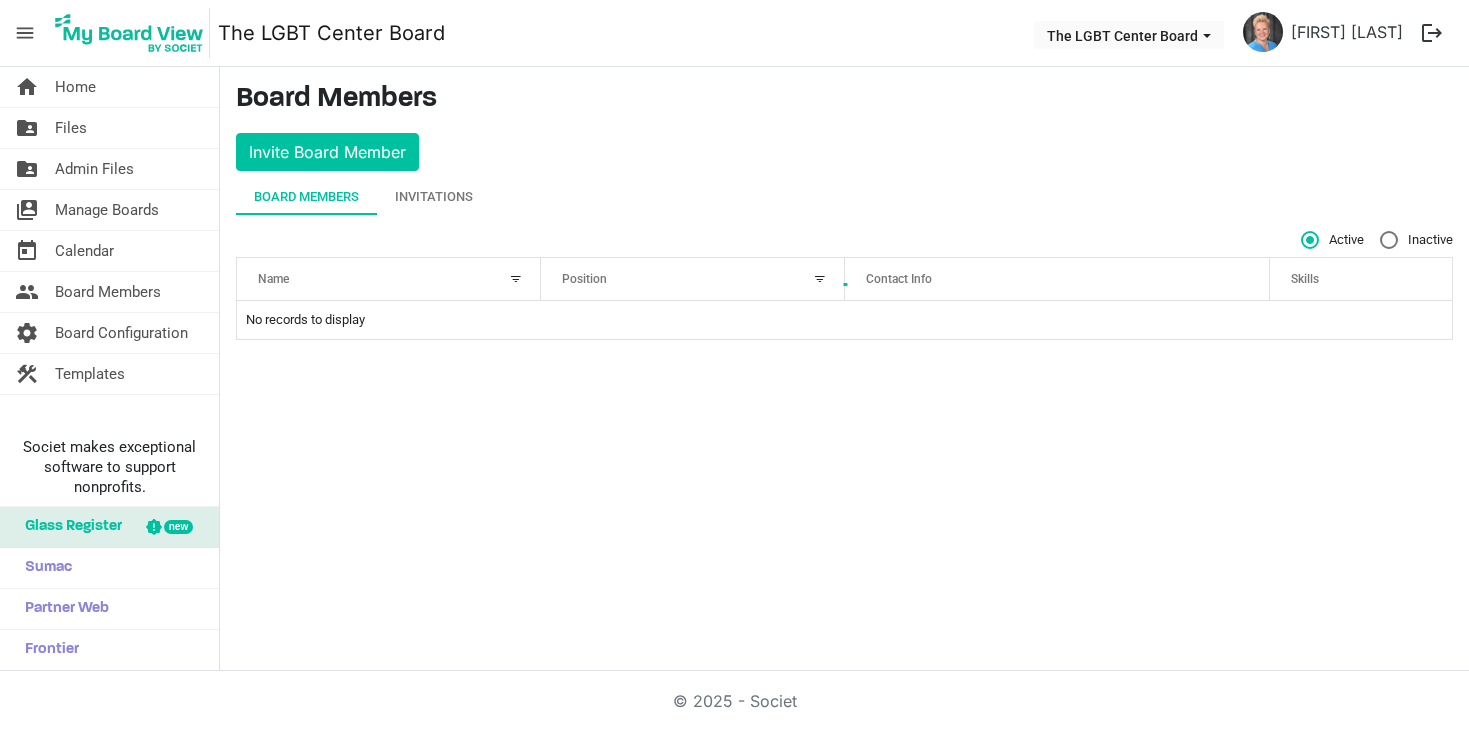 scroll, scrollTop: 0, scrollLeft: 0, axis: both 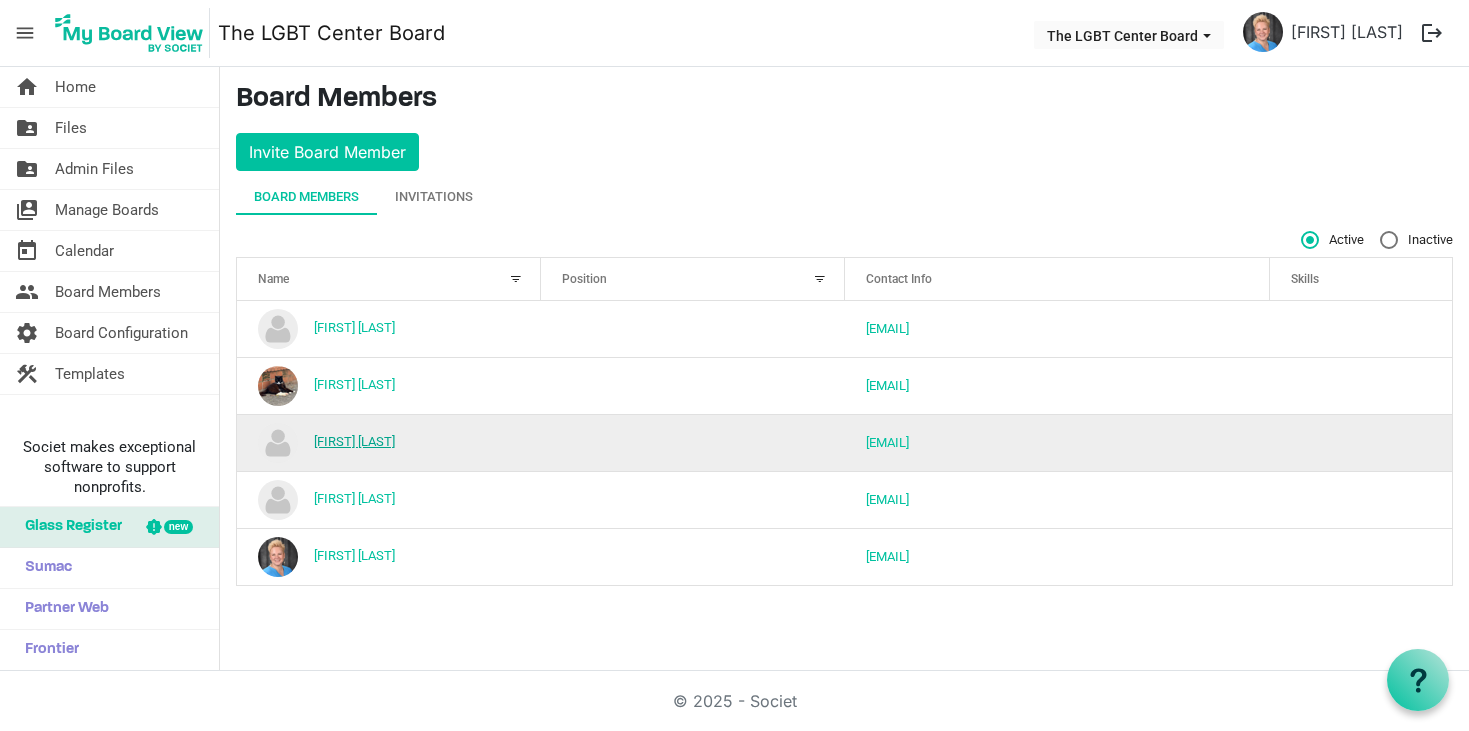 click on "Jennifer Basanavage" at bounding box center [354, 441] 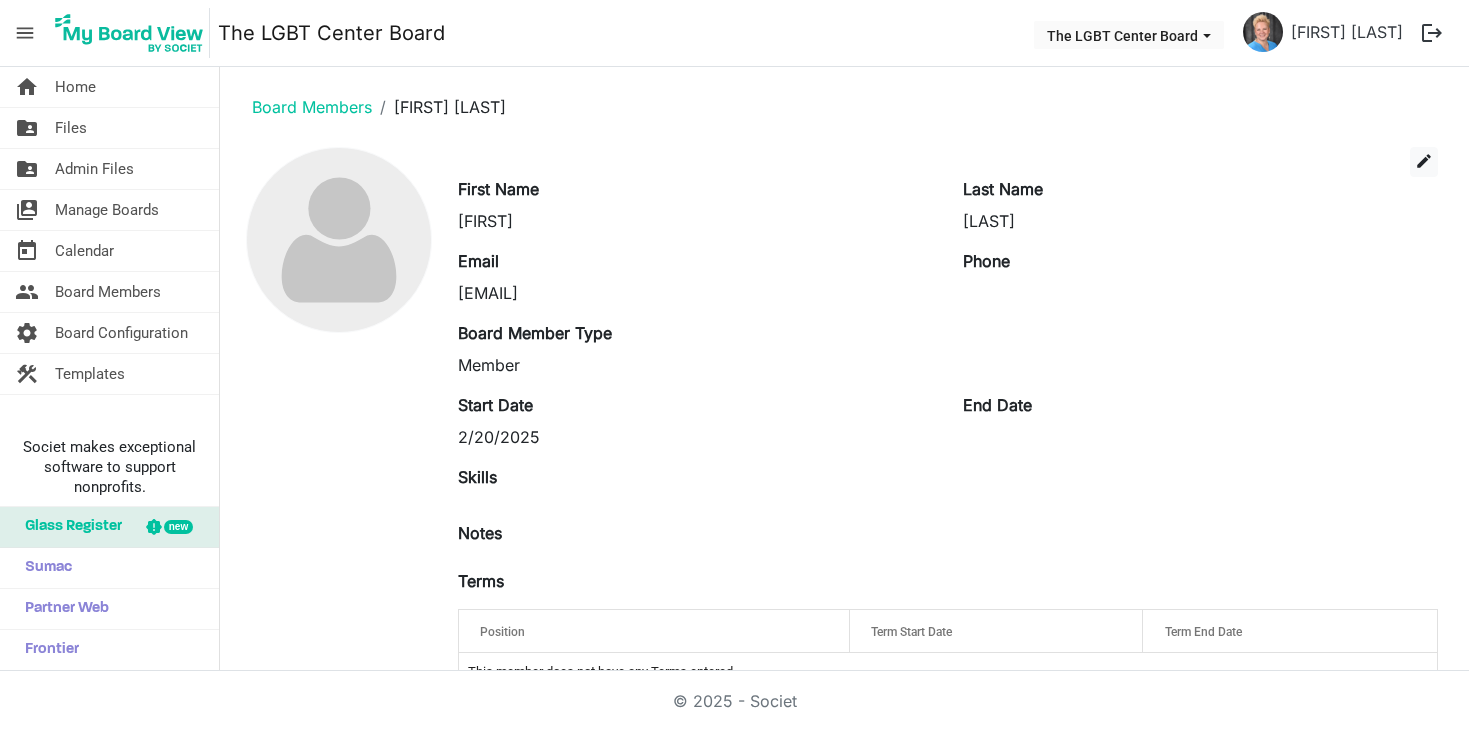 scroll, scrollTop: 0, scrollLeft: 0, axis: both 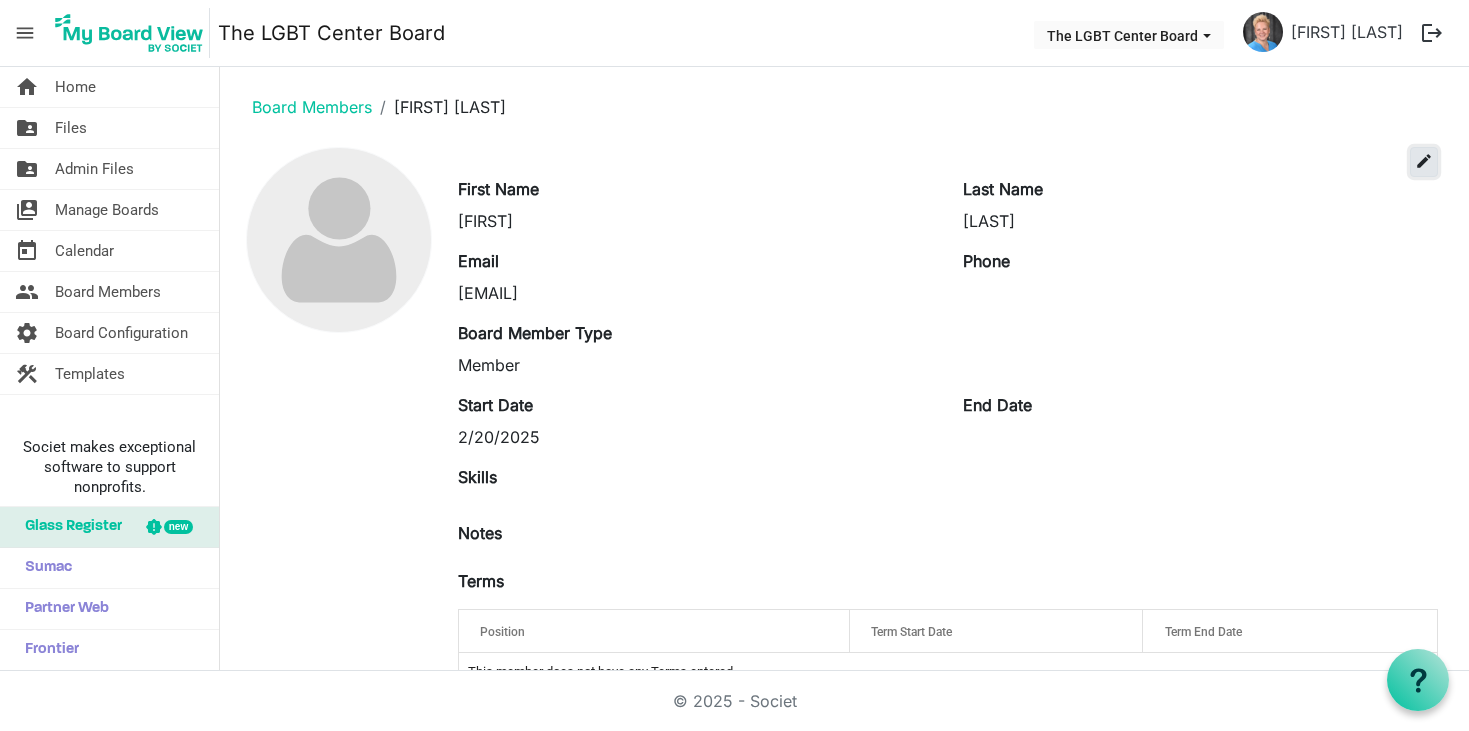 click on "edit" at bounding box center (1424, 161) 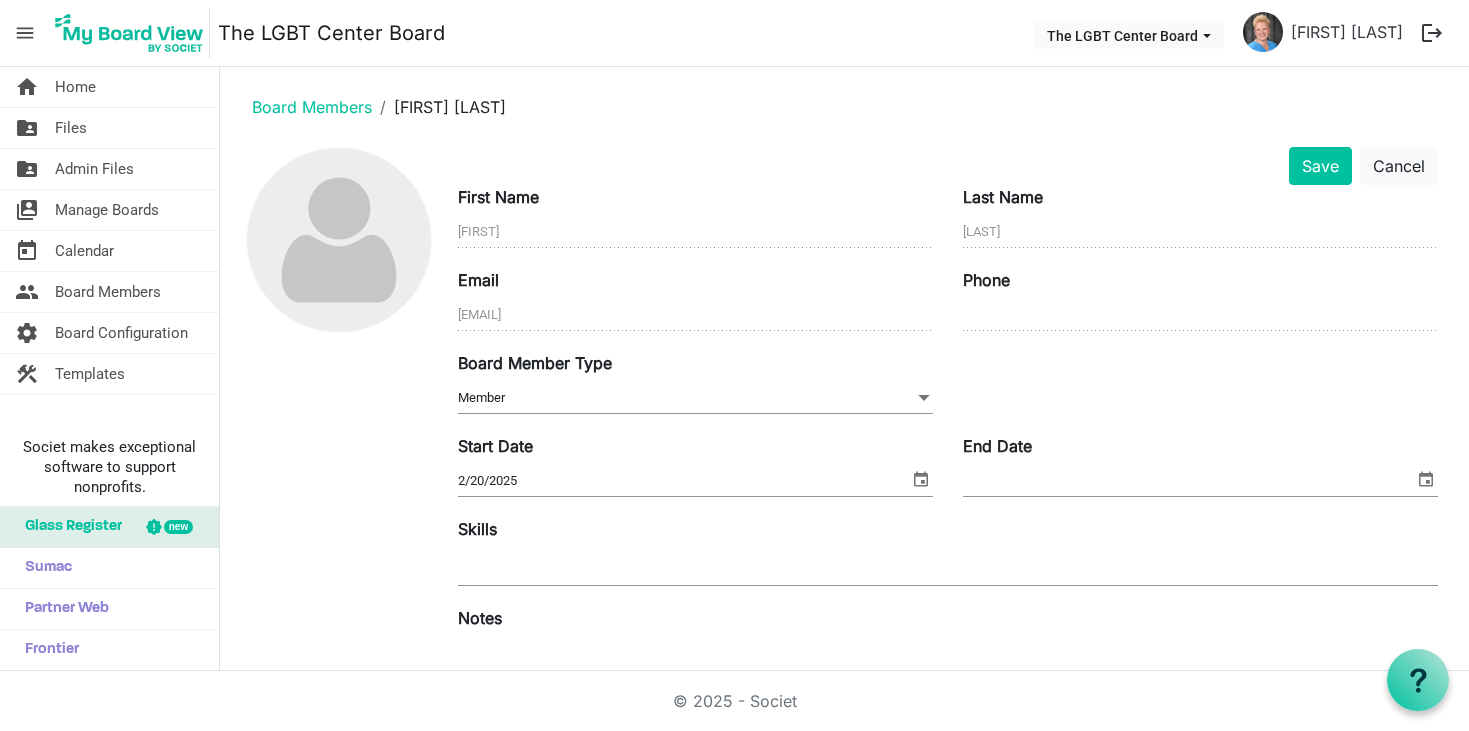 click on "End Date" at bounding box center [1188, 481] 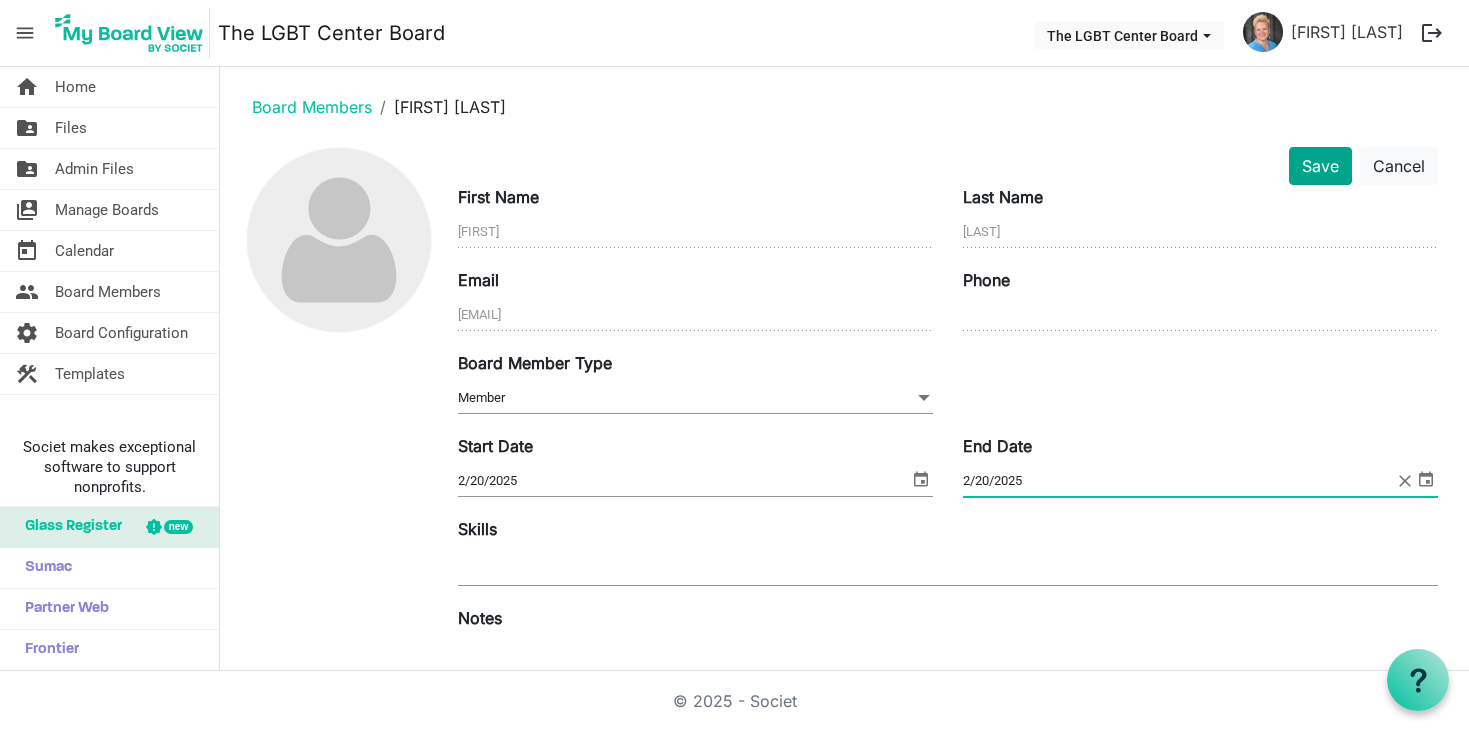 type on "2/20/2025" 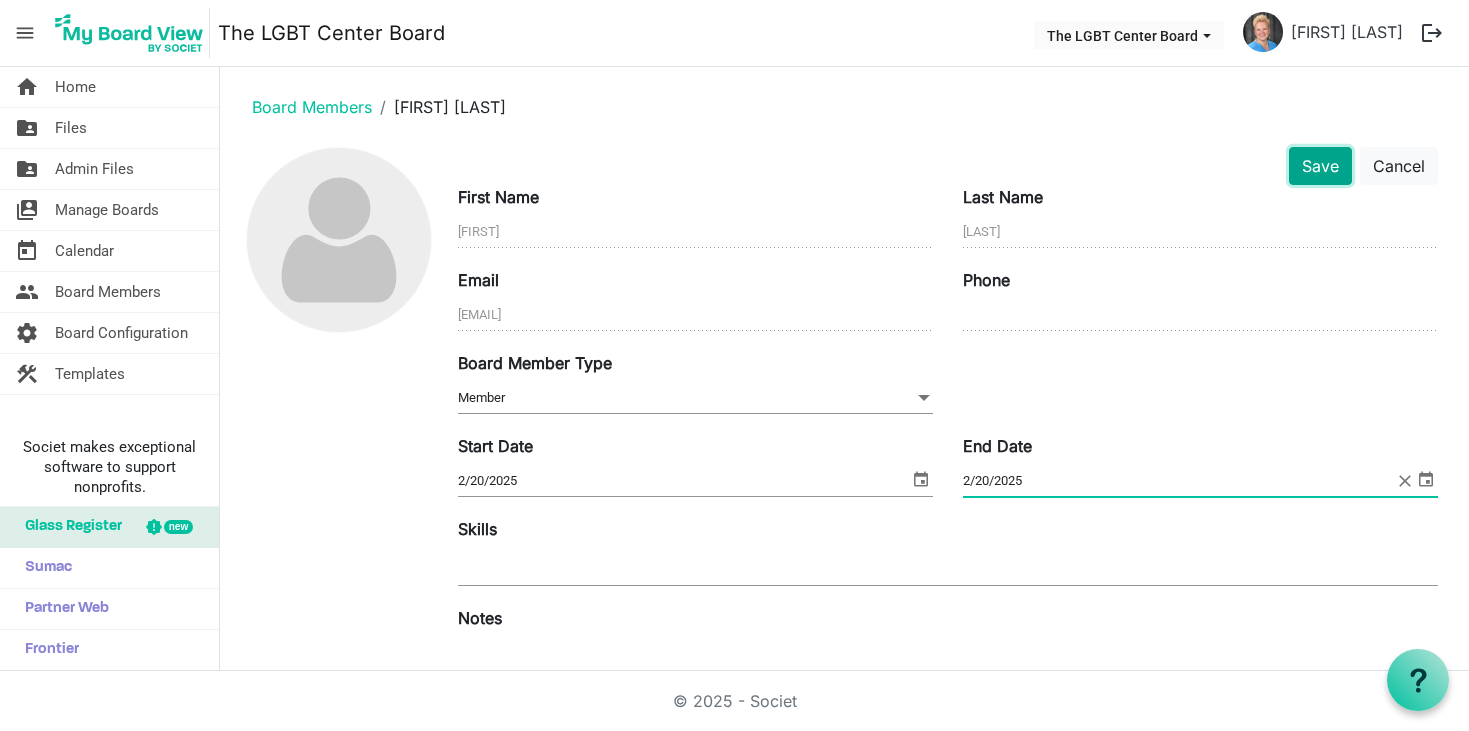 click on "Save" at bounding box center (1320, 166) 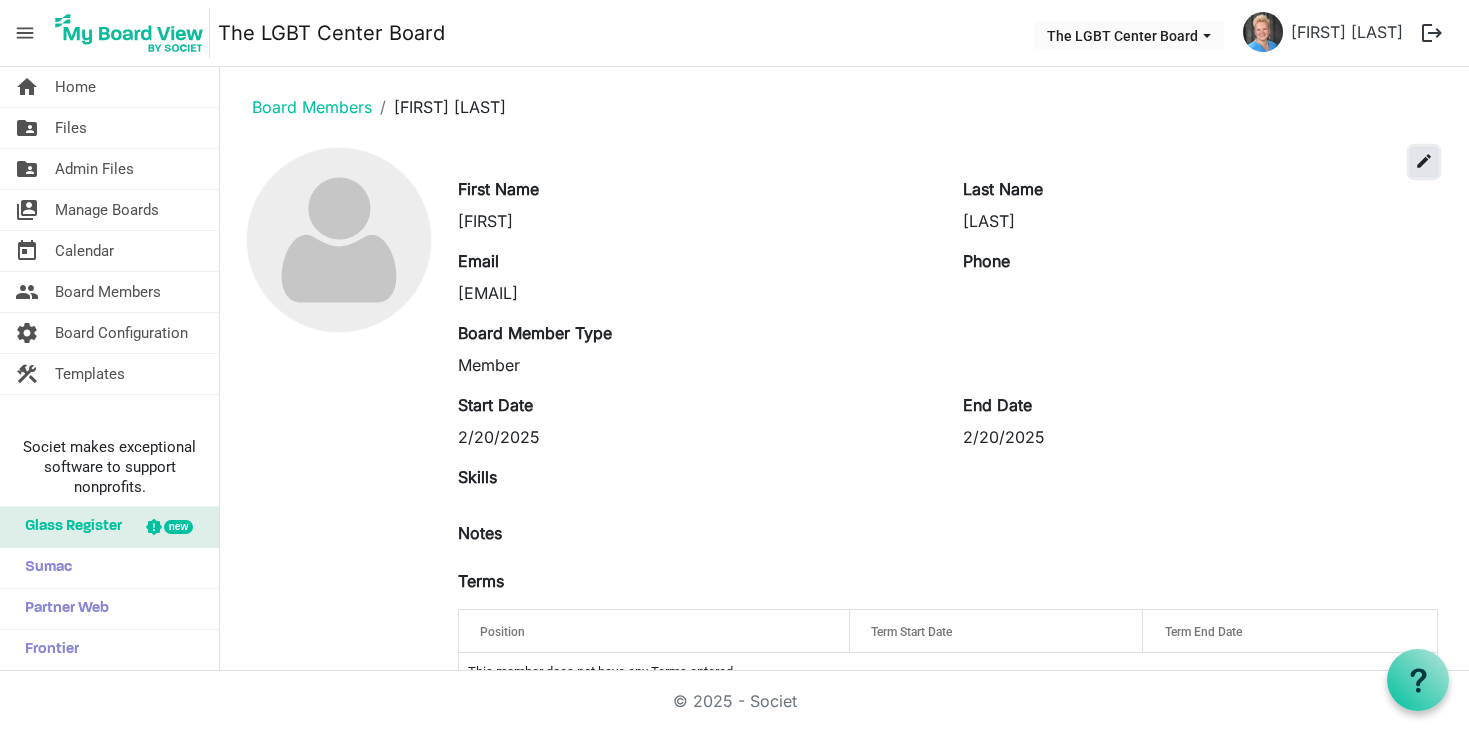 click on "edit" at bounding box center (1424, 161) 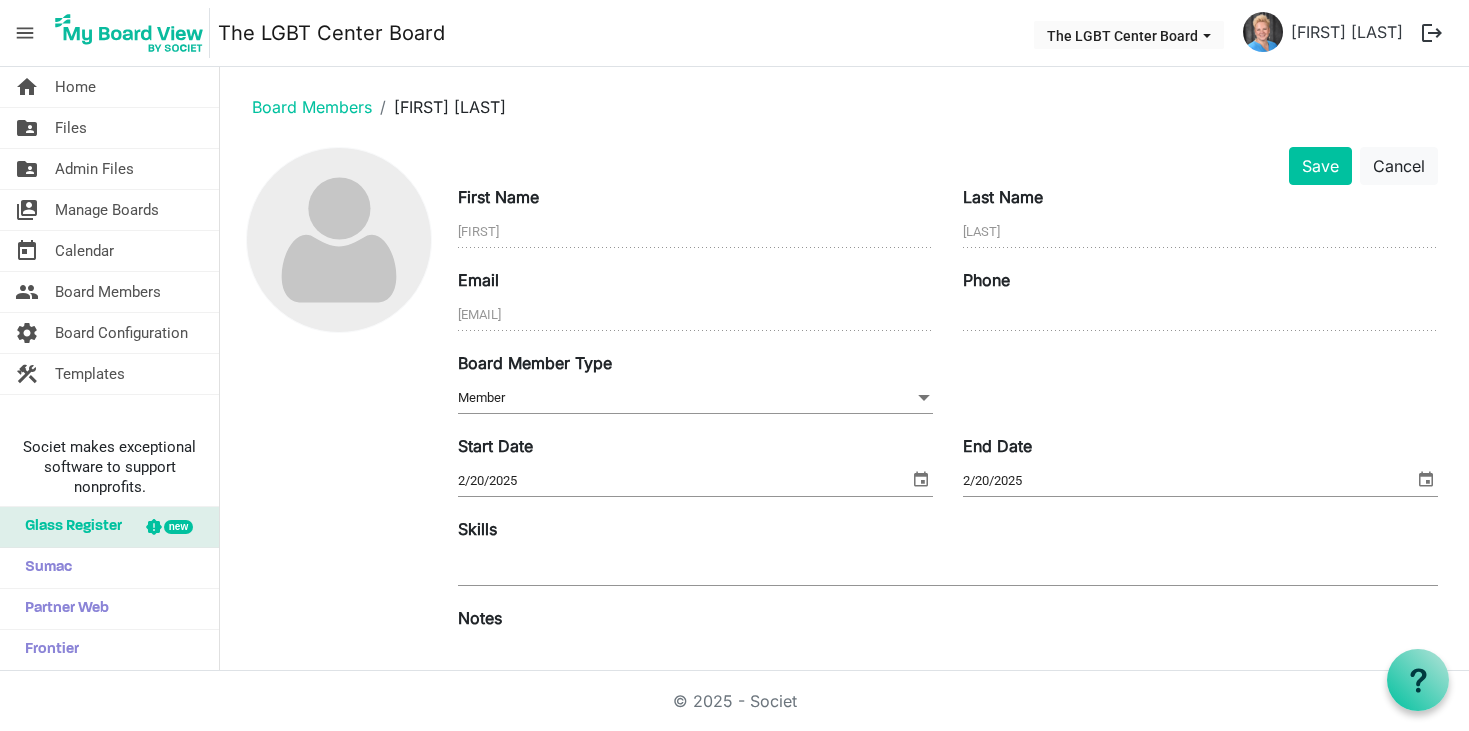 click on "2/20/2025" at bounding box center (1188, 481) 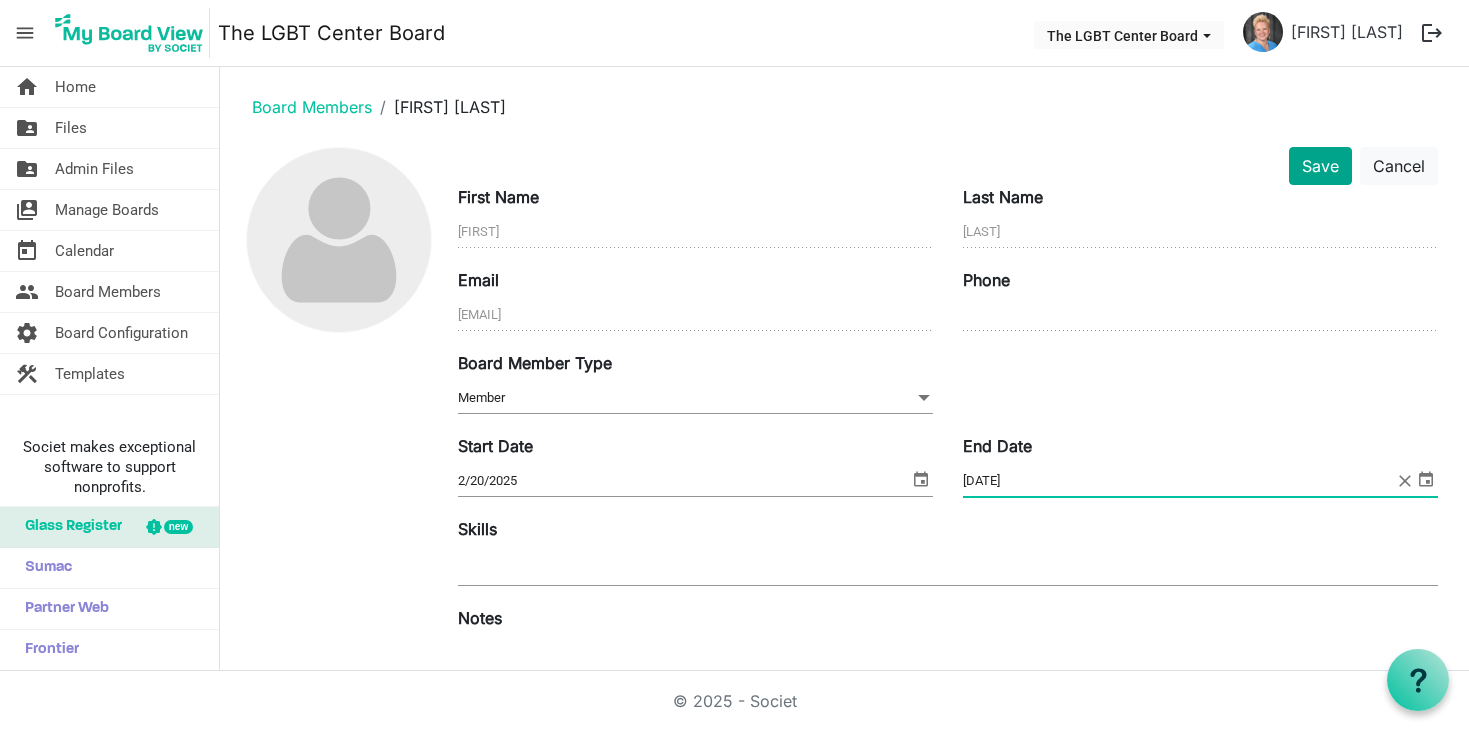 type on "2/20/2027" 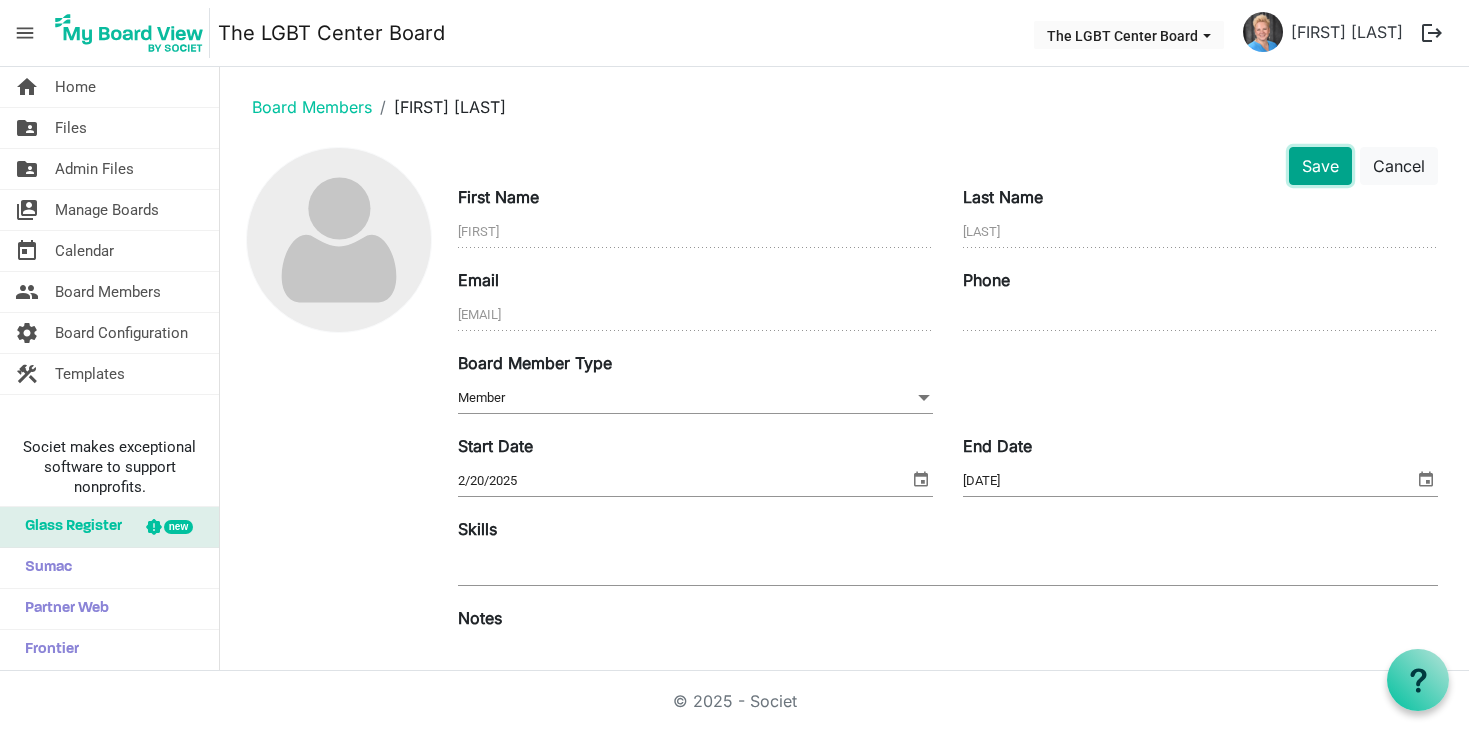 click on "Save" at bounding box center [1320, 166] 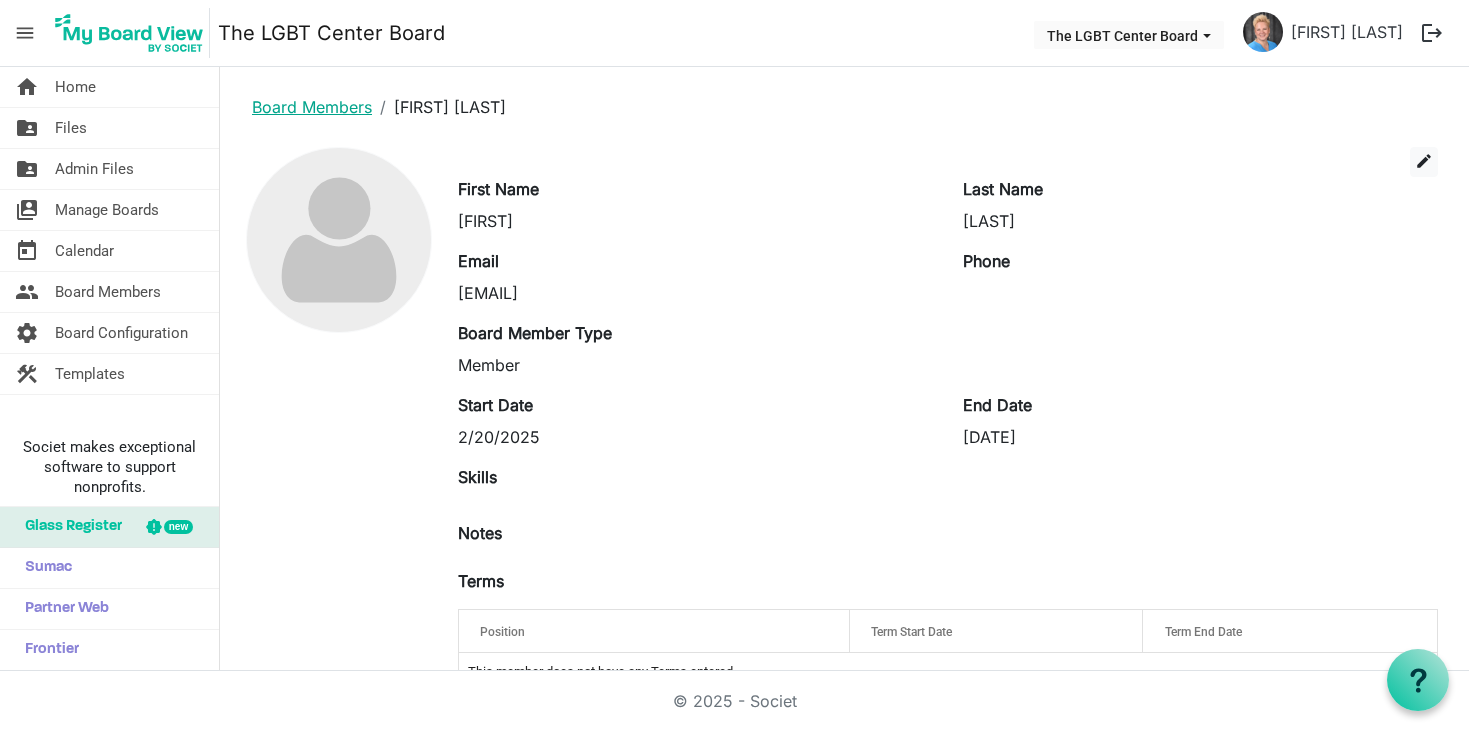 click on "Board Members" at bounding box center (312, 107) 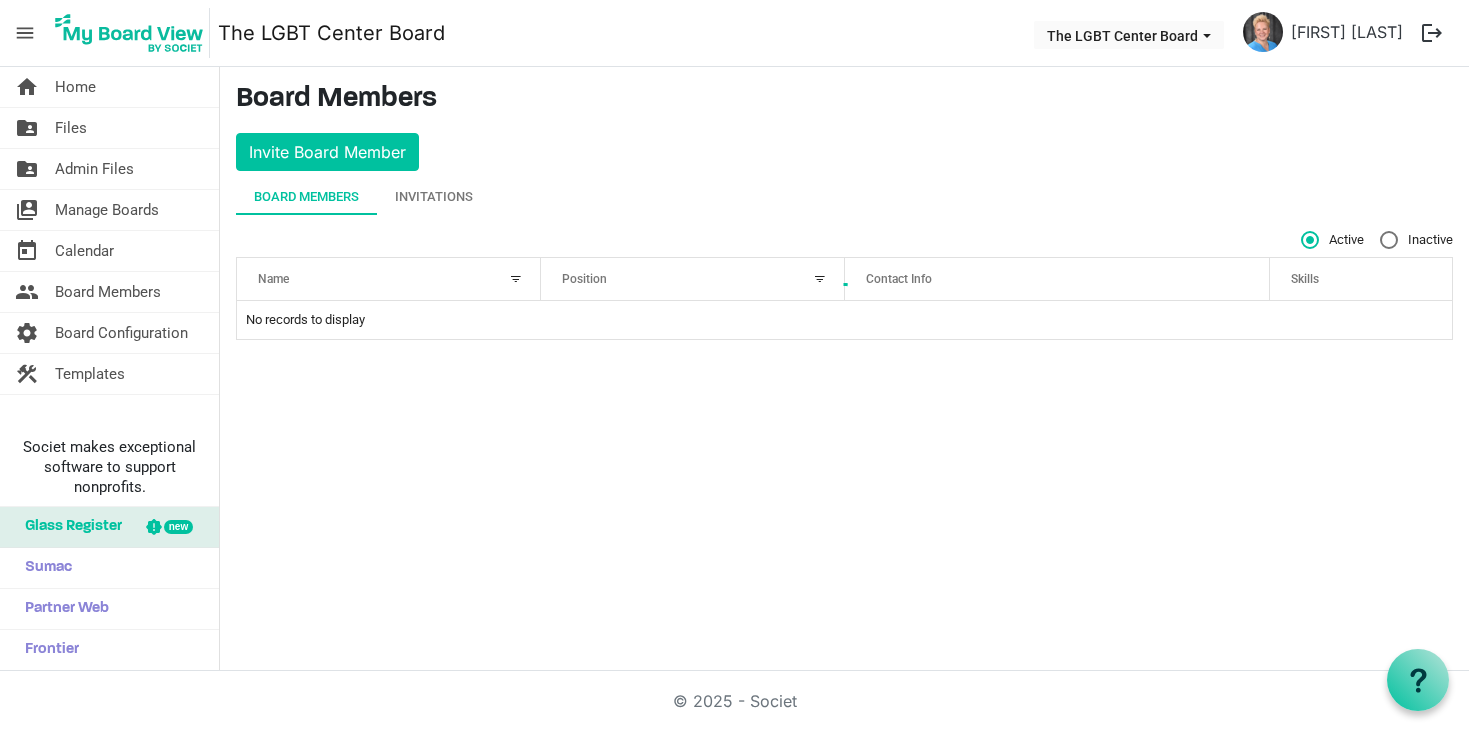 scroll, scrollTop: 0, scrollLeft: 0, axis: both 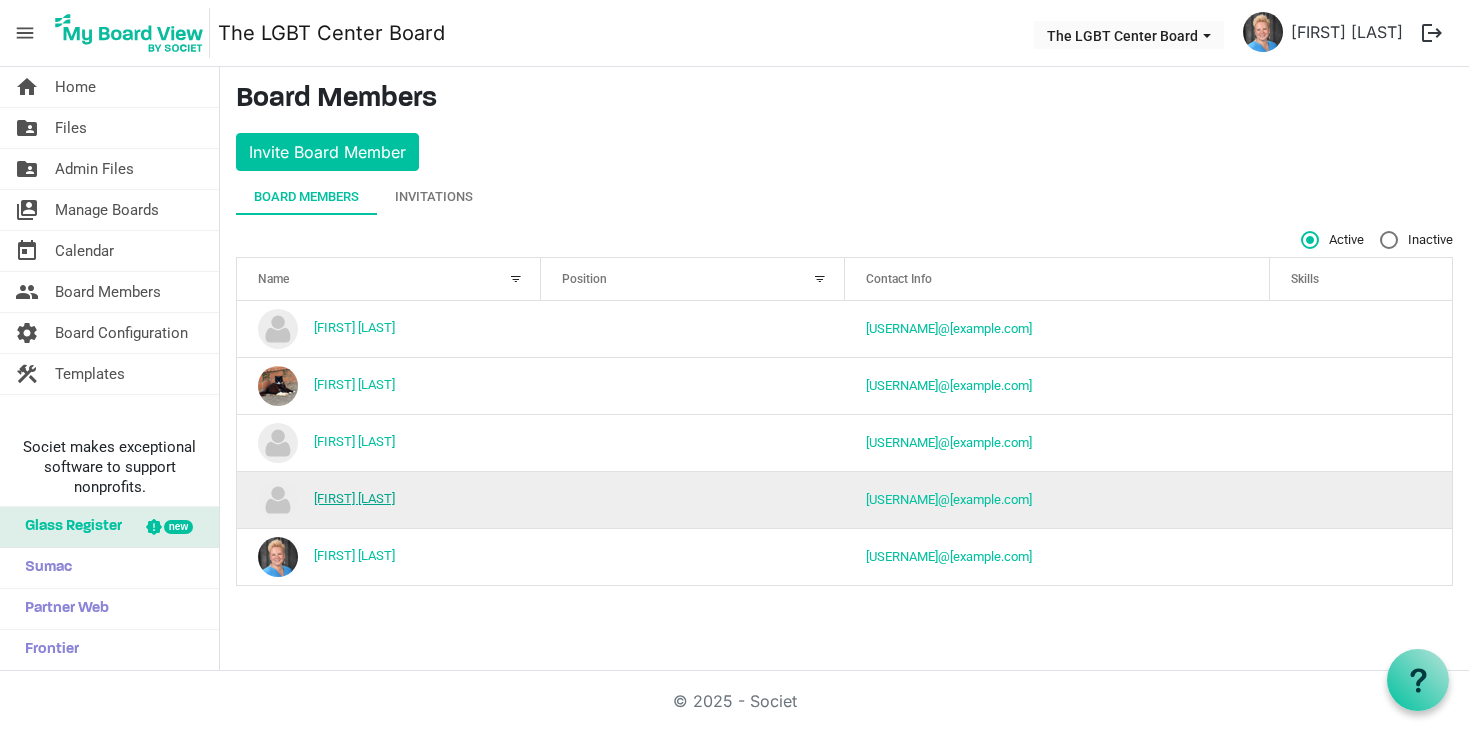 click on "[FIRST] [LAST]" at bounding box center [354, 498] 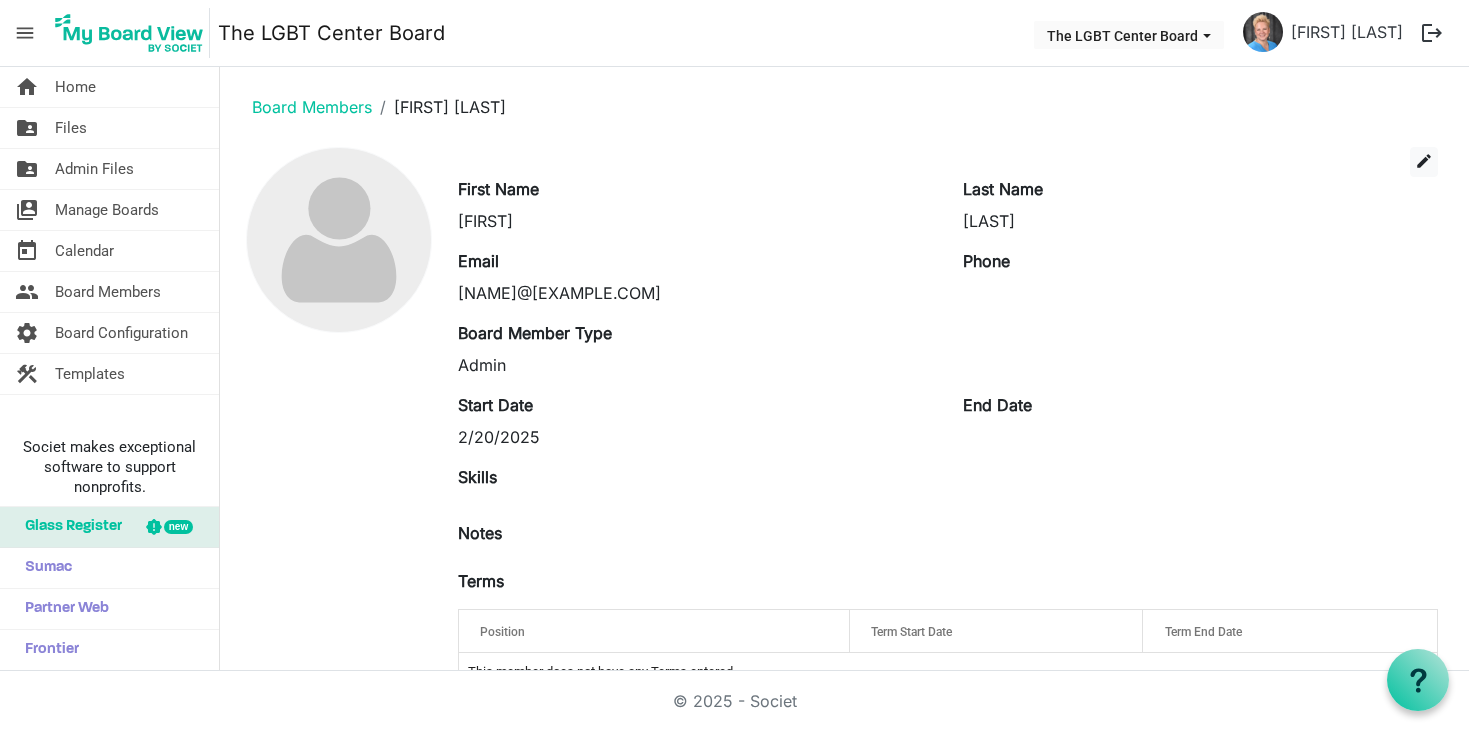 scroll, scrollTop: 0, scrollLeft: 0, axis: both 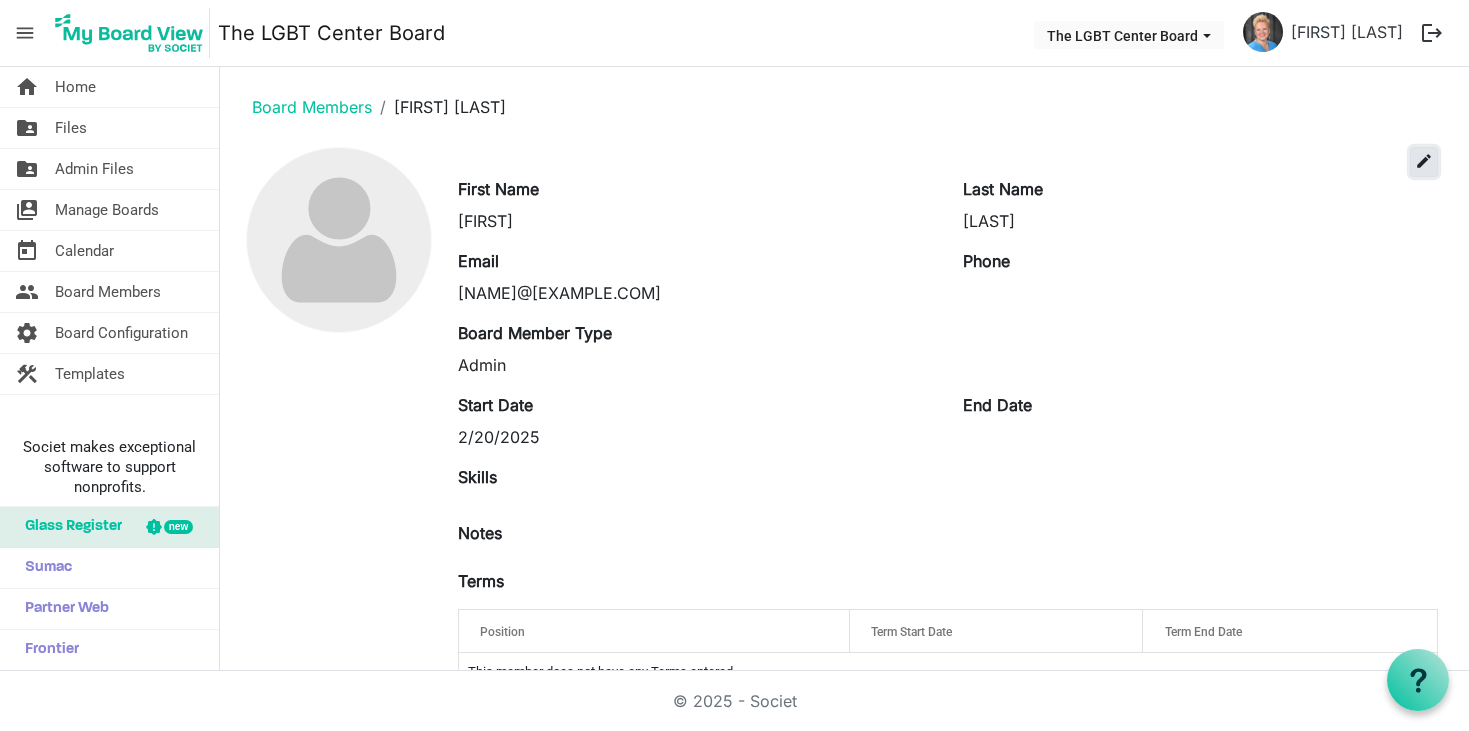 click on "edit" at bounding box center [1424, 161] 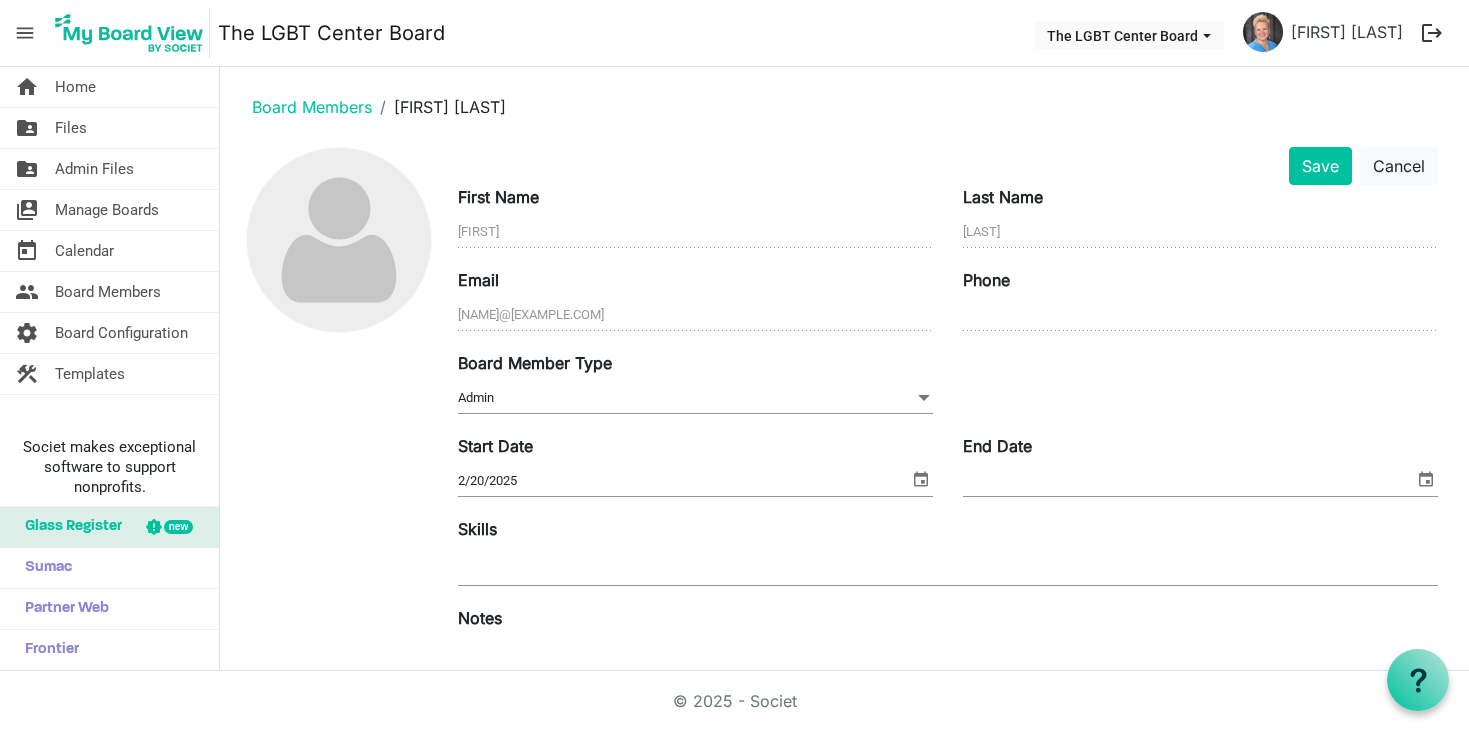 click on "End Date" at bounding box center (1188, 481) 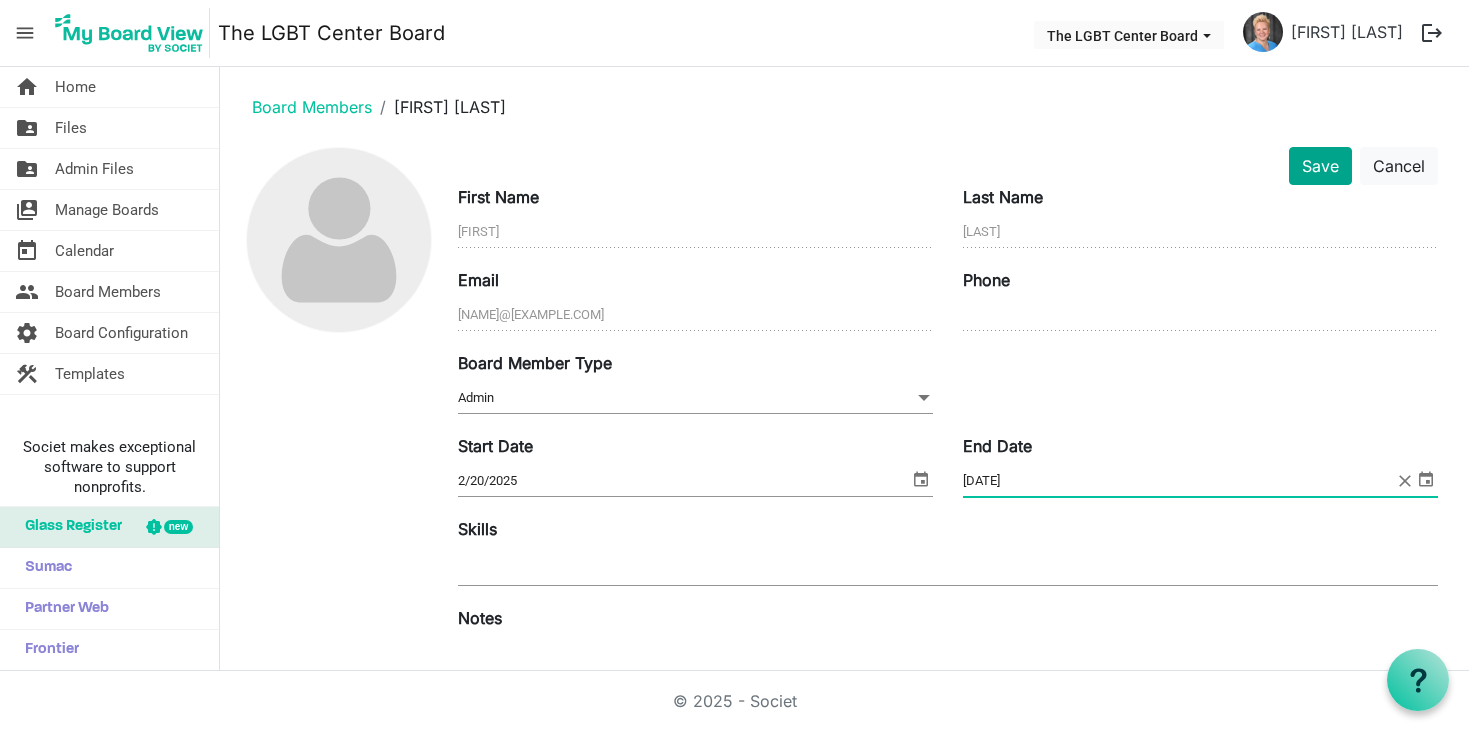 type on "2/20/2027" 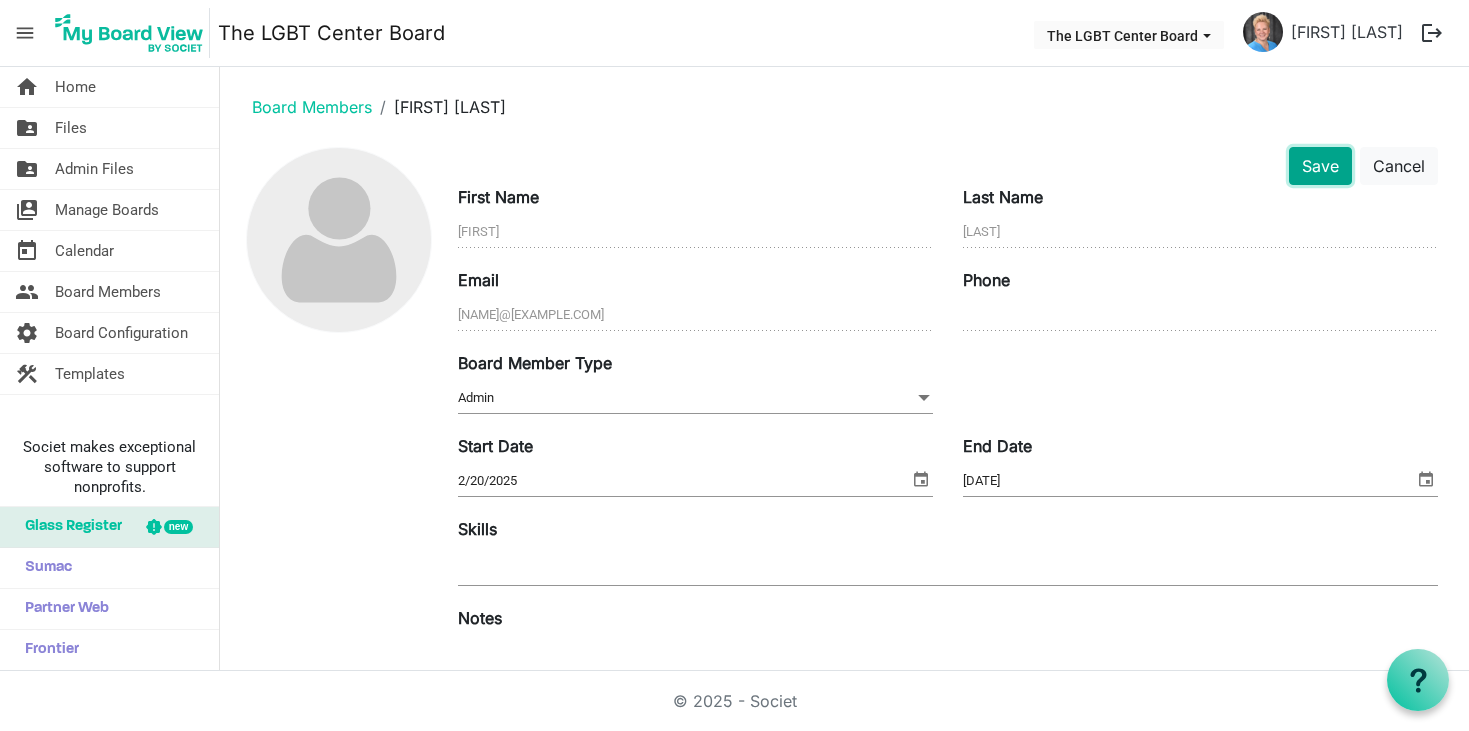 click on "Save" at bounding box center (1320, 166) 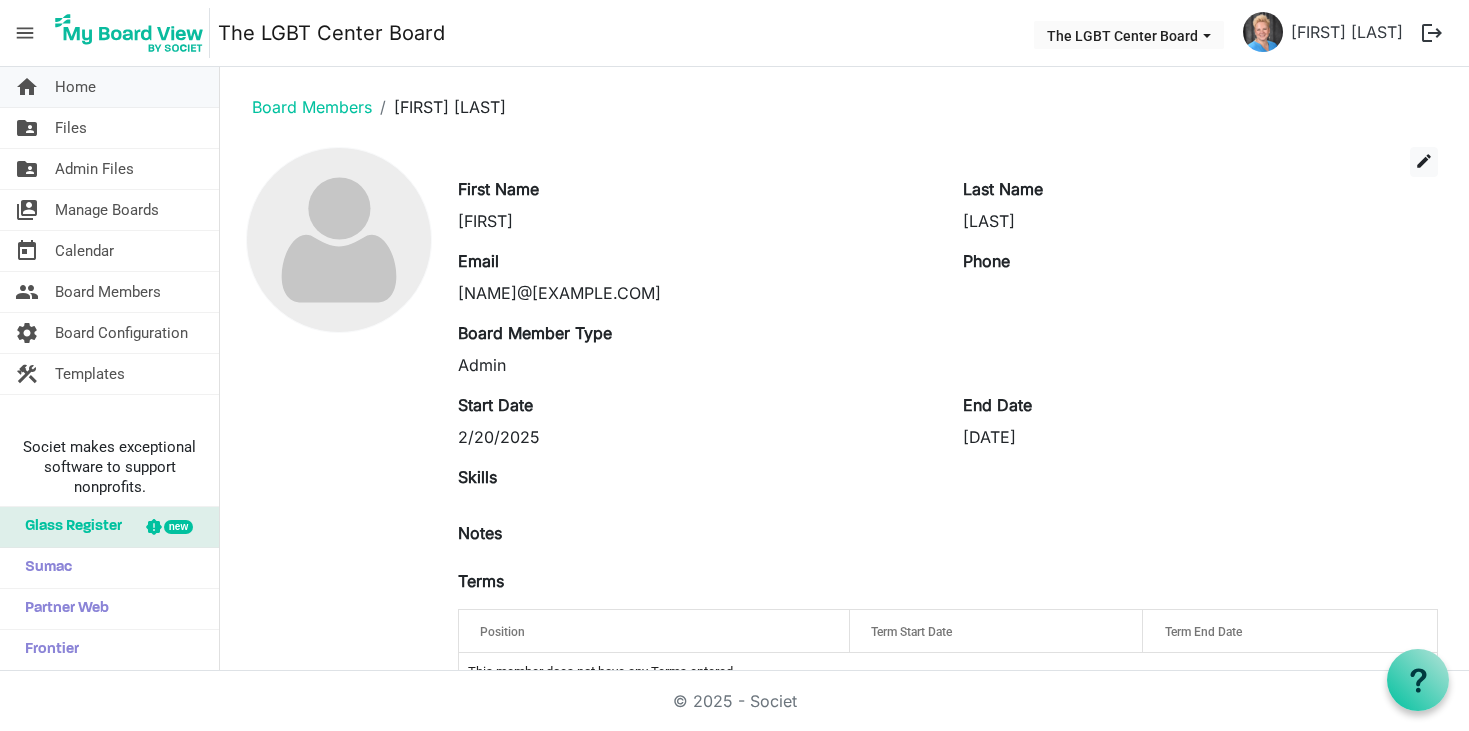click on "Home" at bounding box center (75, 87) 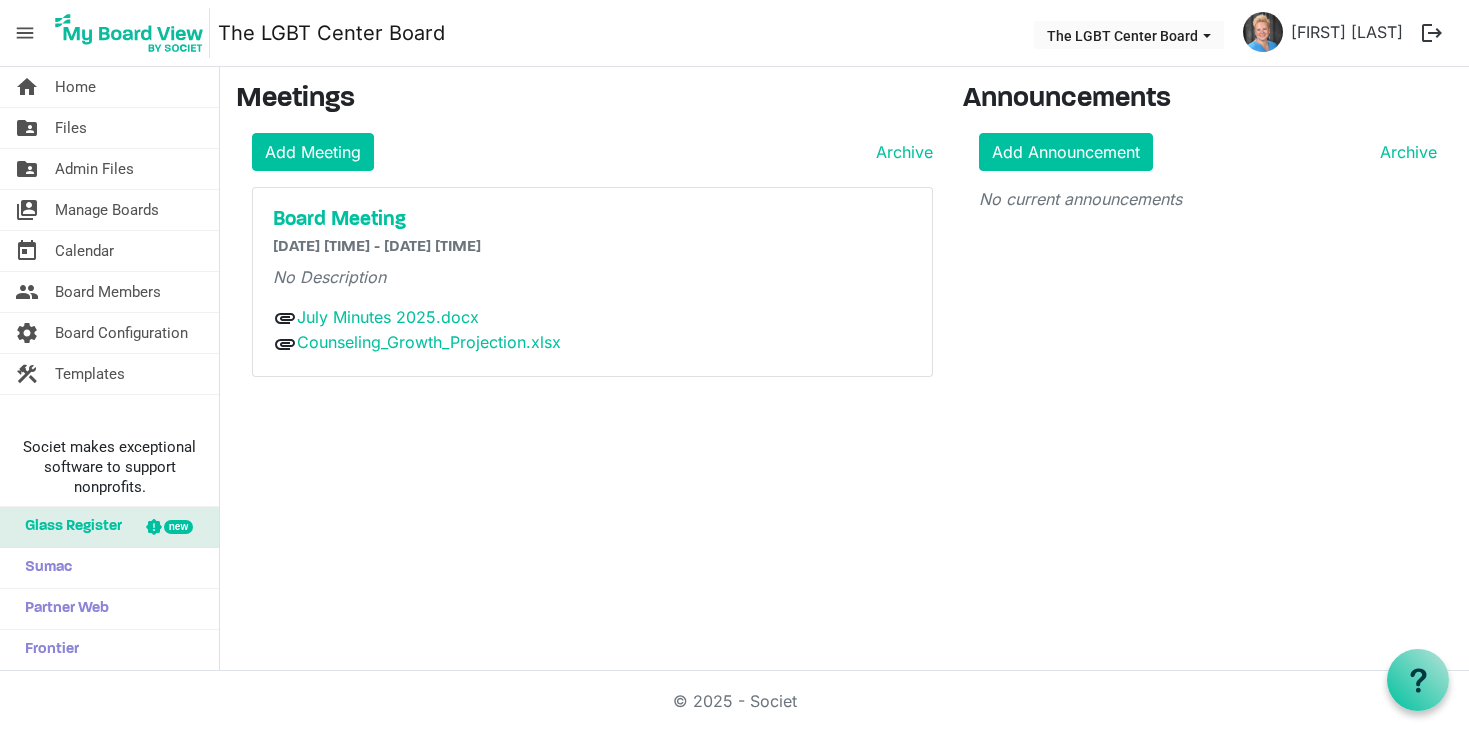 scroll, scrollTop: 0, scrollLeft: 0, axis: both 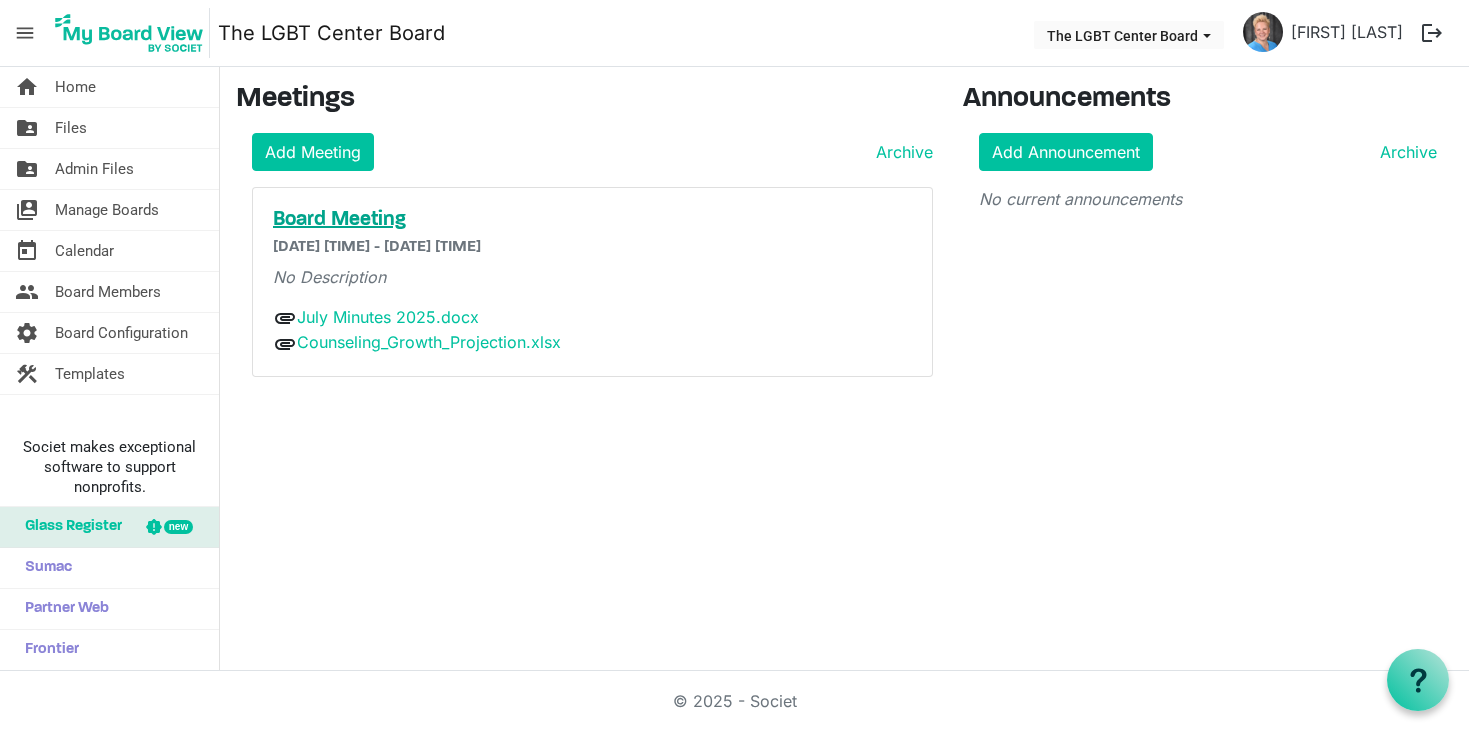 click on "Board Meeting" at bounding box center (592, 220) 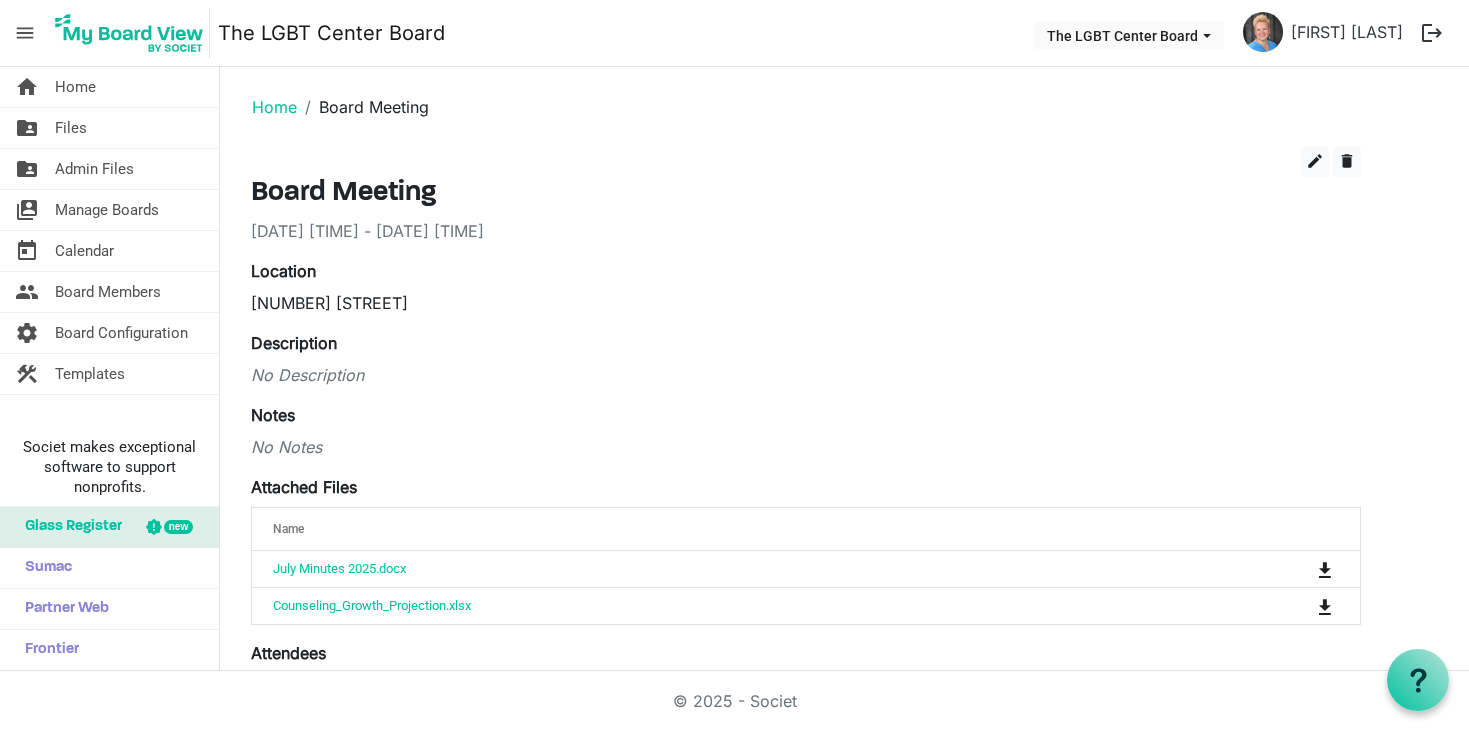 scroll, scrollTop: 0, scrollLeft: 0, axis: both 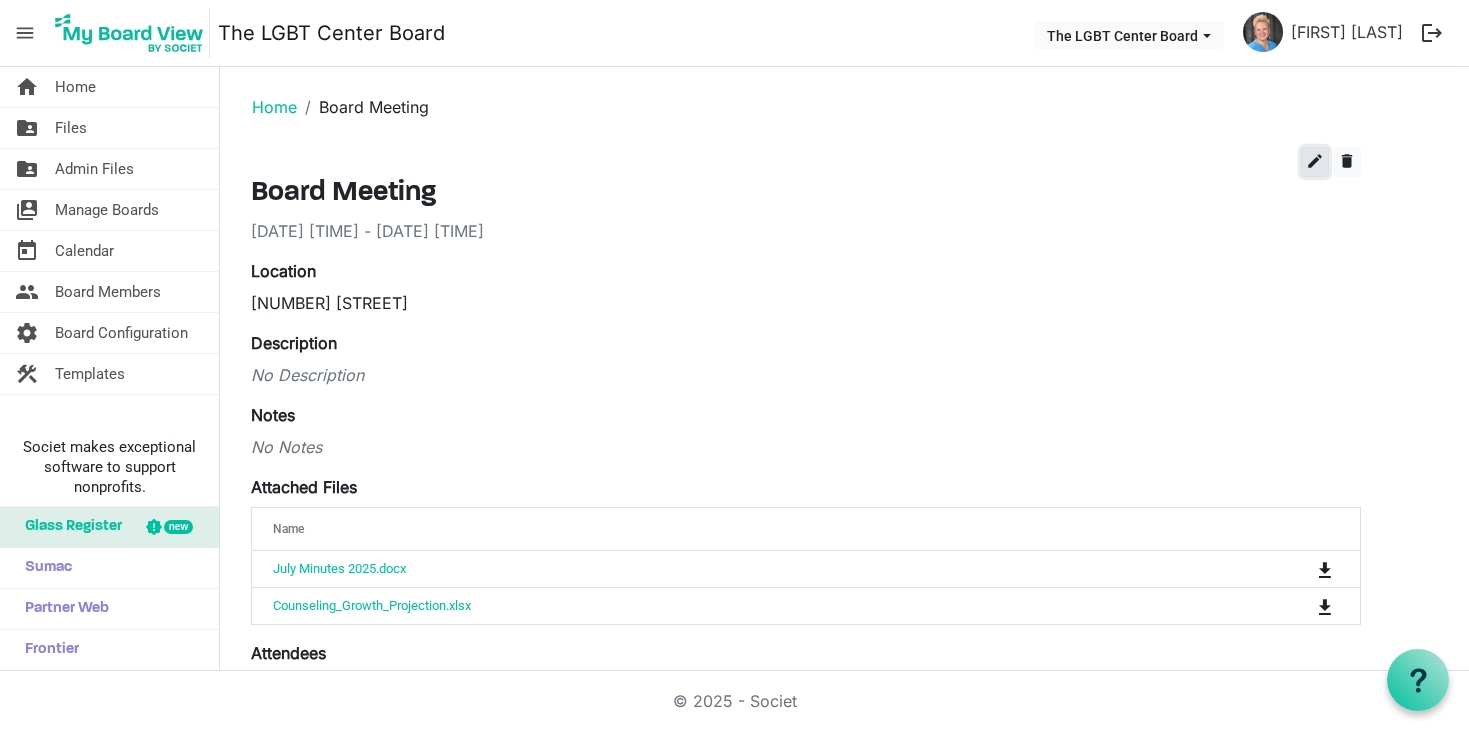 click on "edit" at bounding box center [1315, 161] 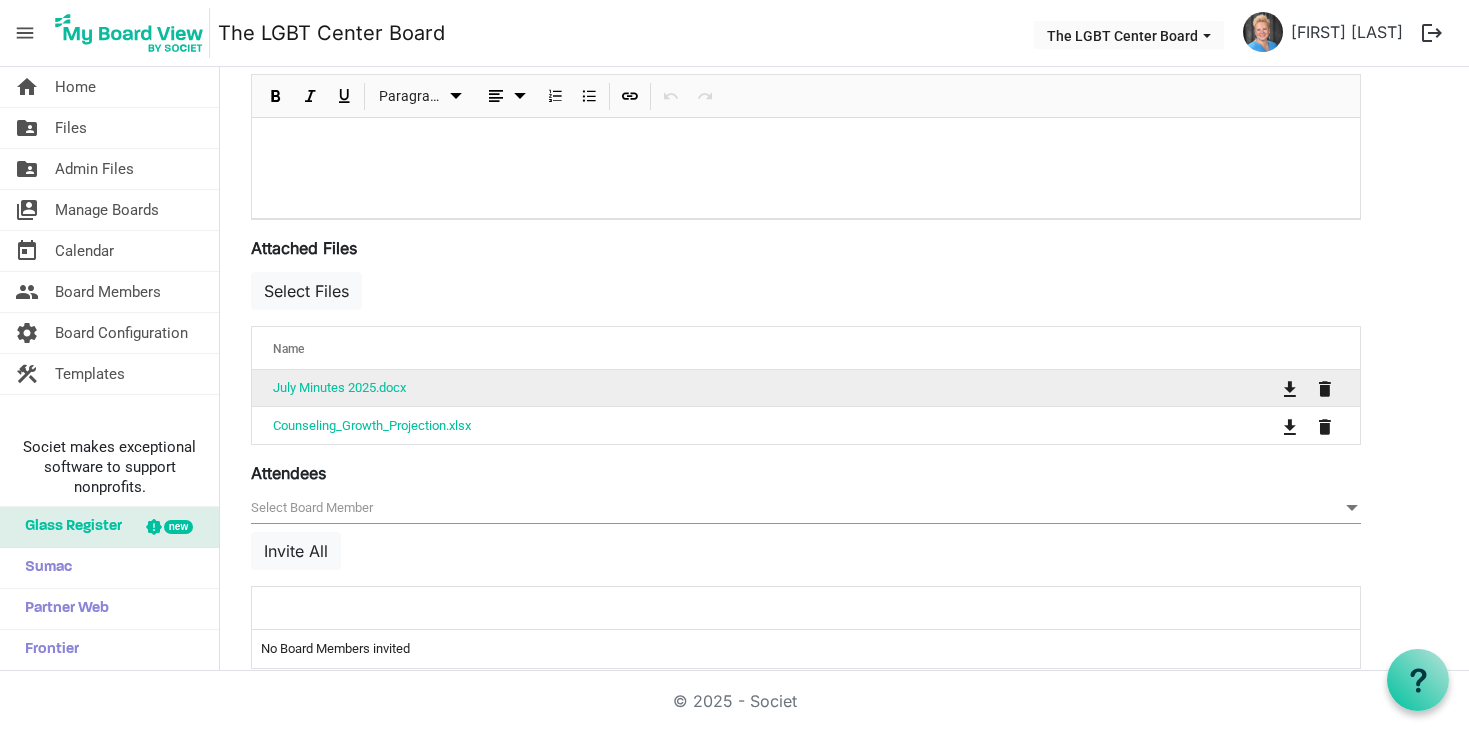 scroll, scrollTop: 559, scrollLeft: 0, axis: vertical 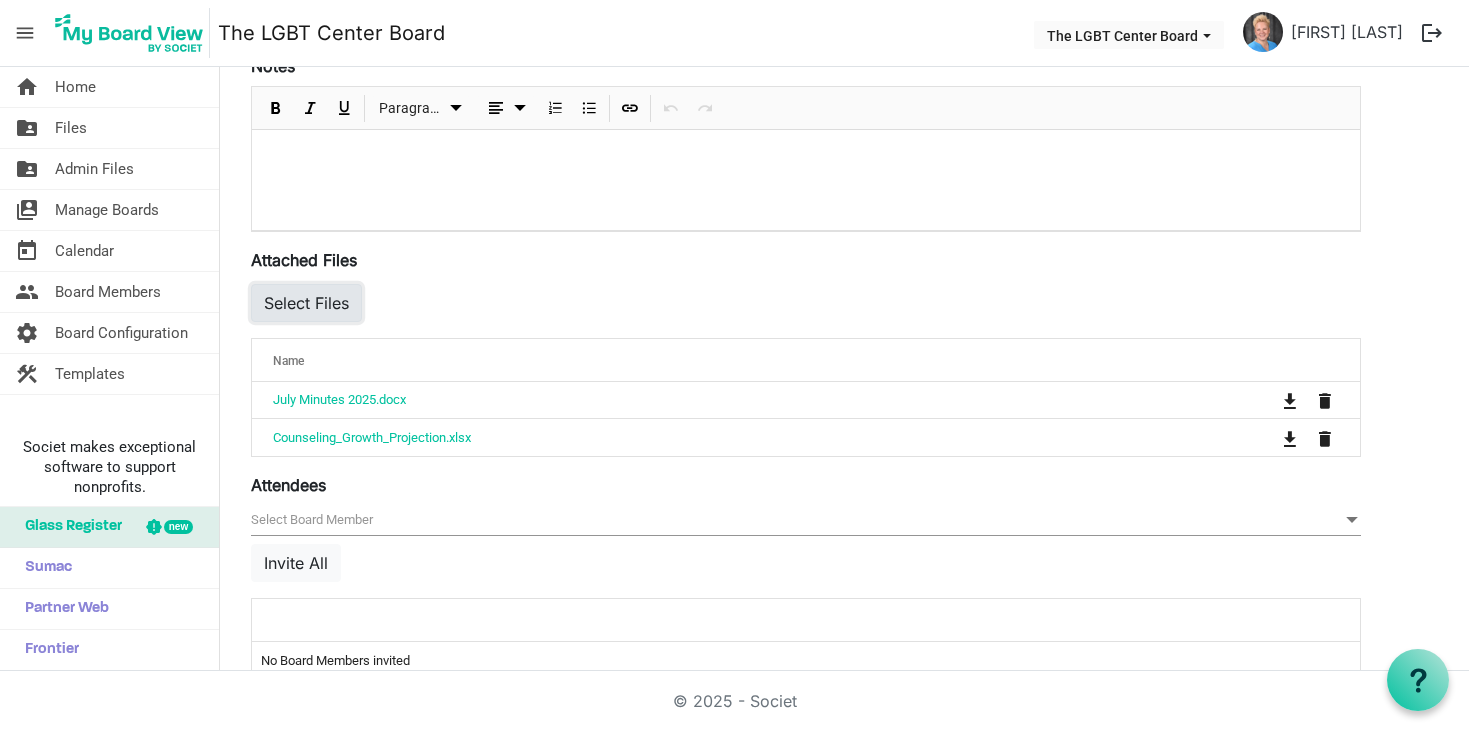 click on "Select Files" at bounding box center [306, 303] 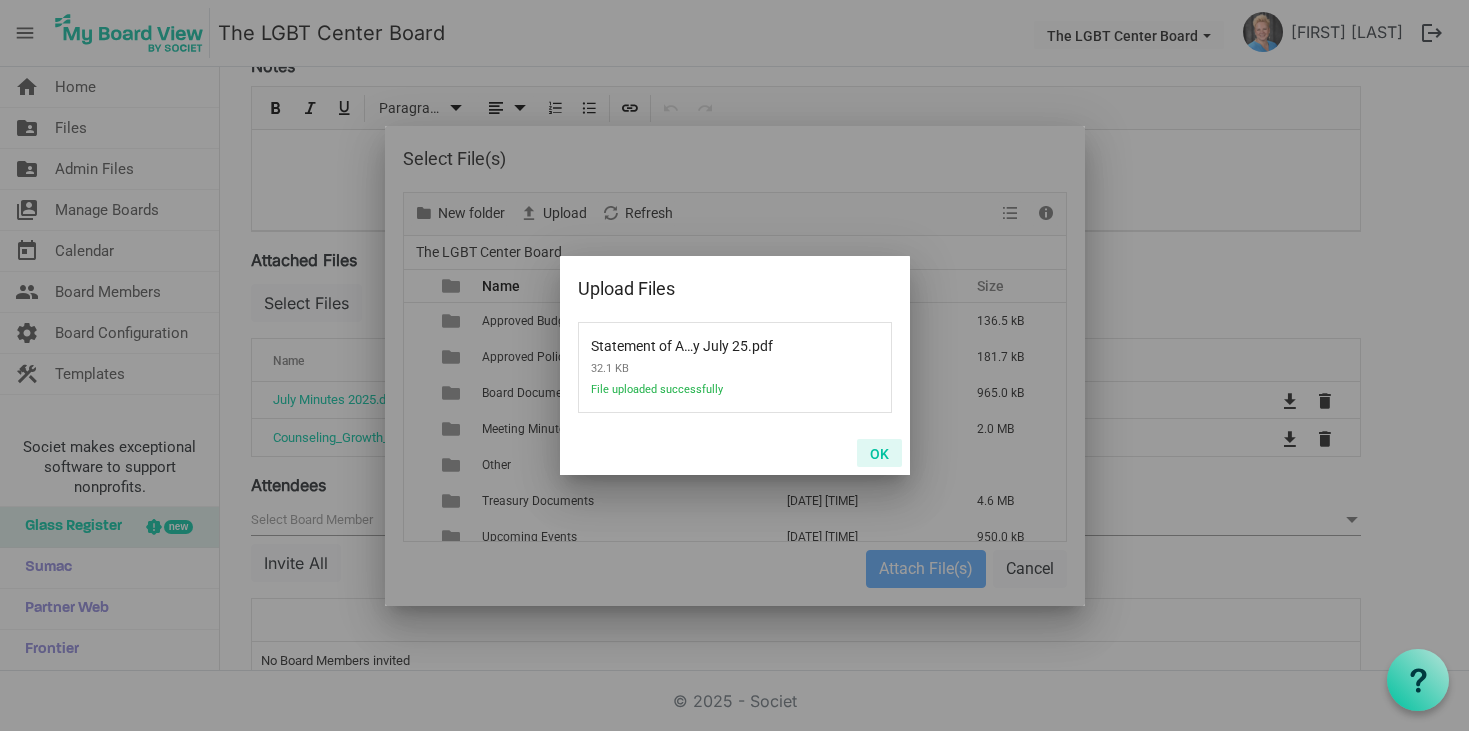 click on "OK" at bounding box center (879, 453) 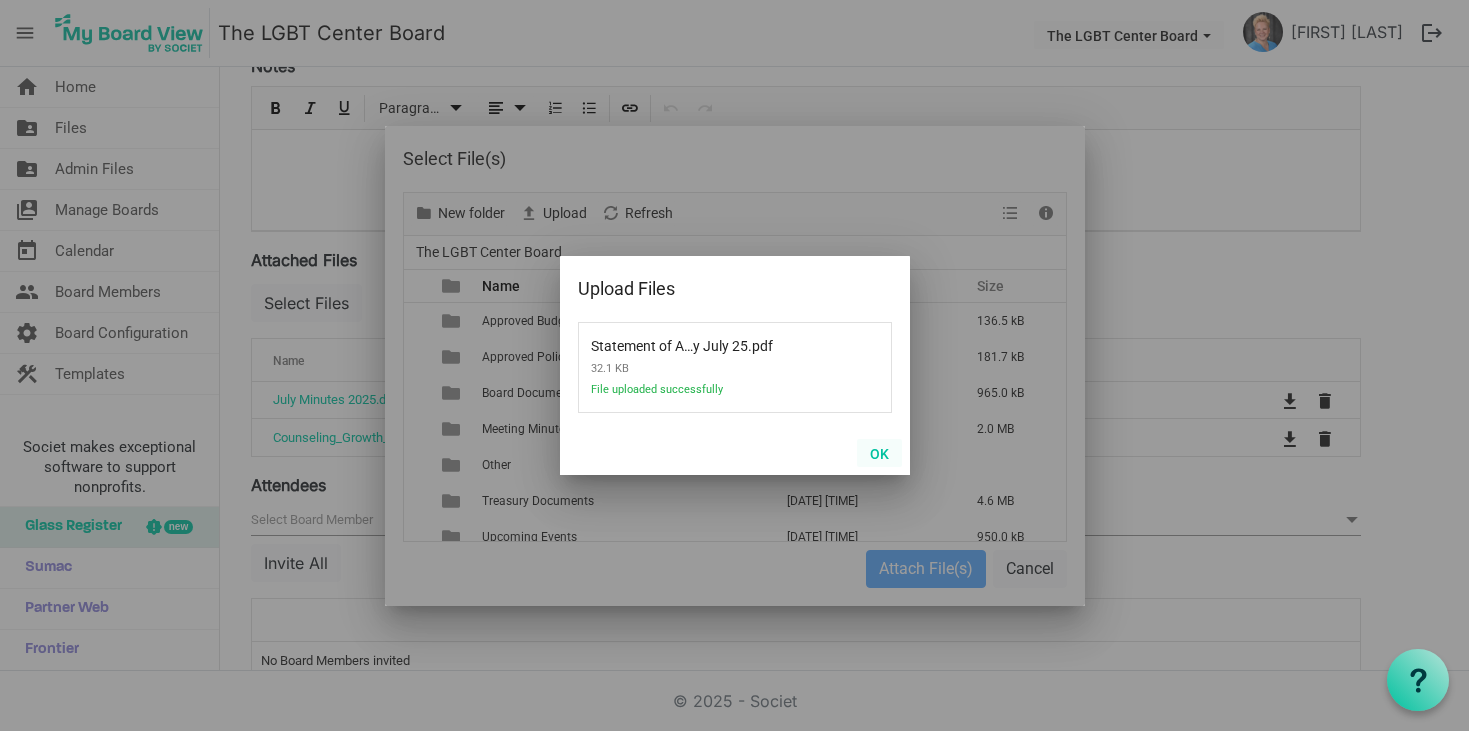 scroll, scrollTop: 122, scrollLeft: 0, axis: vertical 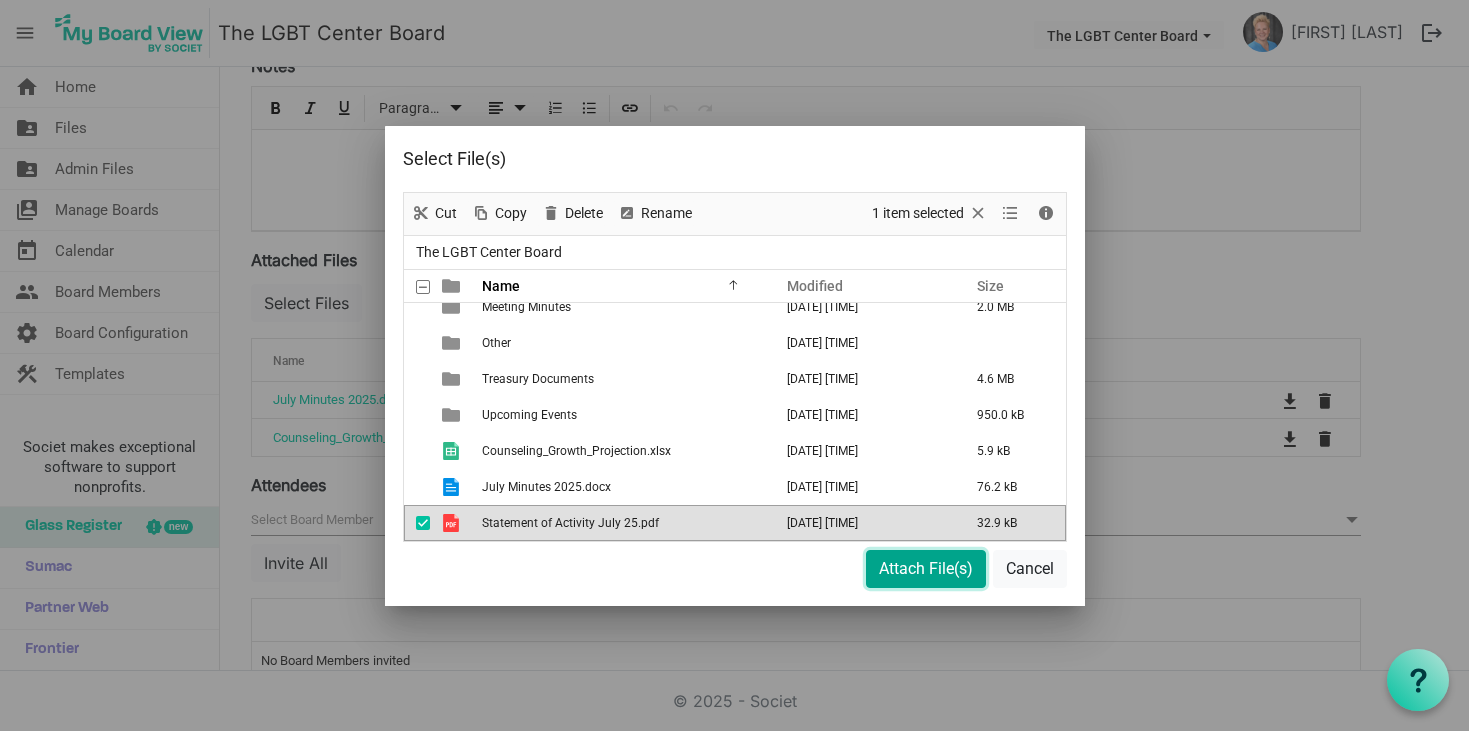 click on "Attach File(s)" at bounding box center (926, 569) 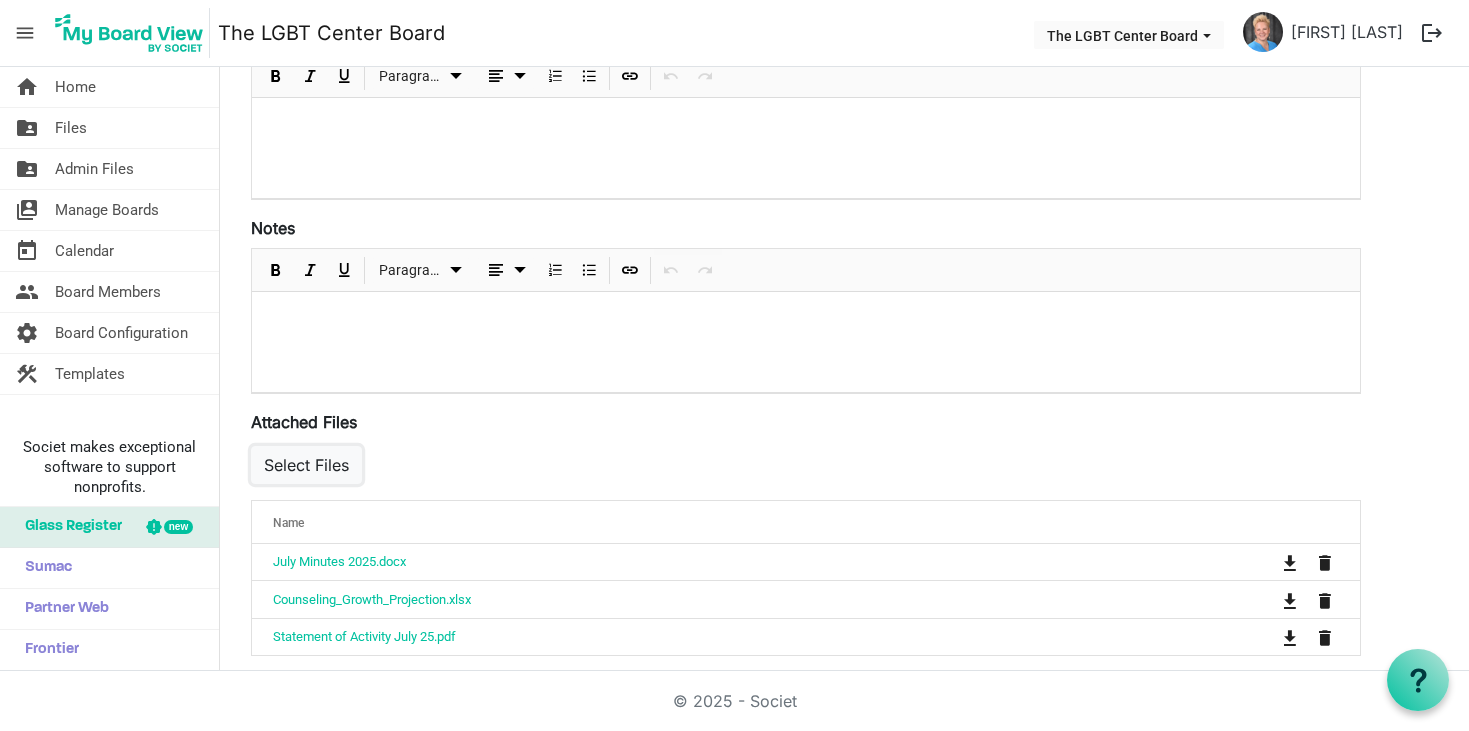 scroll, scrollTop: 416, scrollLeft: 0, axis: vertical 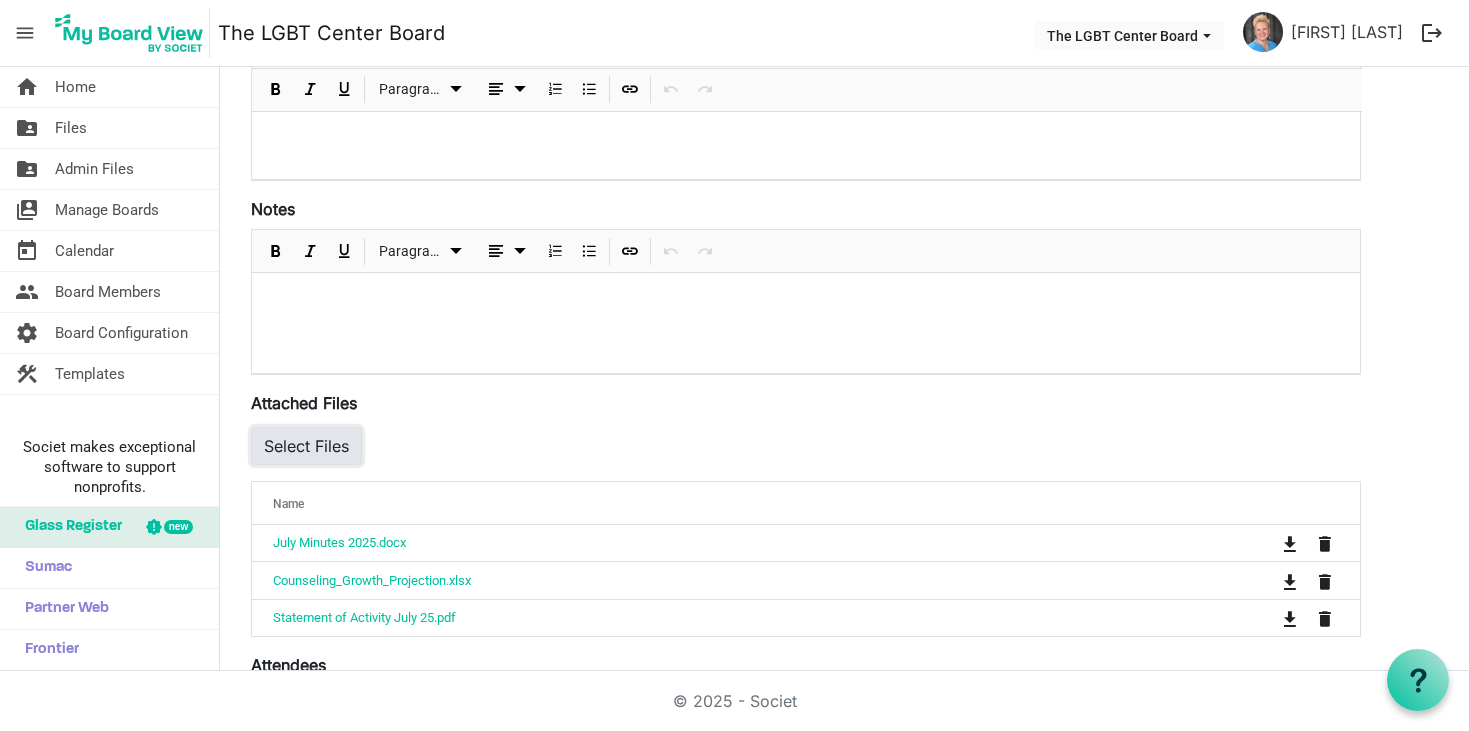 click on "Select Files" at bounding box center [306, 446] 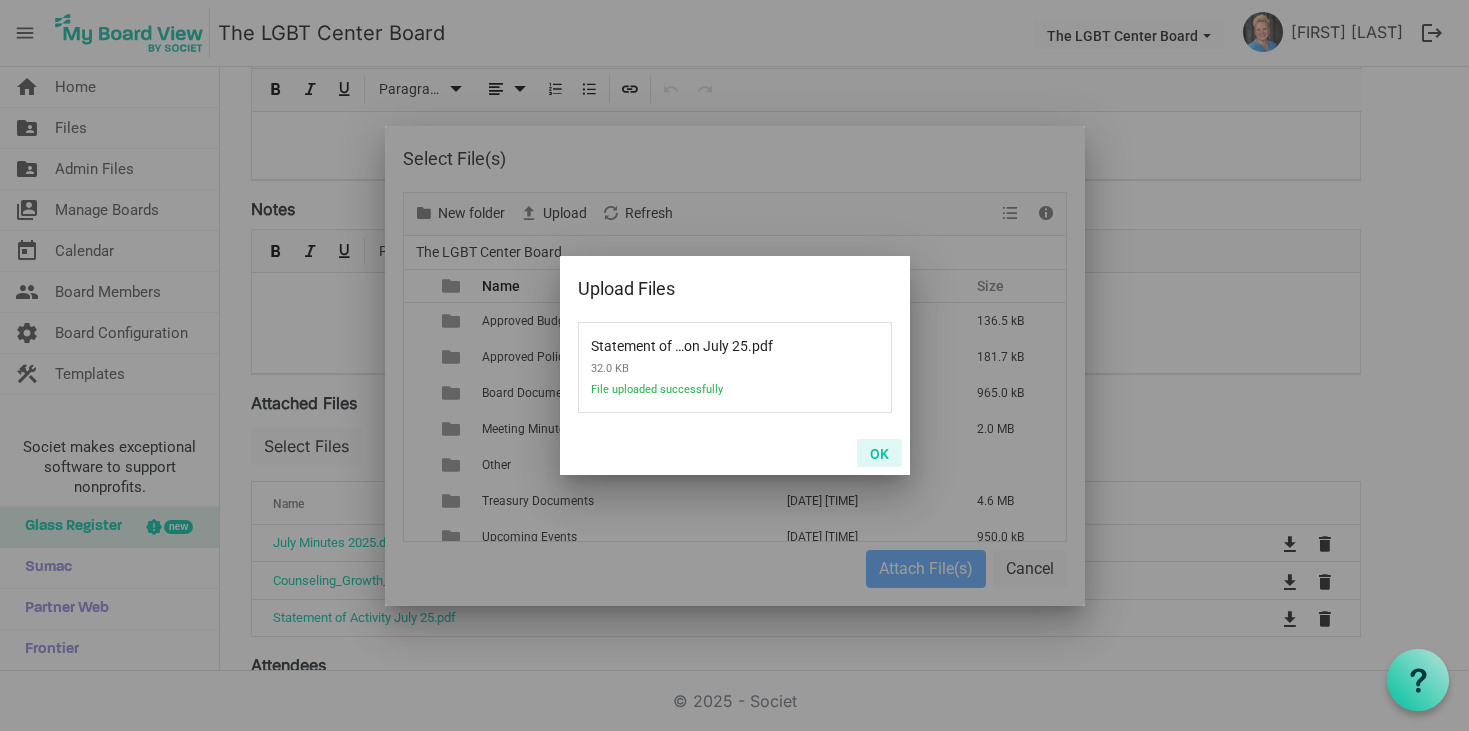 click on "OK" at bounding box center [879, 453] 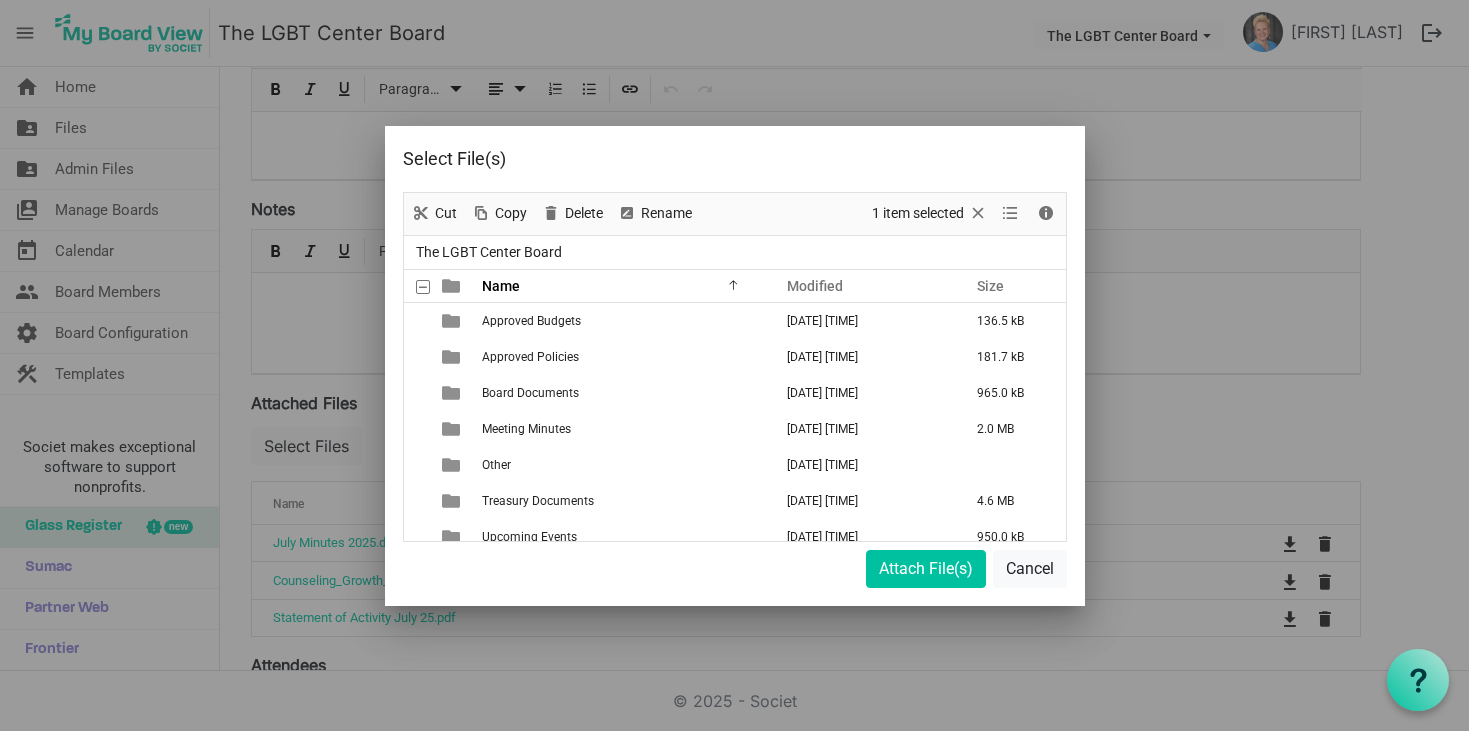 scroll, scrollTop: 158, scrollLeft: 0, axis: vertical 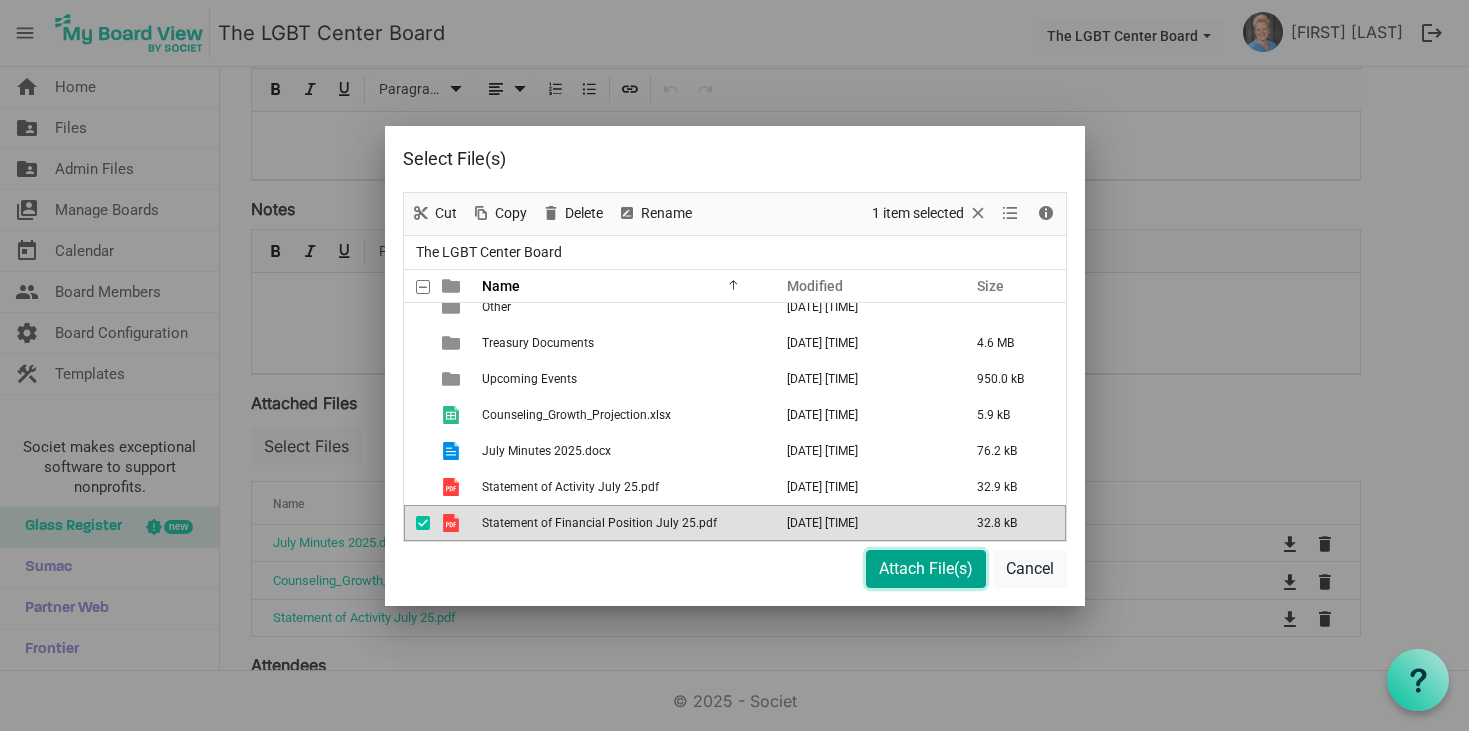 click on "Attach File(s)" at bounding box center [926, 569] 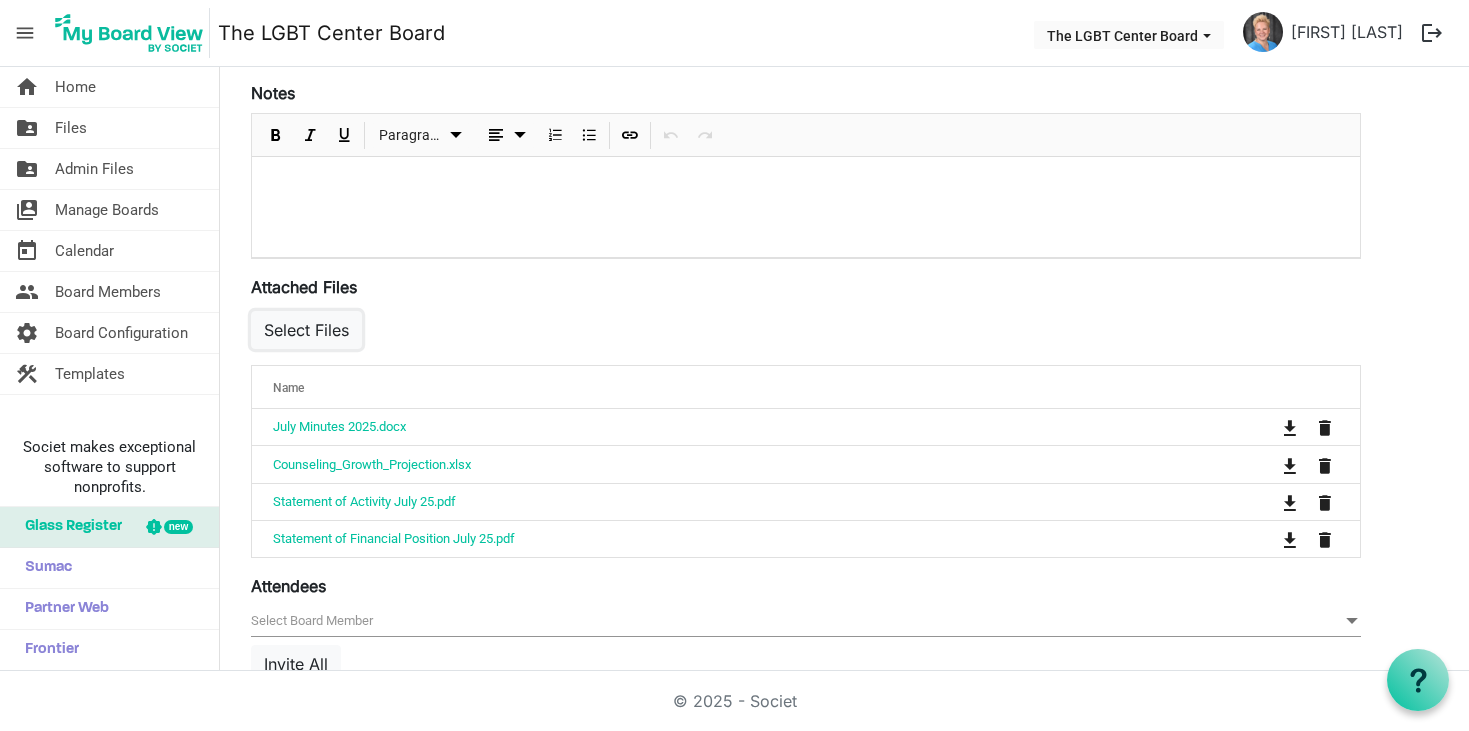 scroll, scrollTop: 534, scrollLeft: 0, axis: vertical 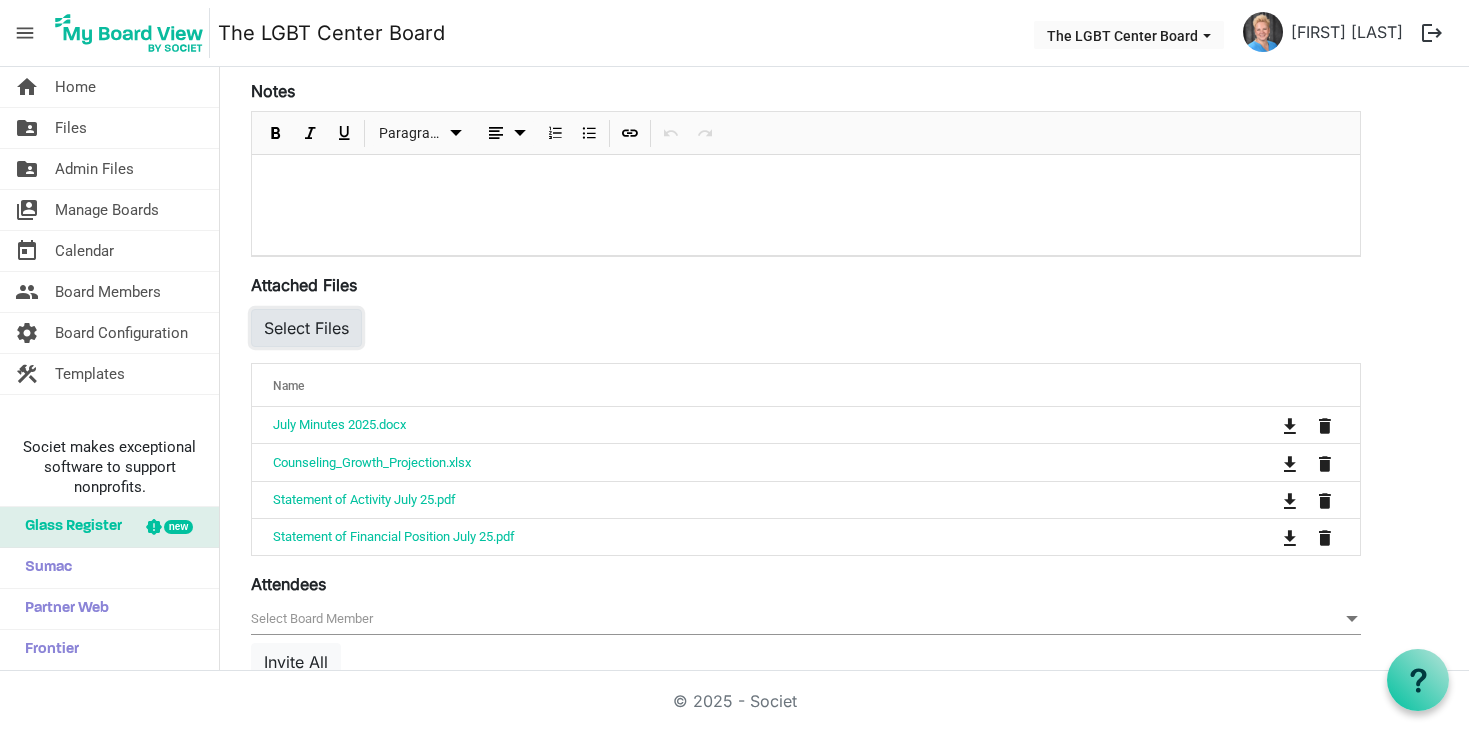 click on "Select Files" at bounding box center [306, 328] 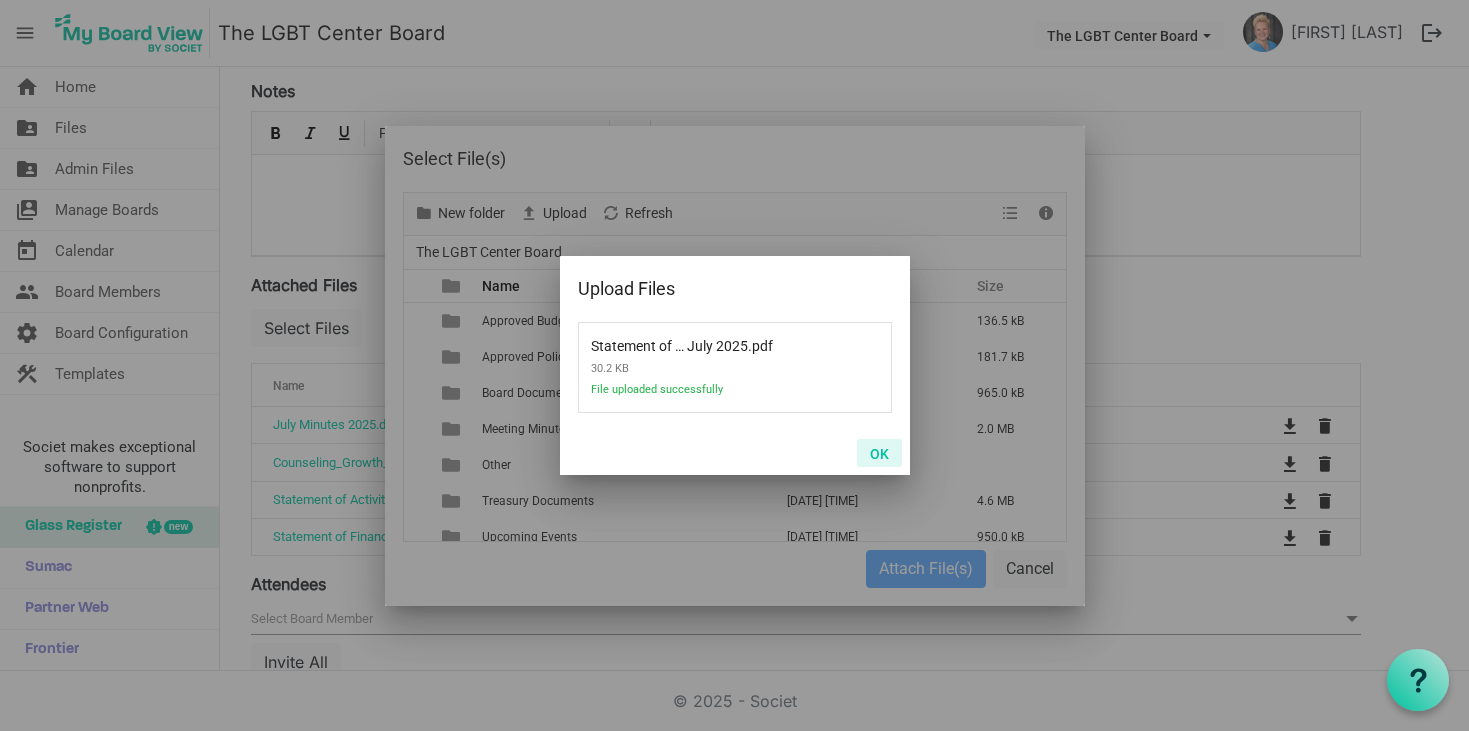 click on "OK" at bounding box center [879, 453] 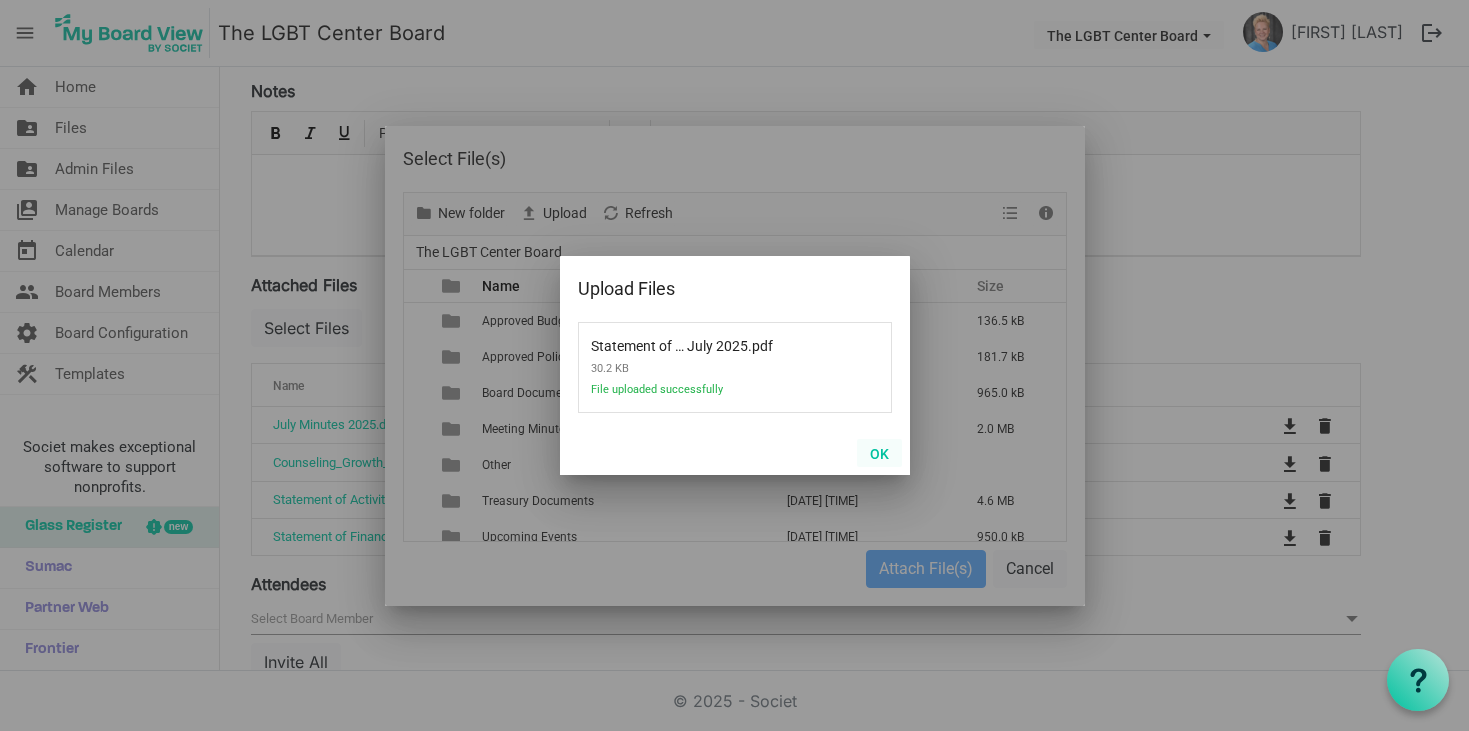 scroll, scrollTop: 194, scrollLeft: 0, axis: vertical 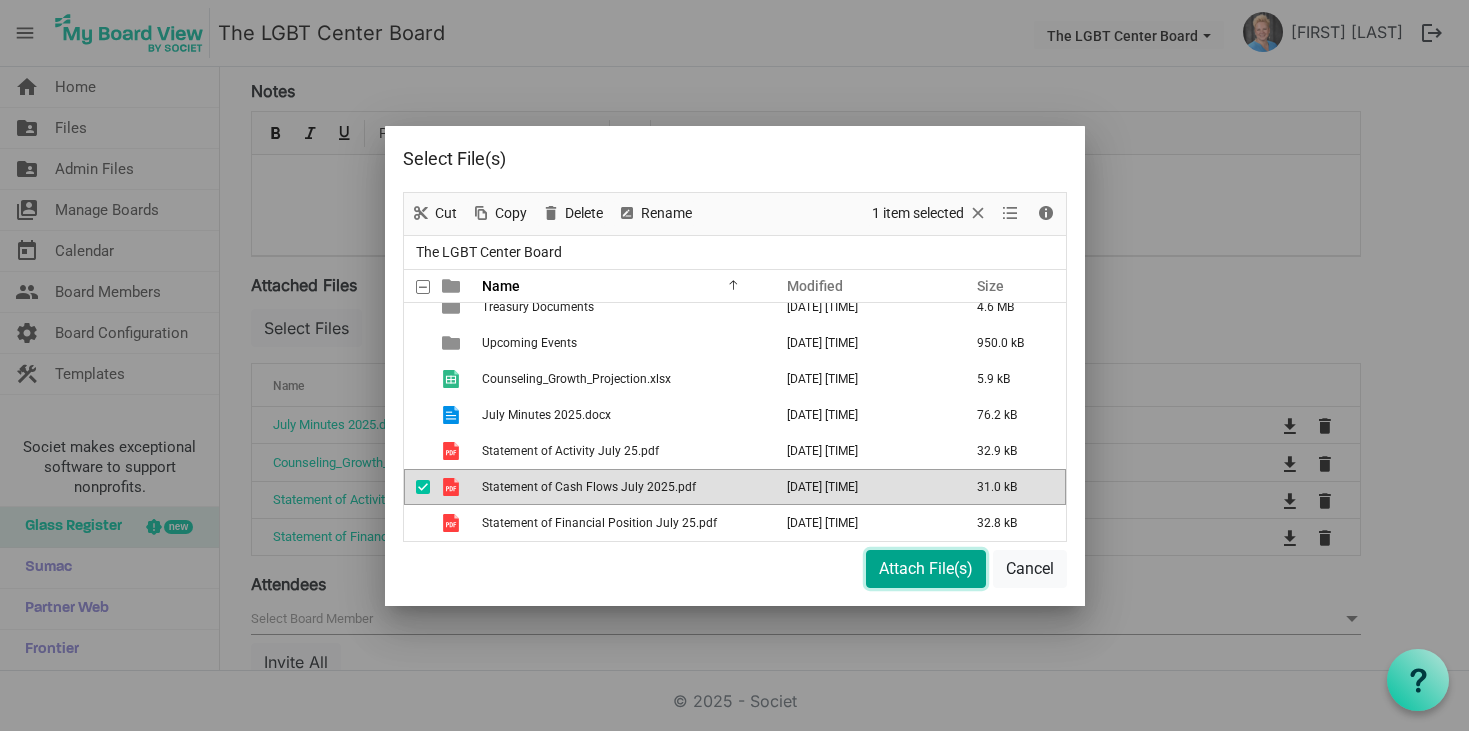 click on "Attach File(s)" at bounding box center [926, 569] 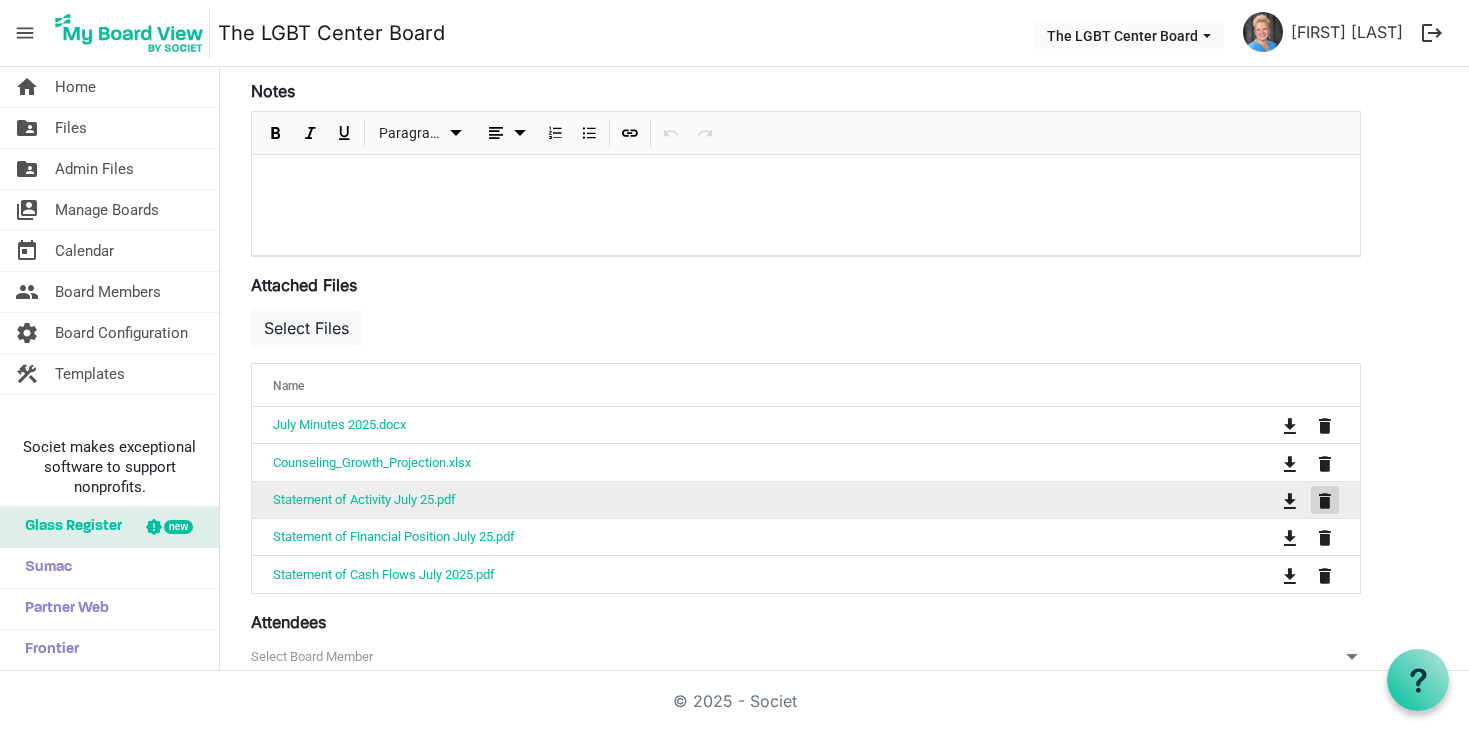 click at bounding box center (1325, 501) 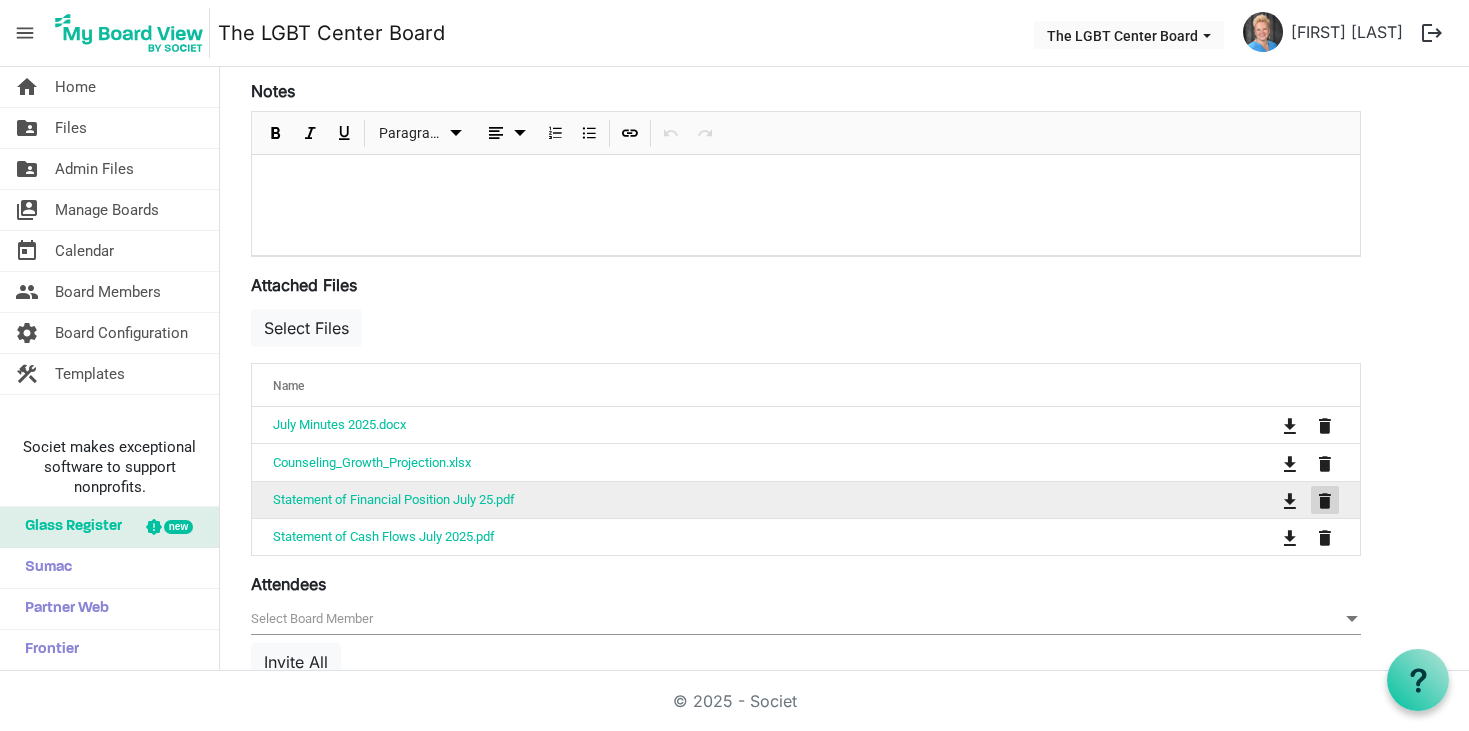 click at bounding box center (1325, 501) 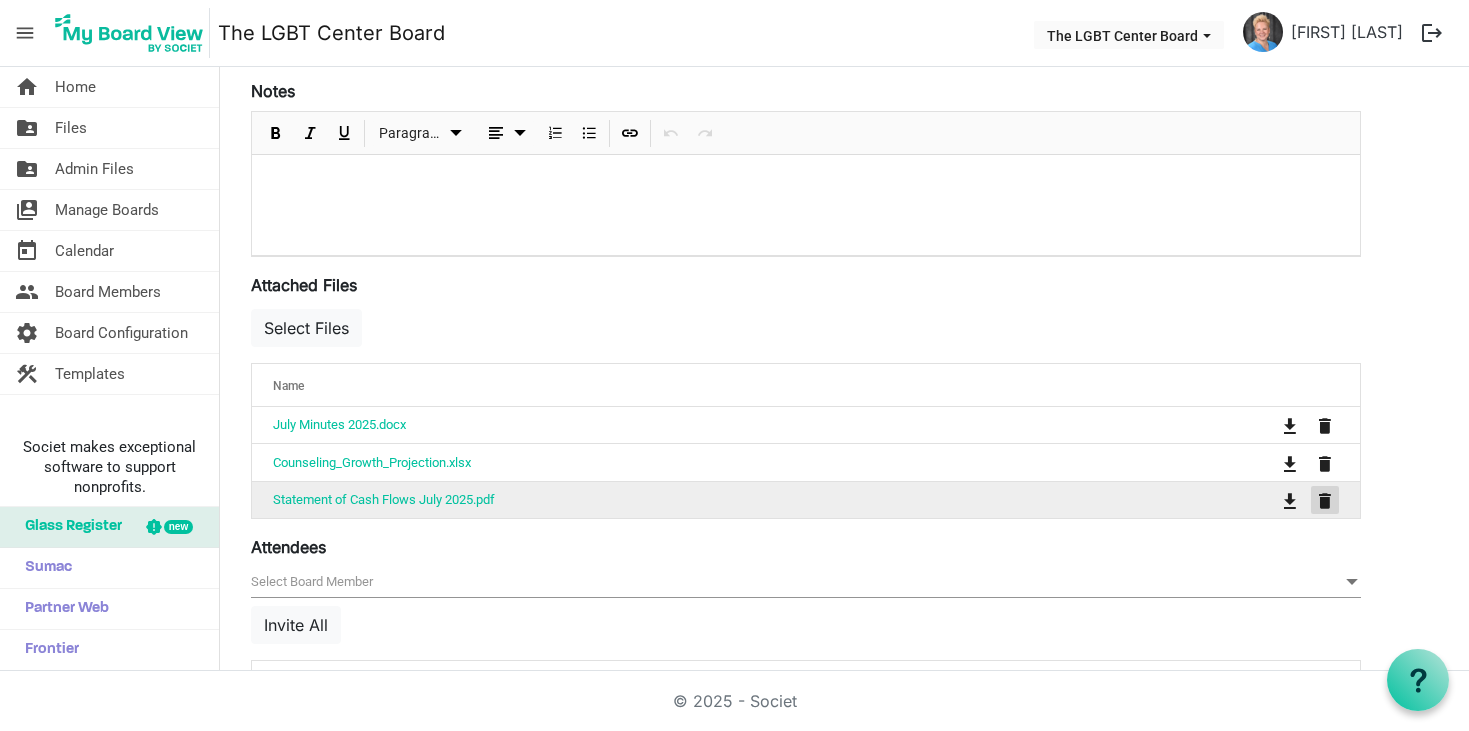 click at bounding box center [1325, 501] 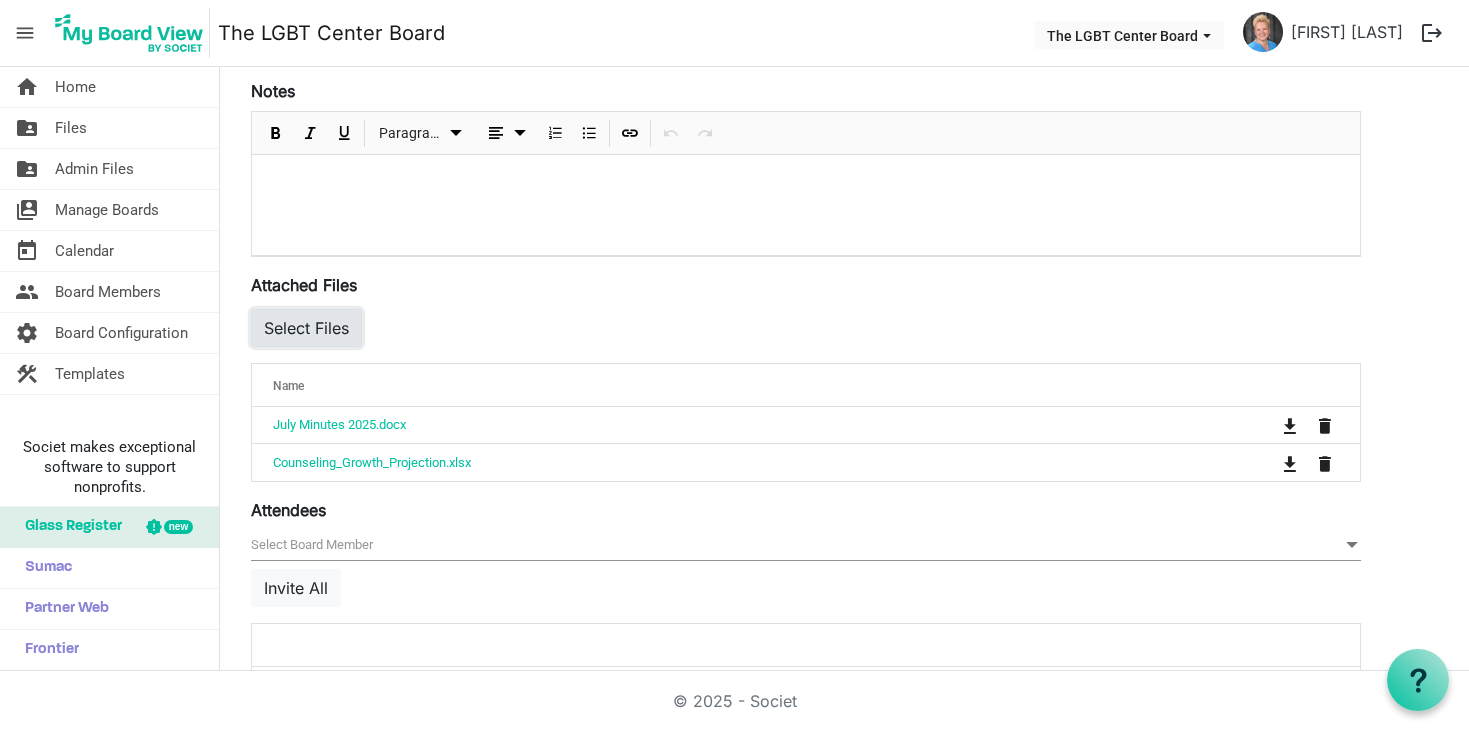 click on "Select Files" at bounding box center (306, 328) 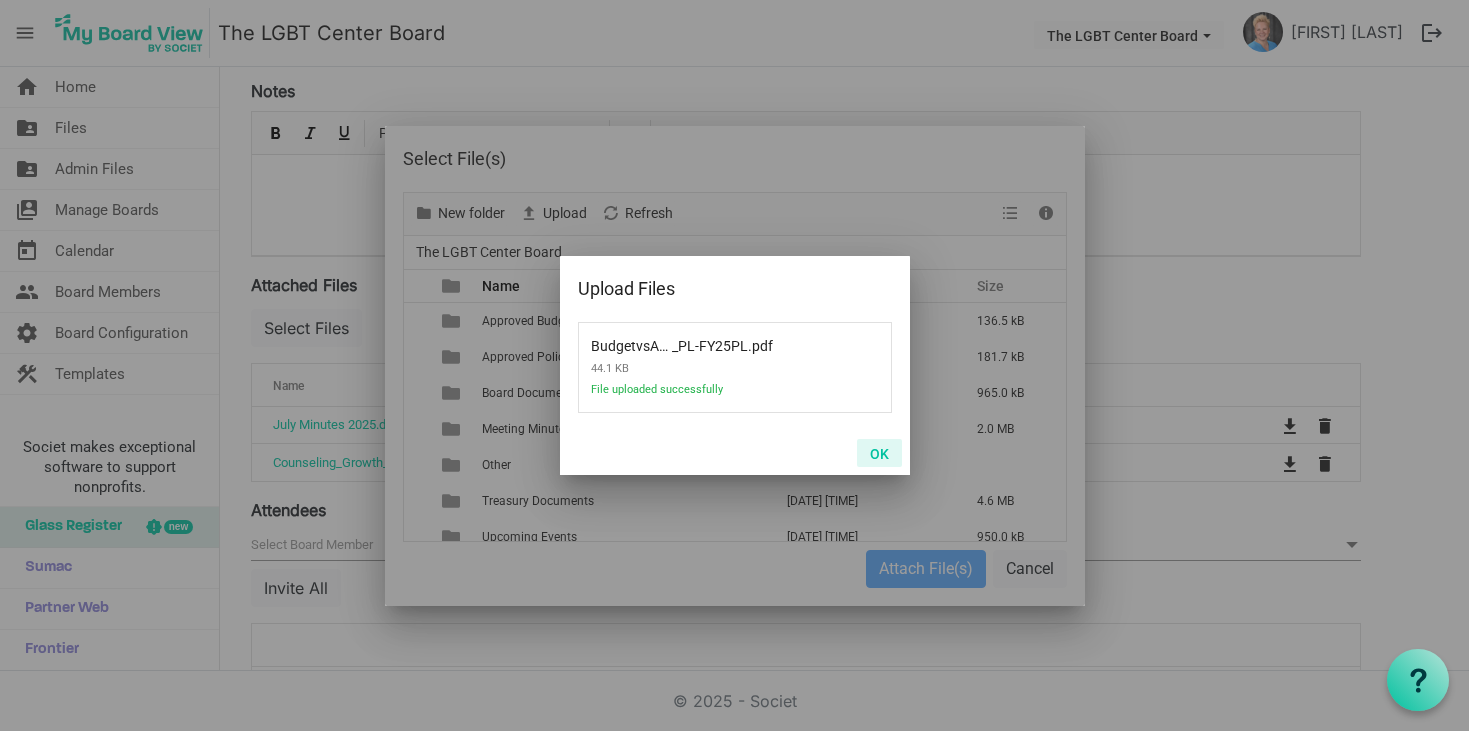 click on "OK" at bounding box center [879, 453] 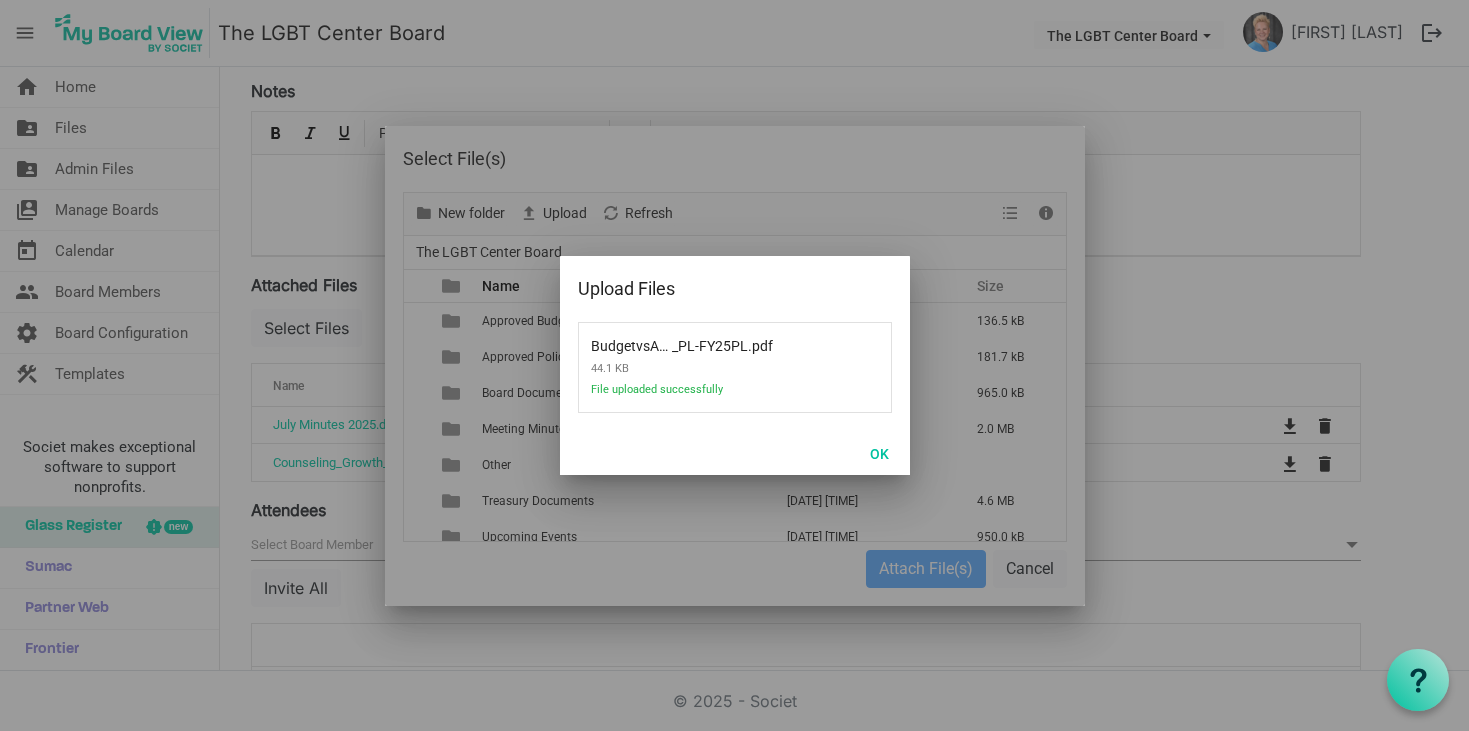 scroll, scrollTop: 147, scrollLeft: 0, axis: vertical 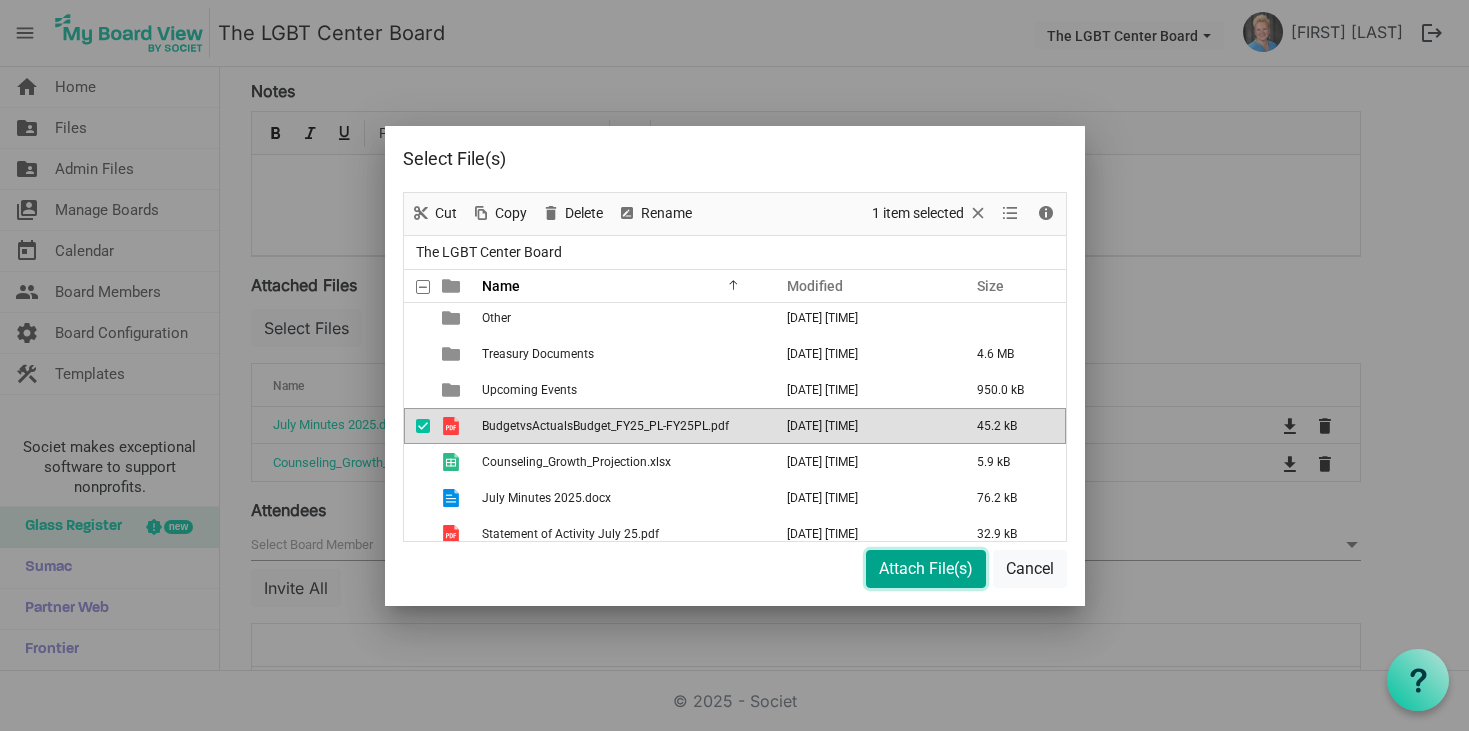 click on "Attach File(s)" at bounding box center [926, 569] 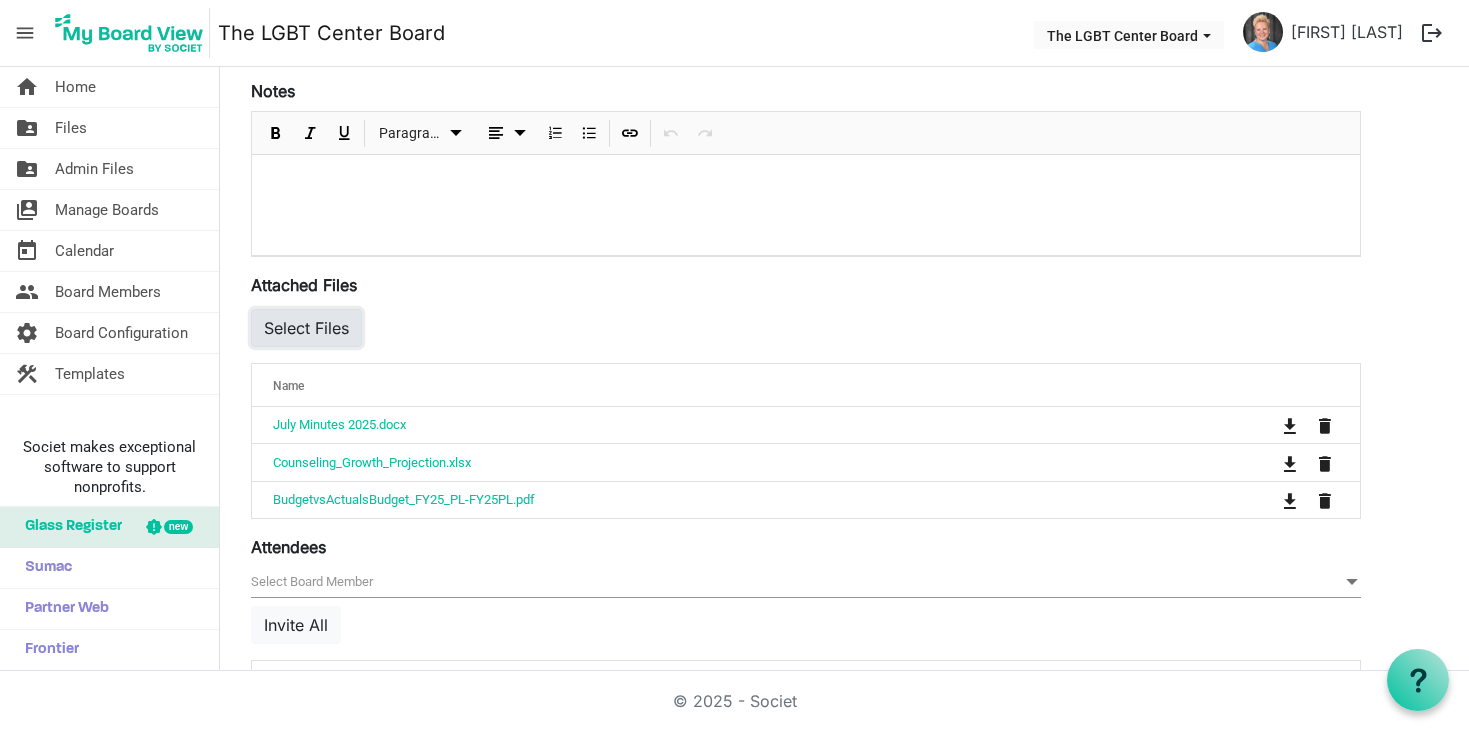 click on "Select Files" at bounding box center (306, 328) 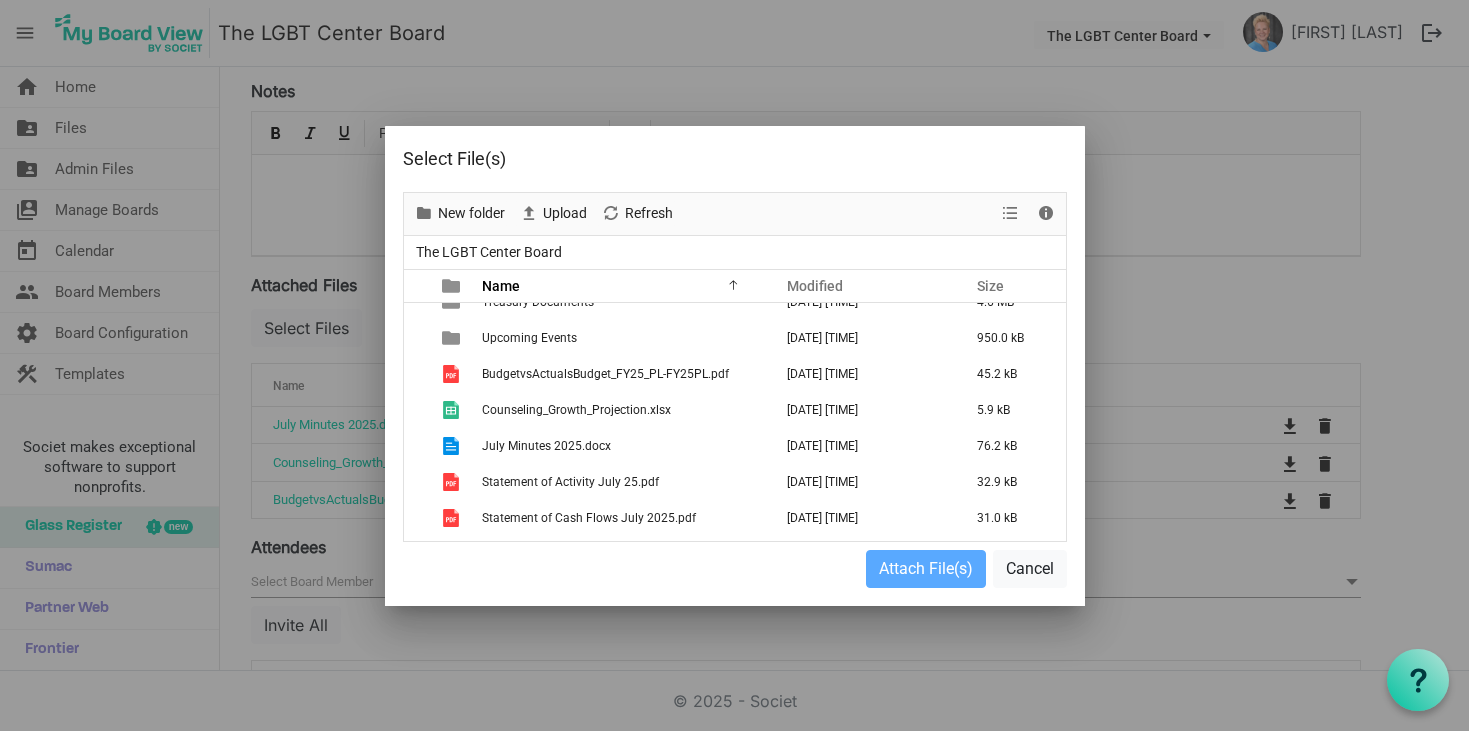 scroll, scrollTop: 230, scrollLeft: 0, axis: vertical 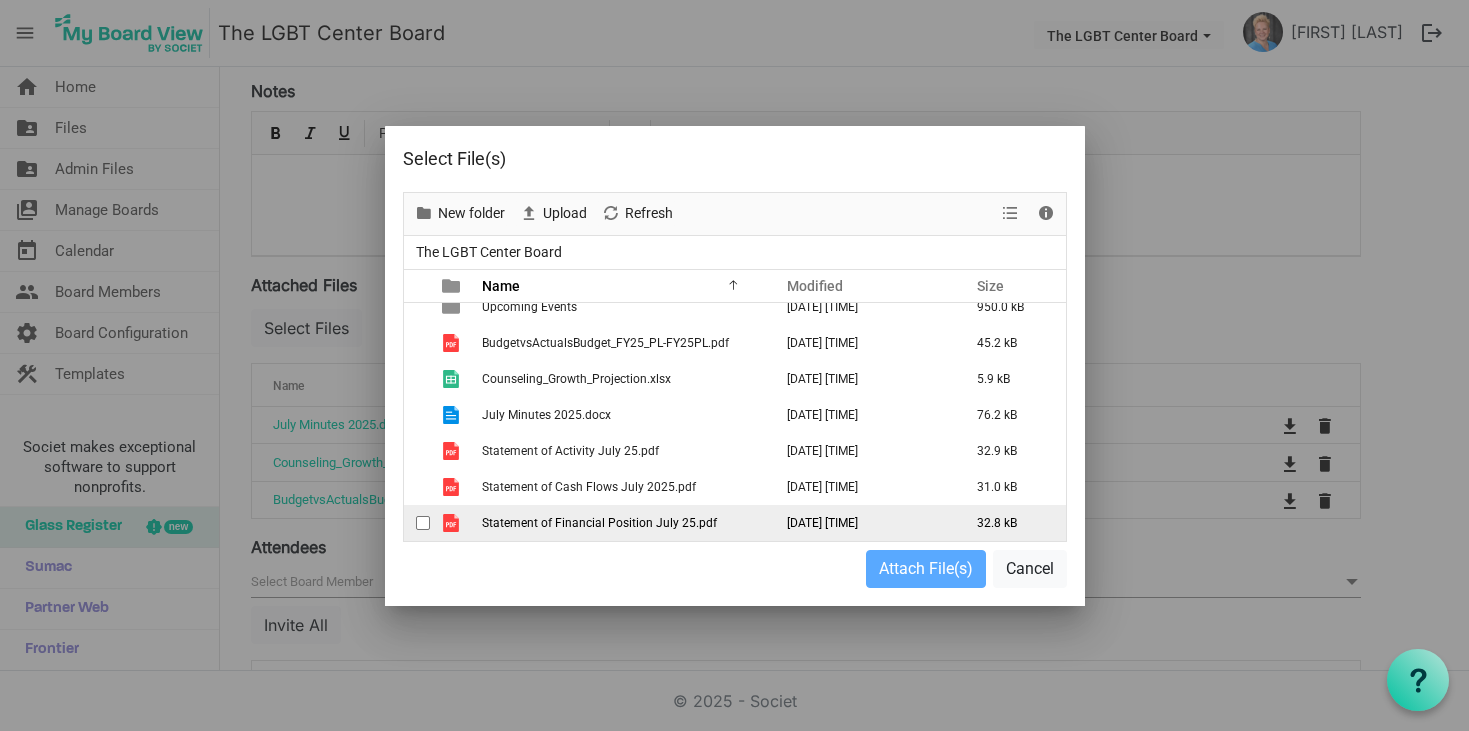click at bounding box center (423, 523) 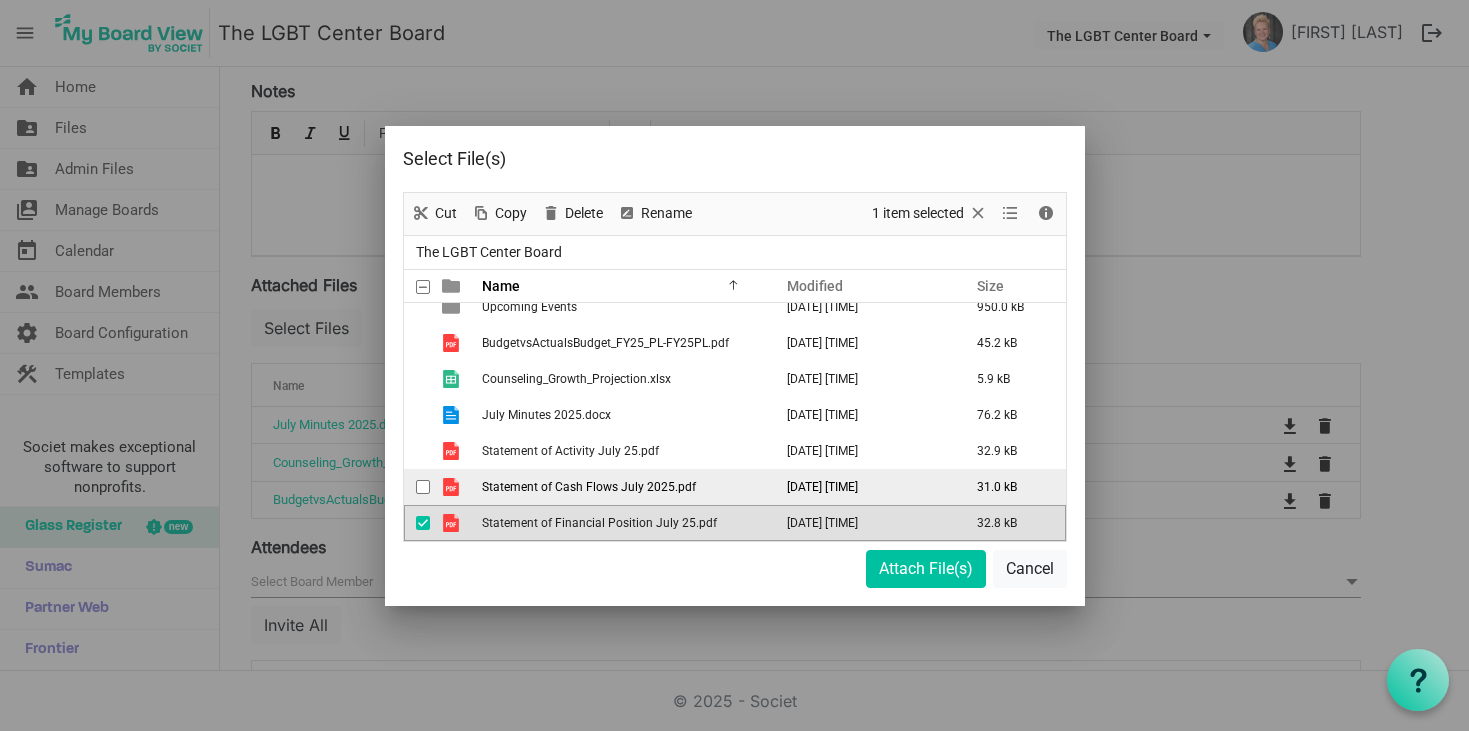 click at bounding box center (423, 487) 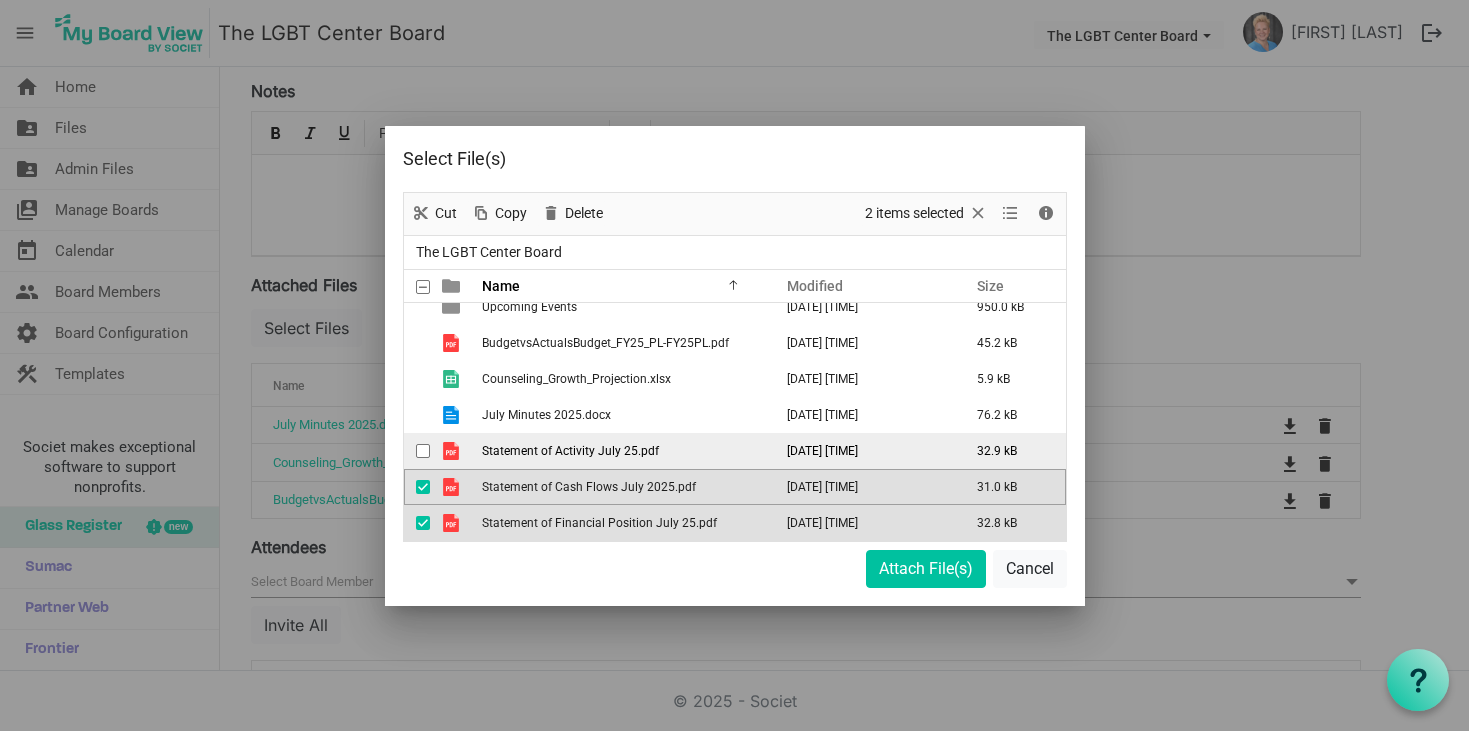 click at bounding box center (423, 451) 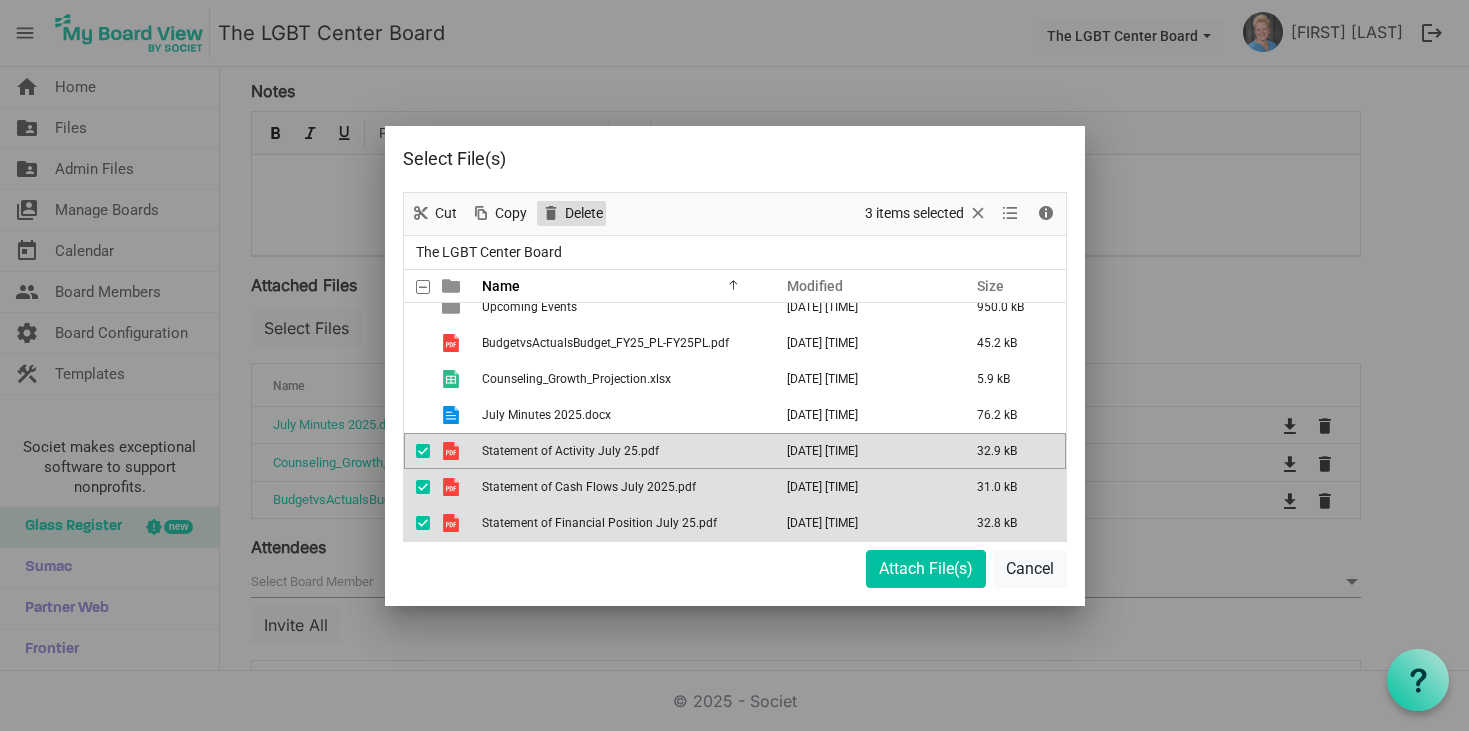 click on "Delete" at bounding box center [584, 213] 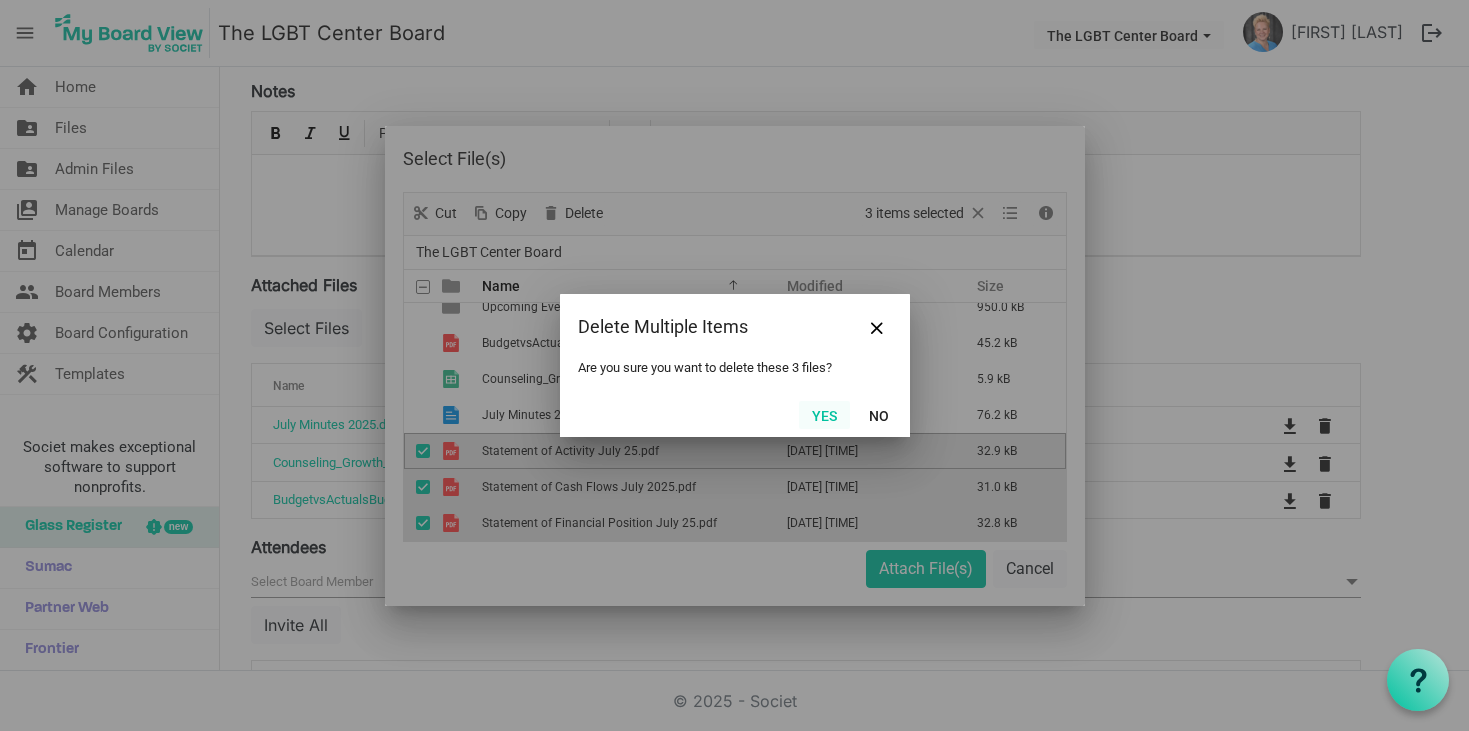 click on "Yes" at bounding box center (824, 415) 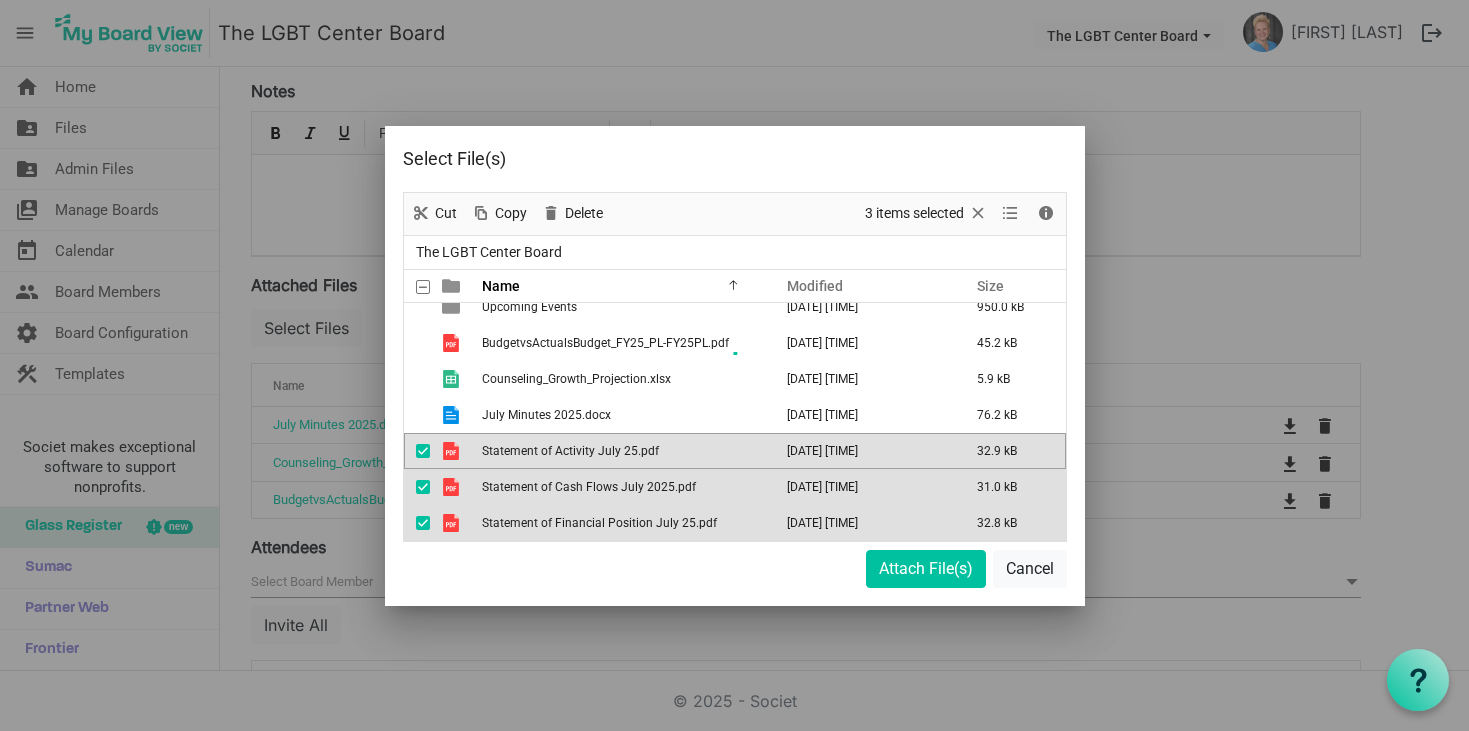 scroll, scrollTop: 122, scrollLeft: 0, axis: vertical 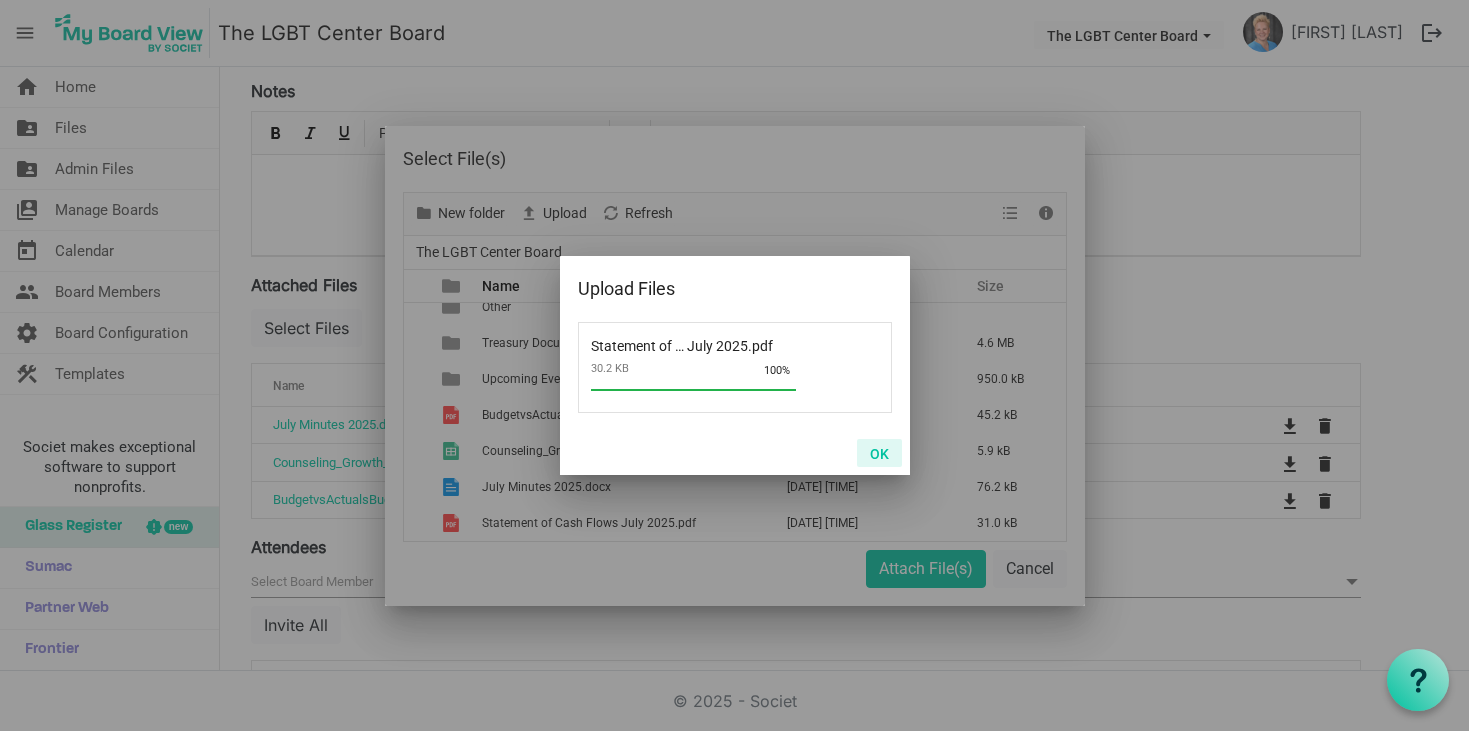 click on "OK" at bounding box center (879, 453) 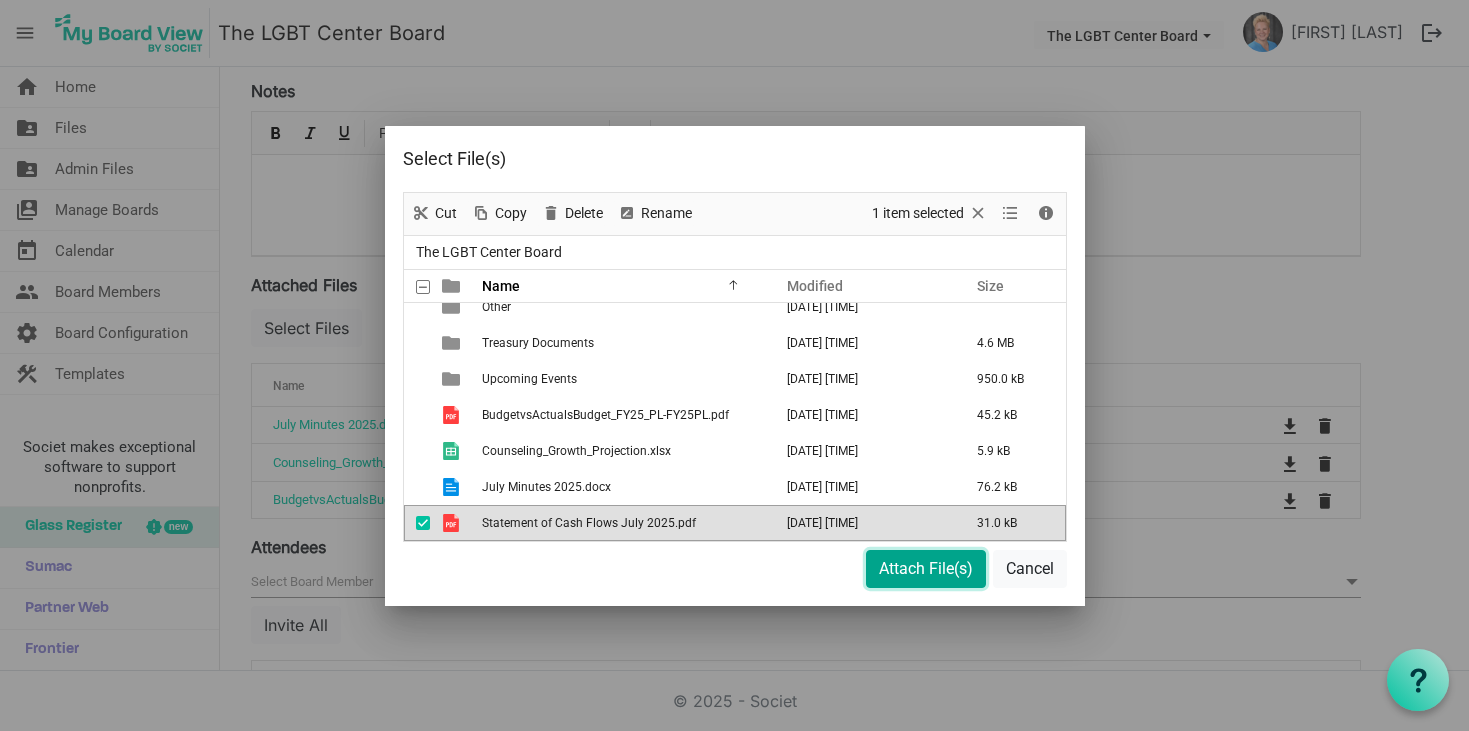 click on "Attach File(s)" at bounding box center (926, 569) 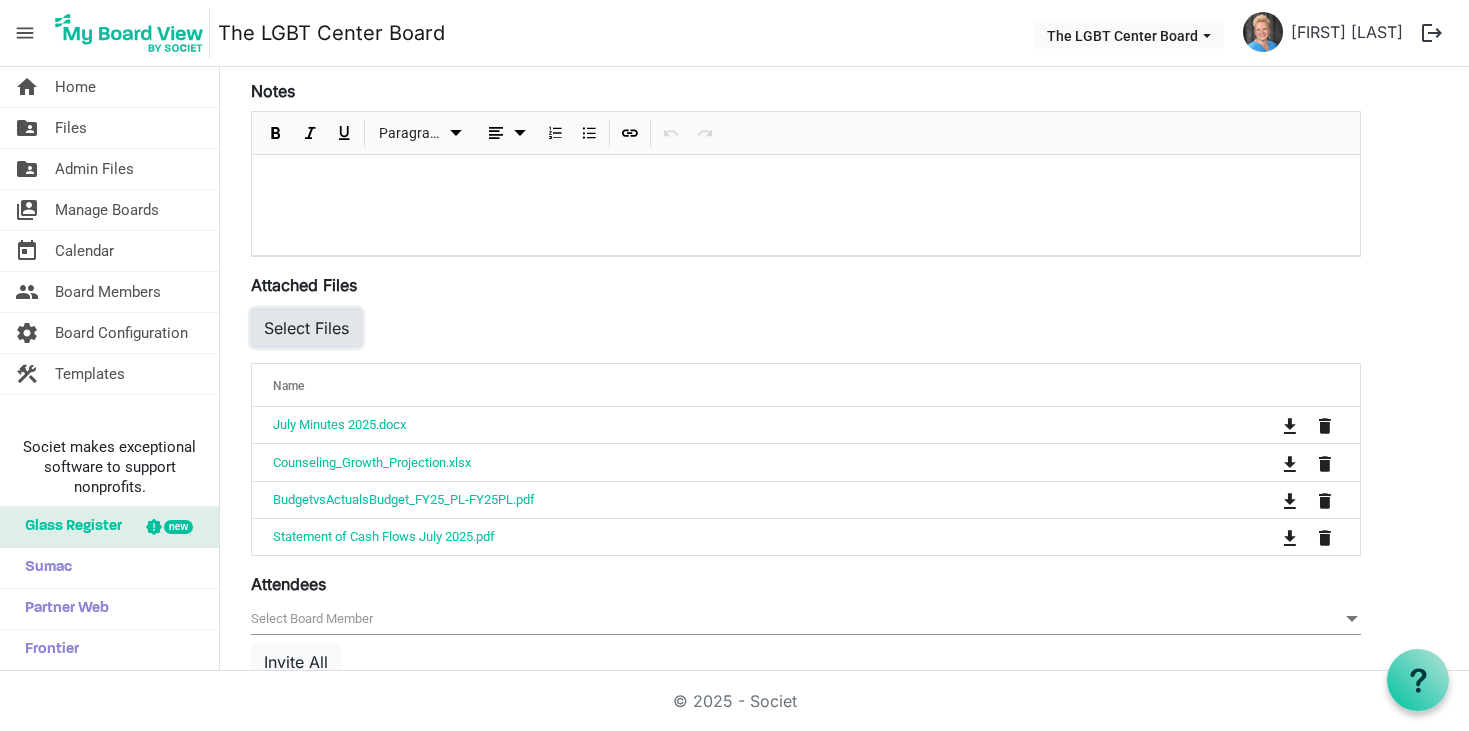 click on "Select Files" at bounding box center [306, 328] 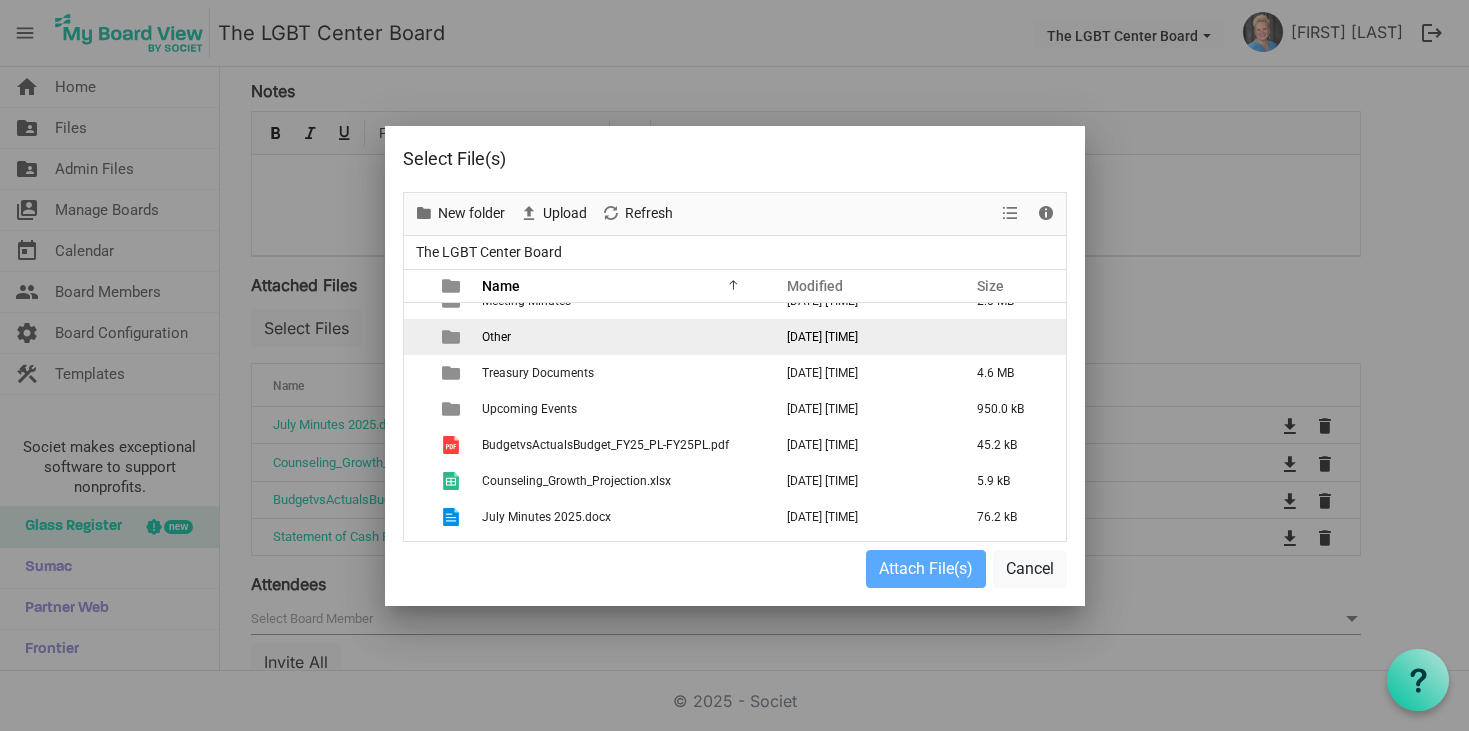 scroll, scrollTop: 158, scrollLeft: 0, axis: vertical 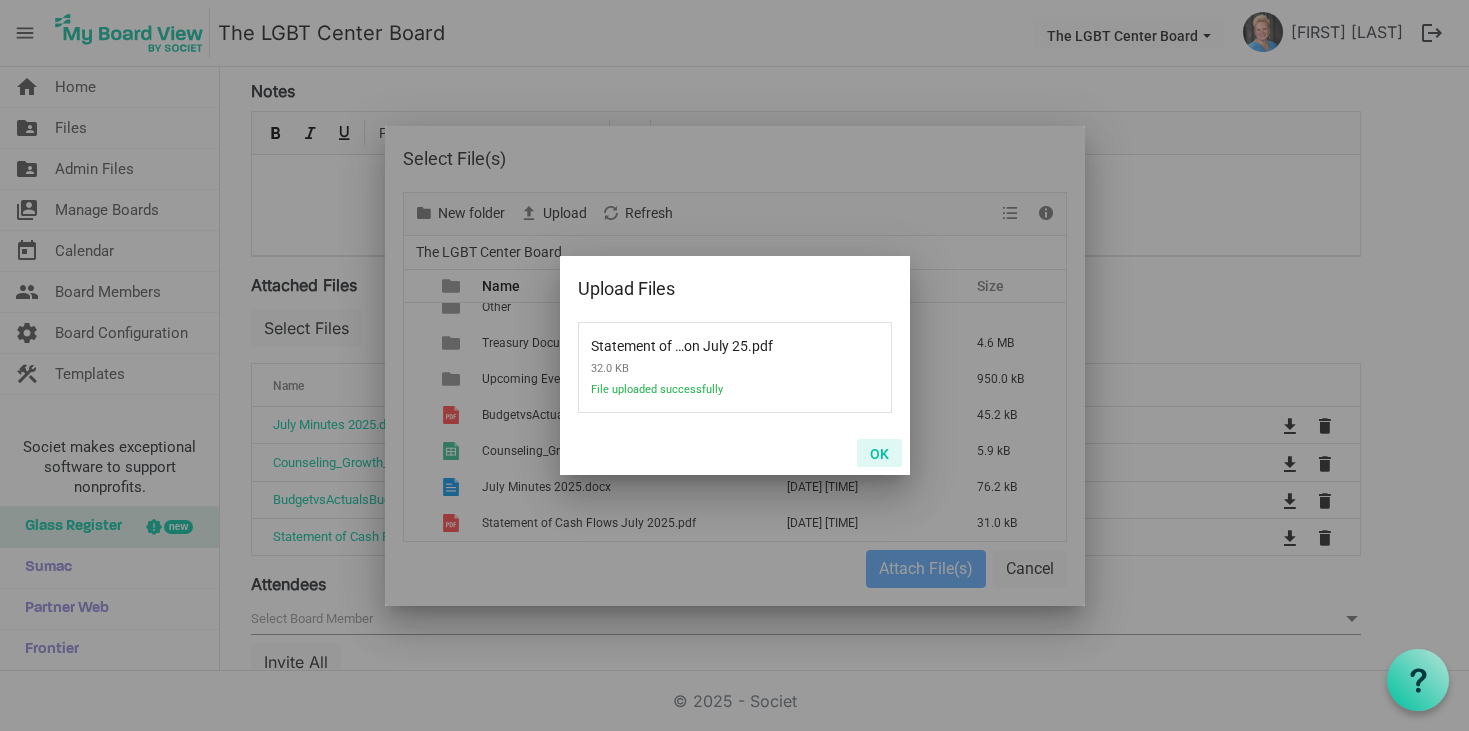 click on "OK" at bounding box center (879, 453) 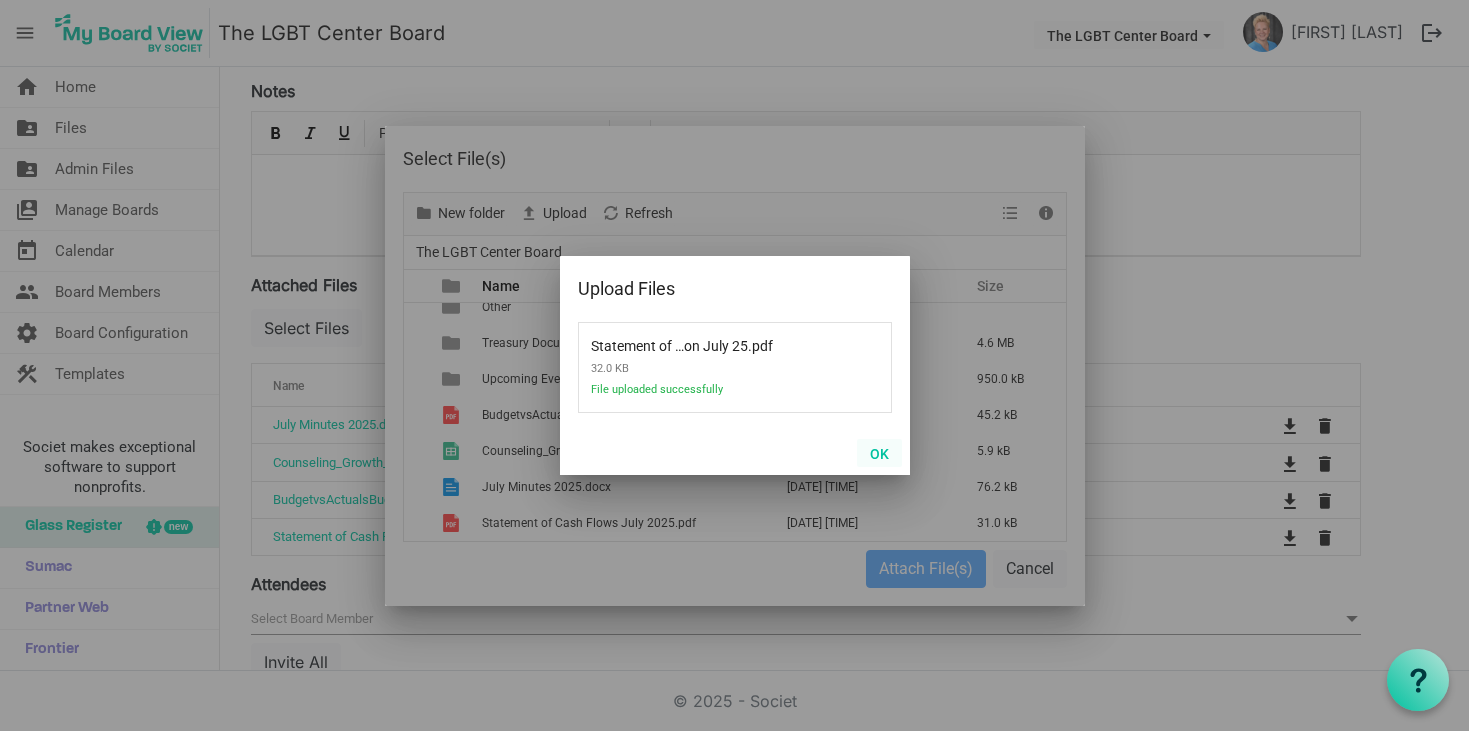 scroll, scrollTop: 194, scrollLeft: 0, axis: vertical 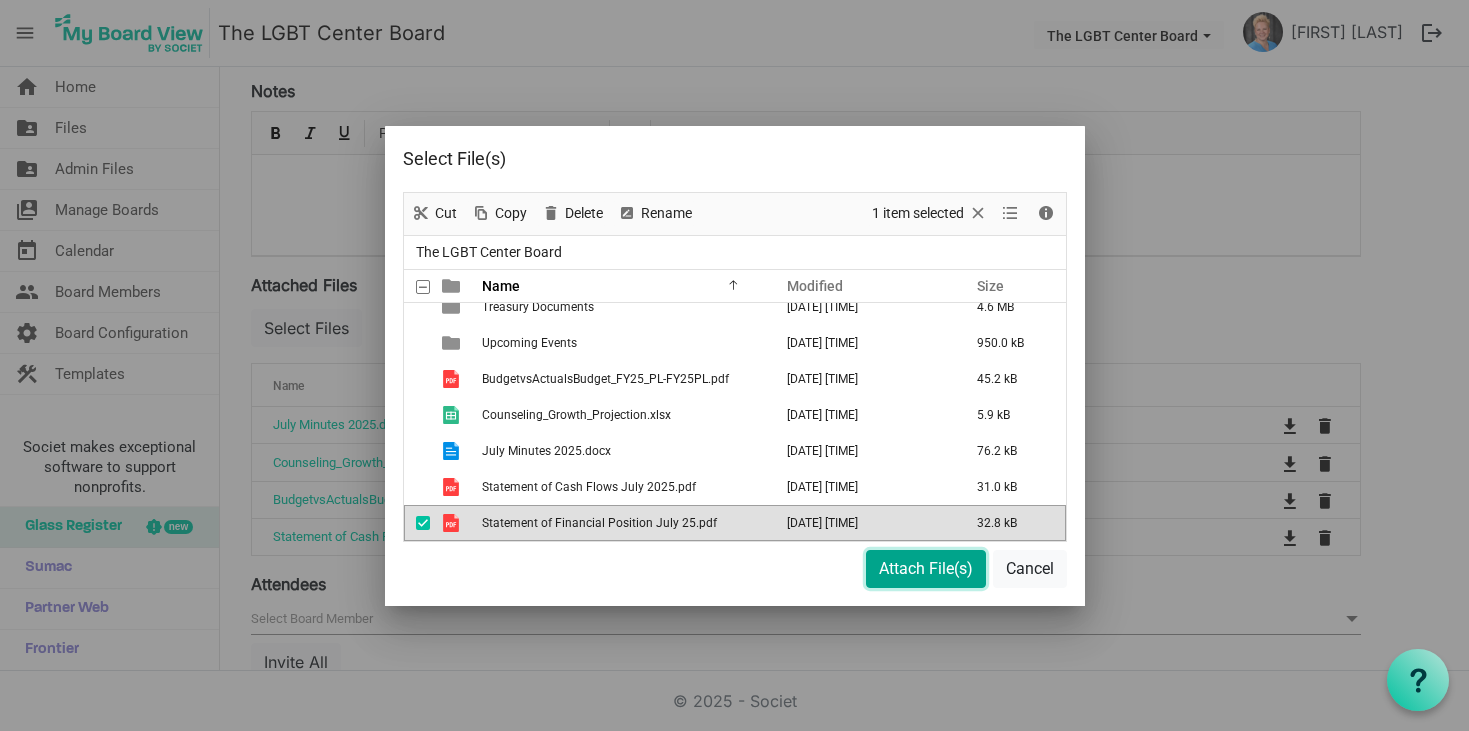click on "Attach File(s)" at bounding box center [926, 569] 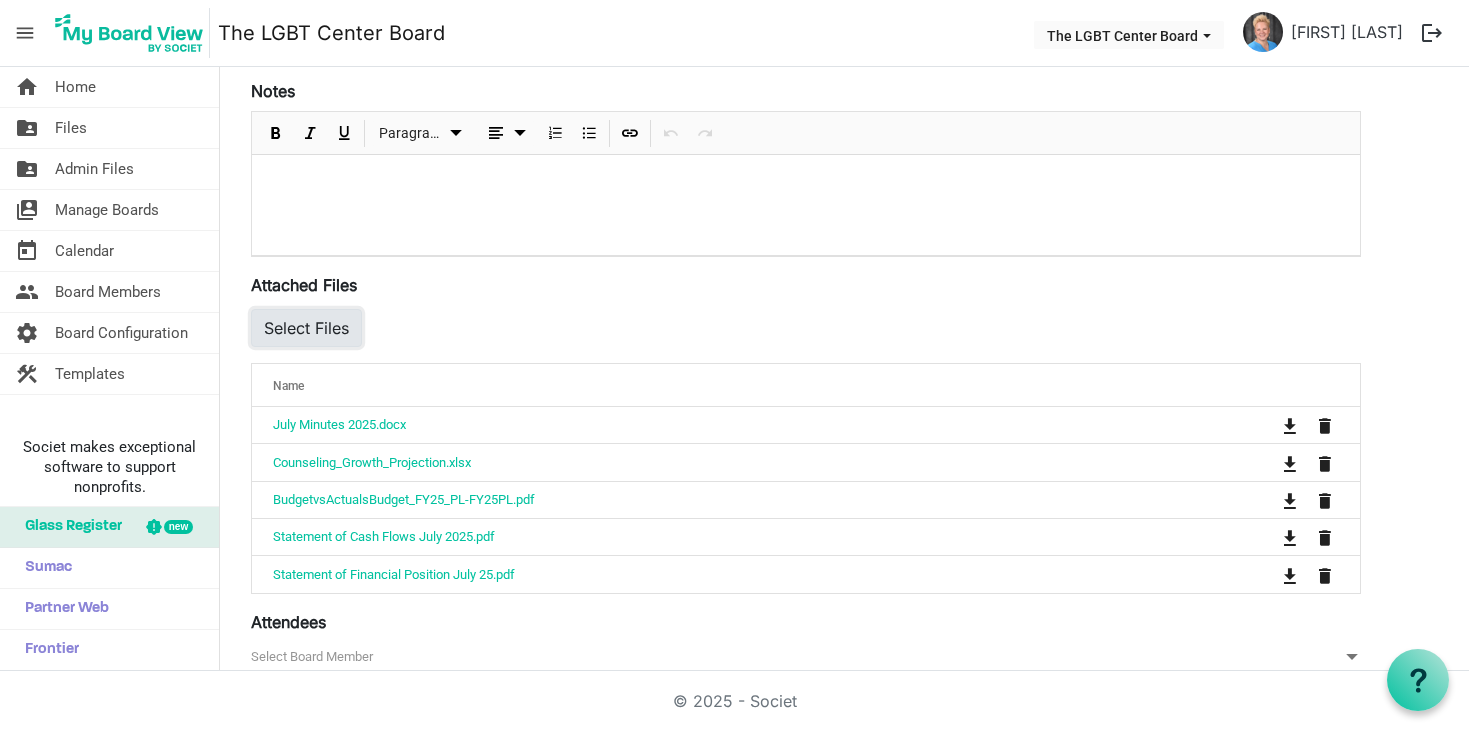 click on "Select Files" at bounding box center (306, 328) 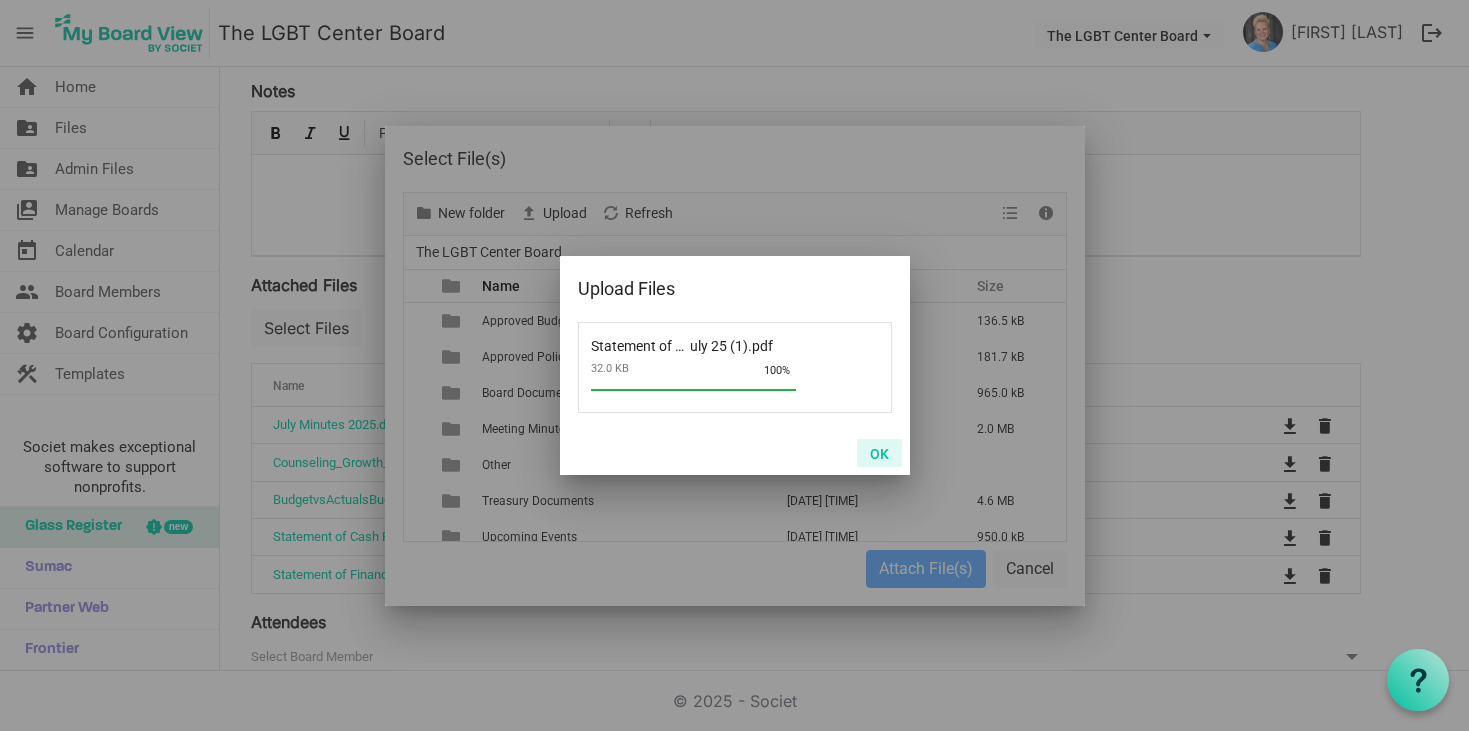 click on "OK" at bounding box center (879, 453) 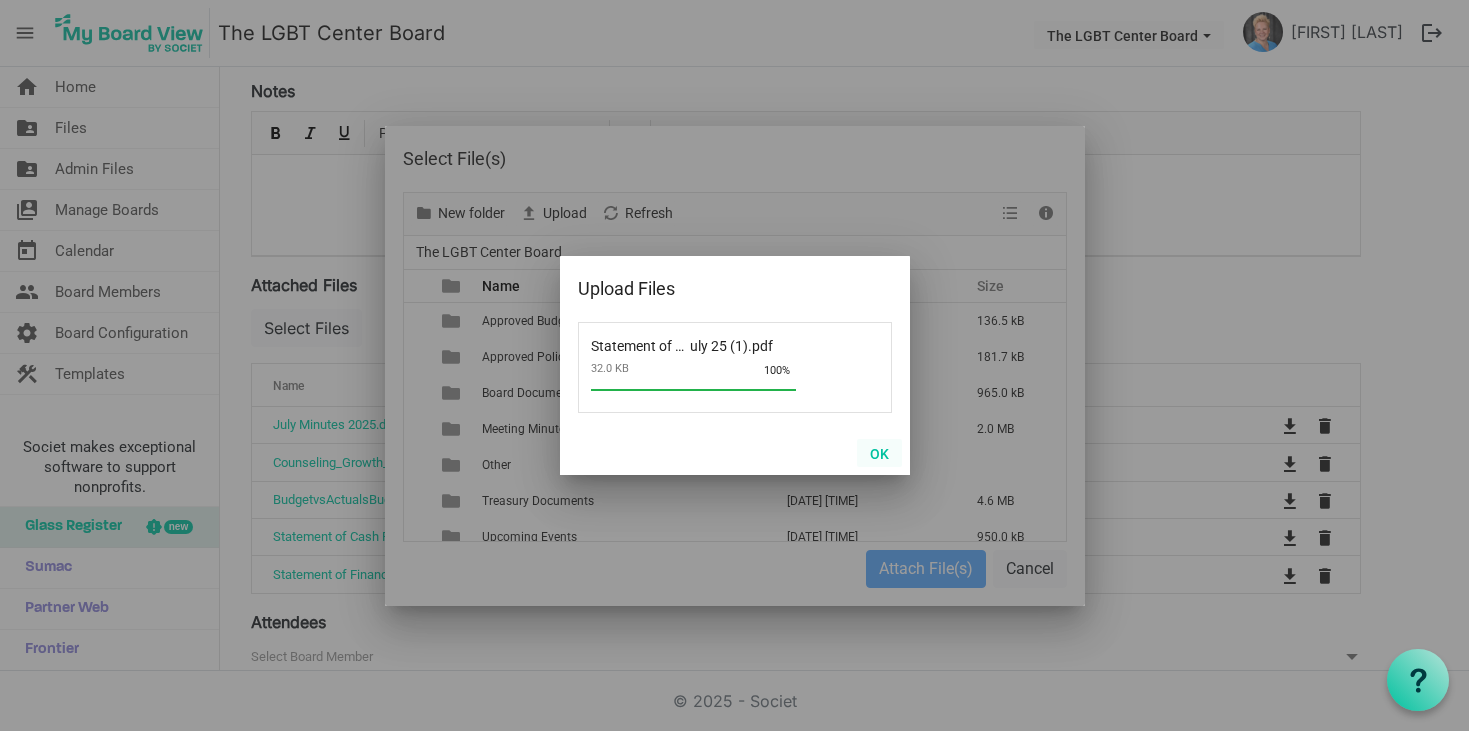 scroll, scrollTop: 230, scrollLeft: 0, axis: vertical 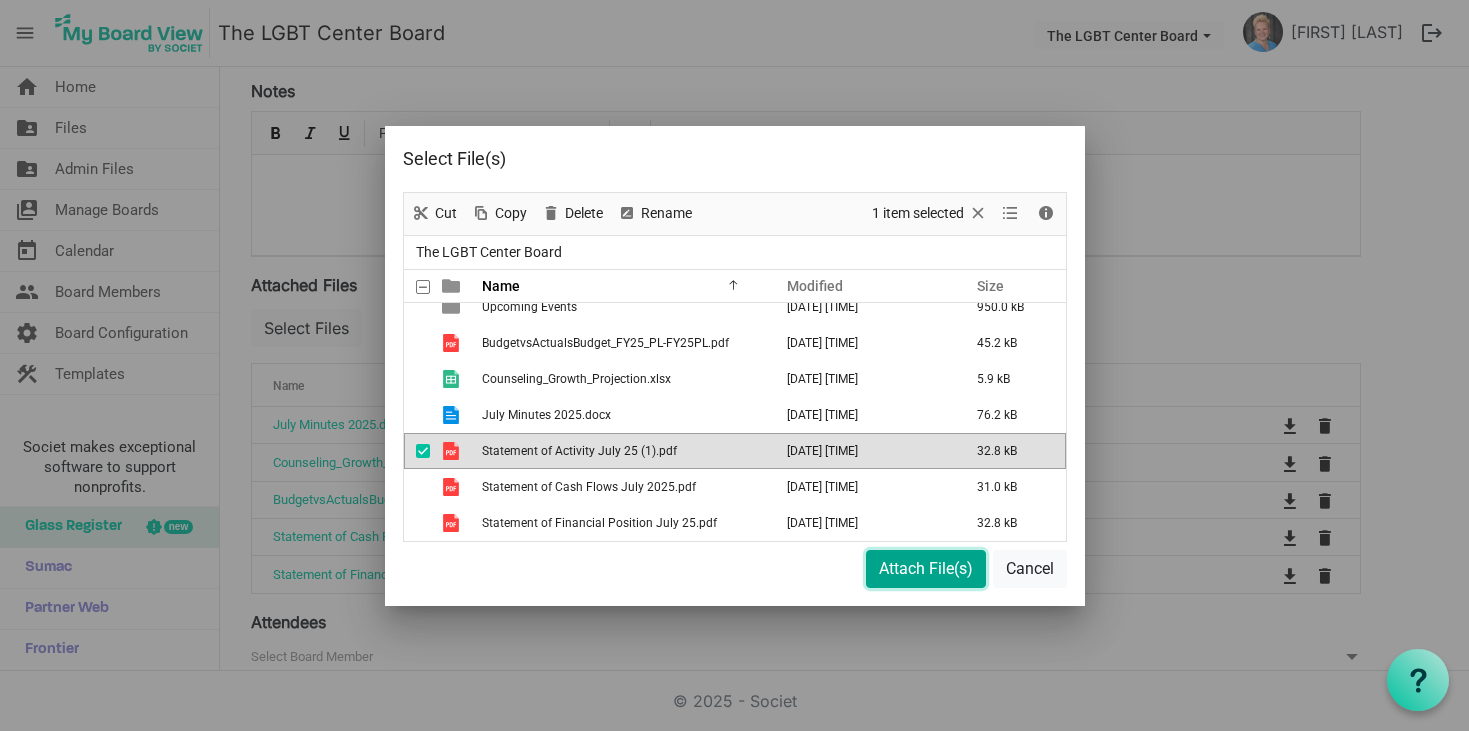 click on "Attach File(s)" at bounding box center (926, 569) 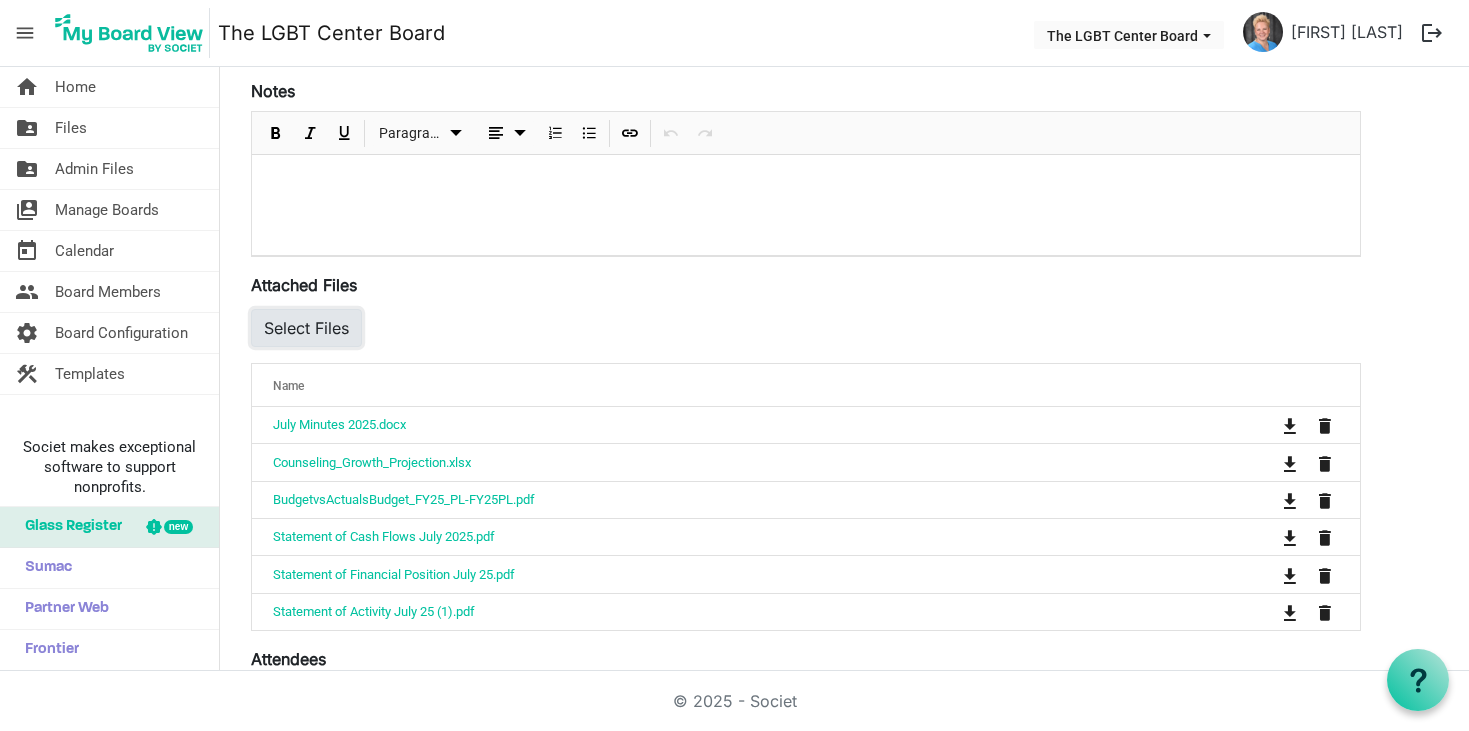 click on "Select Files" at bounding box center [306, 328] 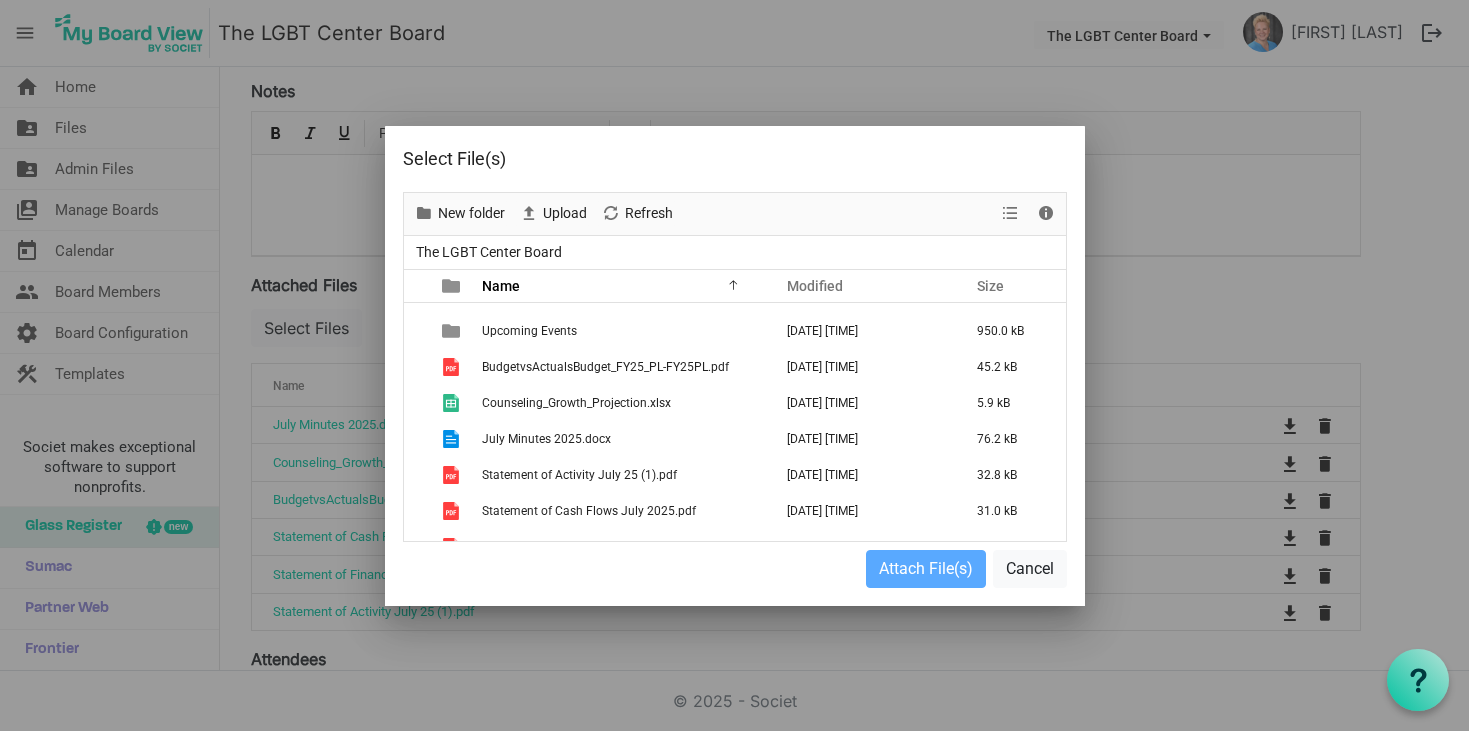 scroll, scrollTop: 230, scrollLeft: 0, axis: vertical 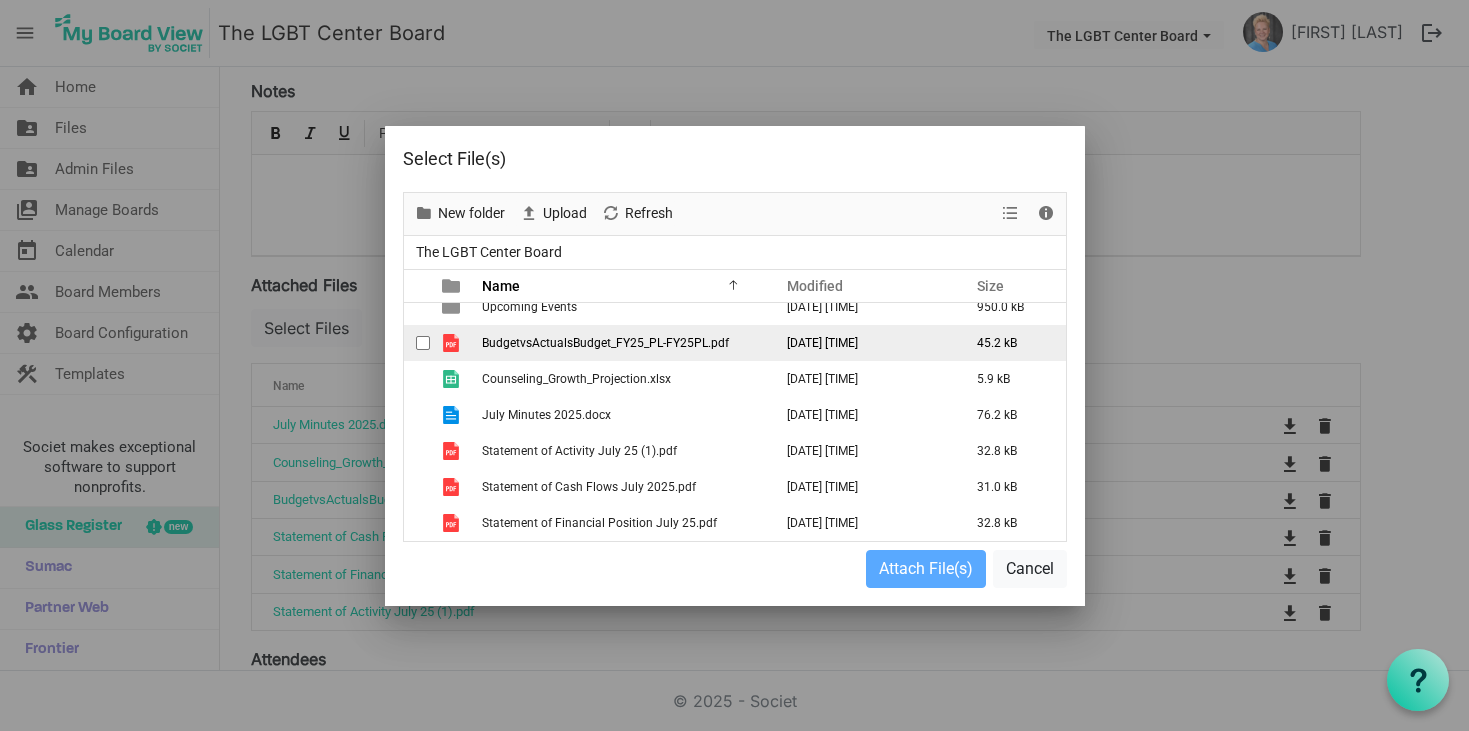 click at bounding box center [423, 343] 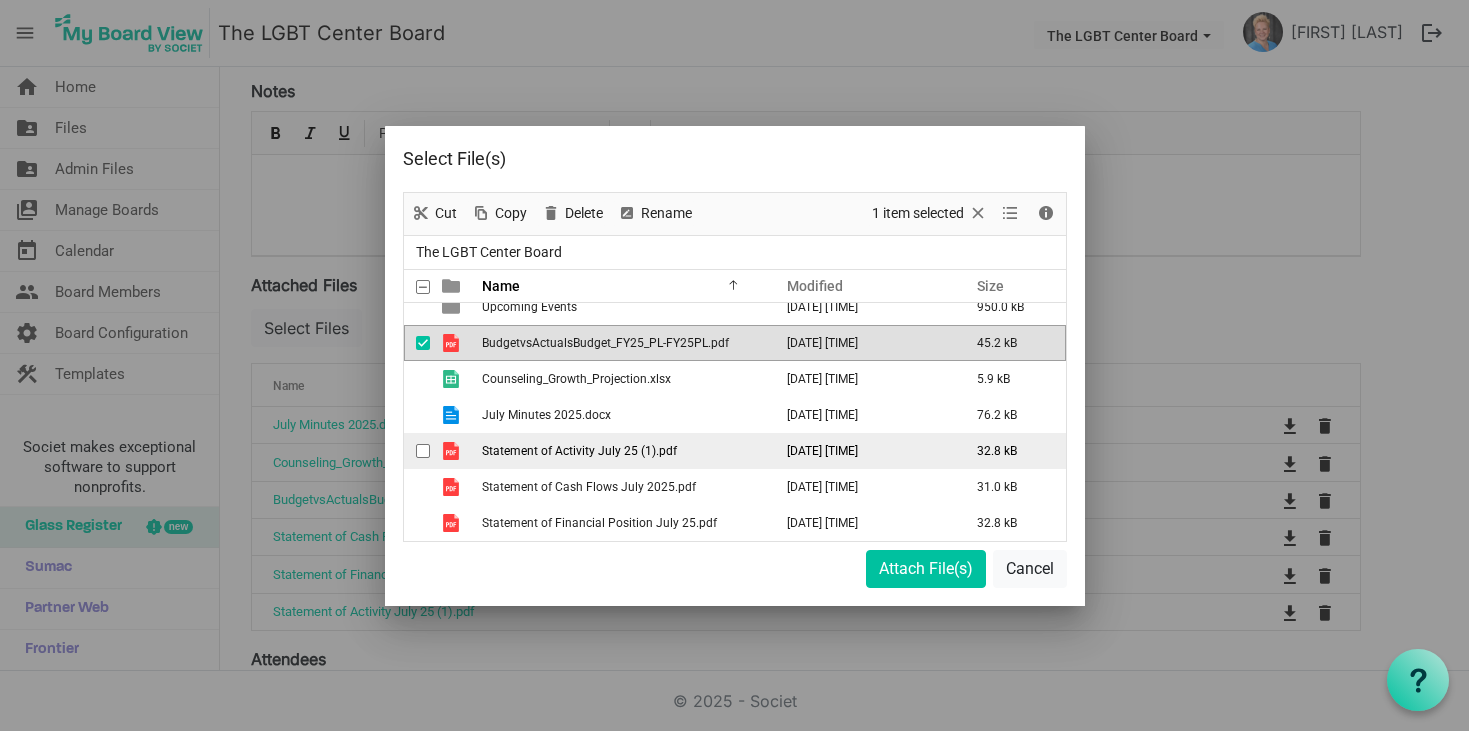 click at bounding box center (423, 451) 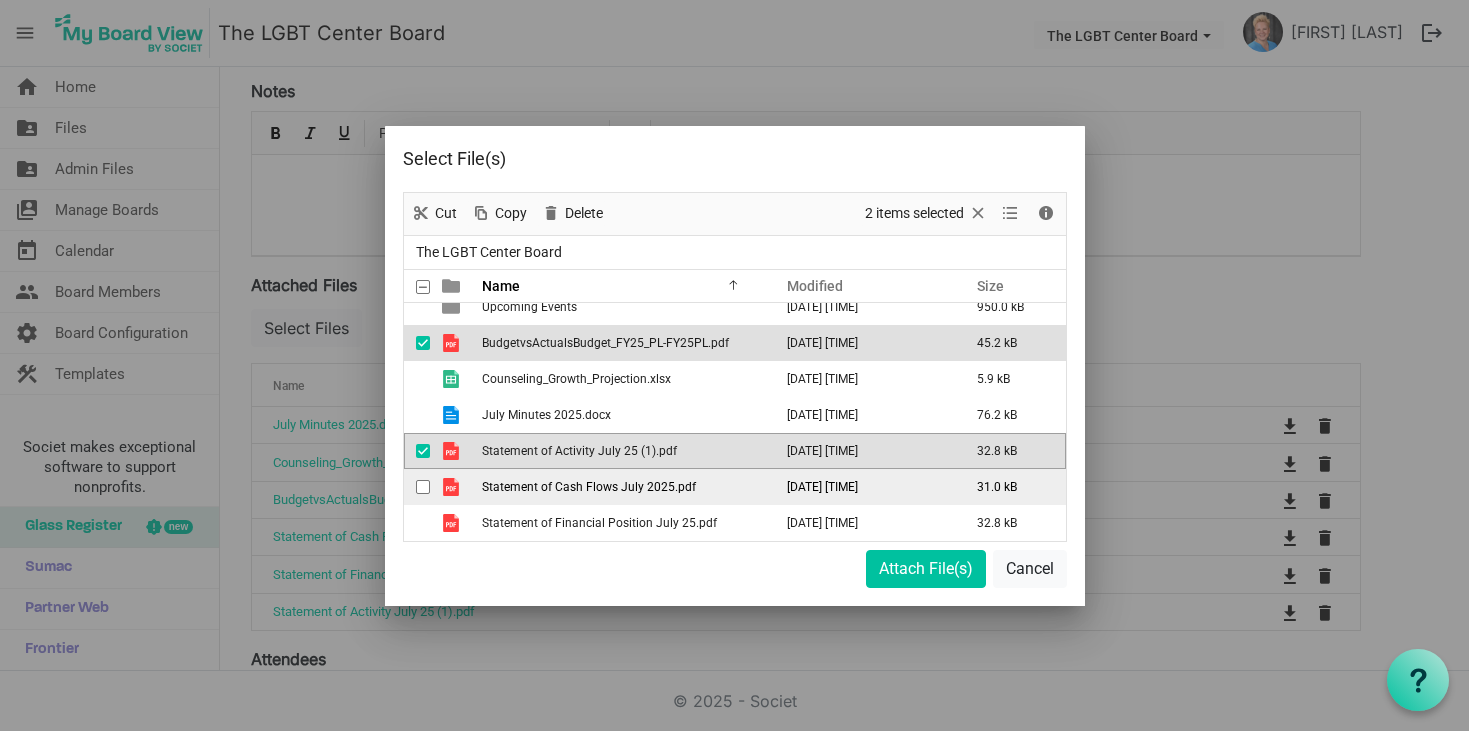 click at bounding box center (423, 487) 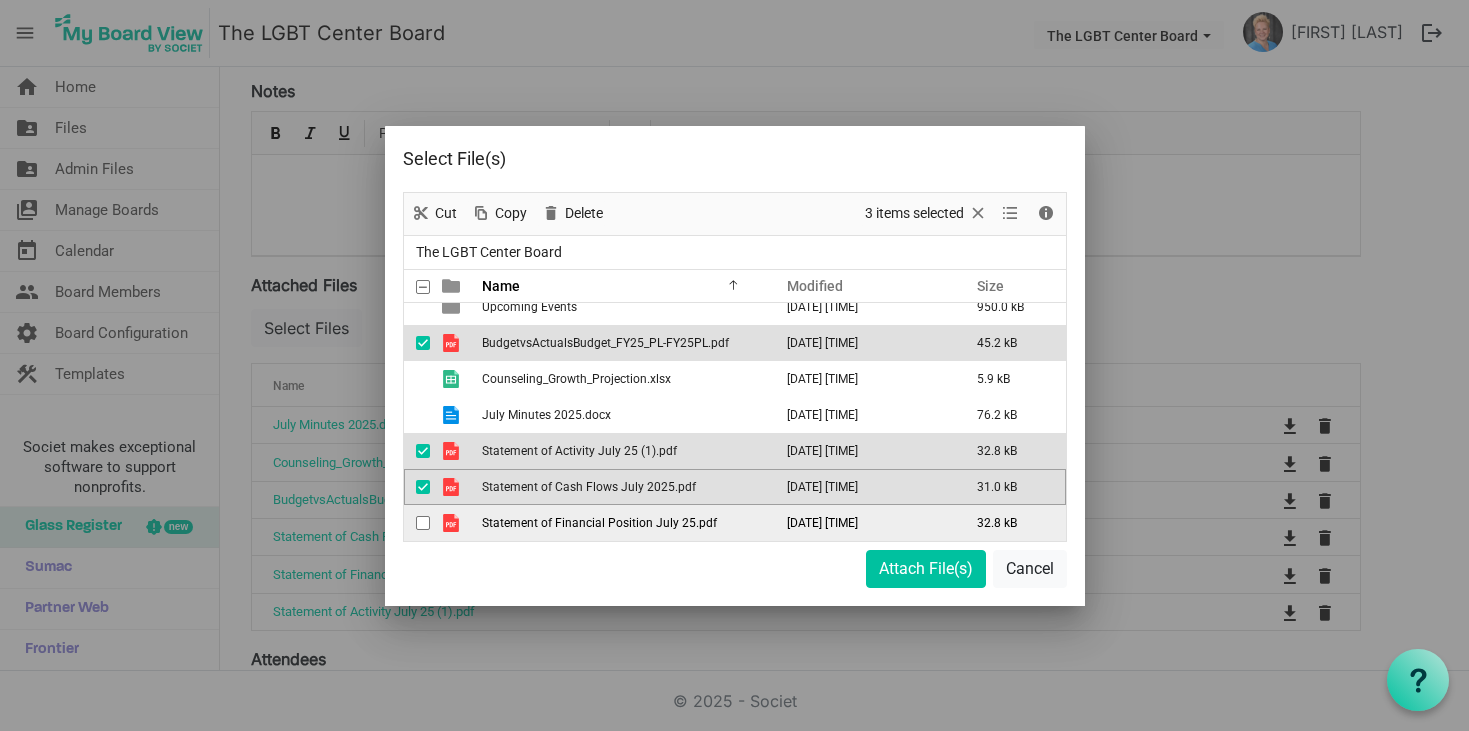 click at bounding box center (423, 523) 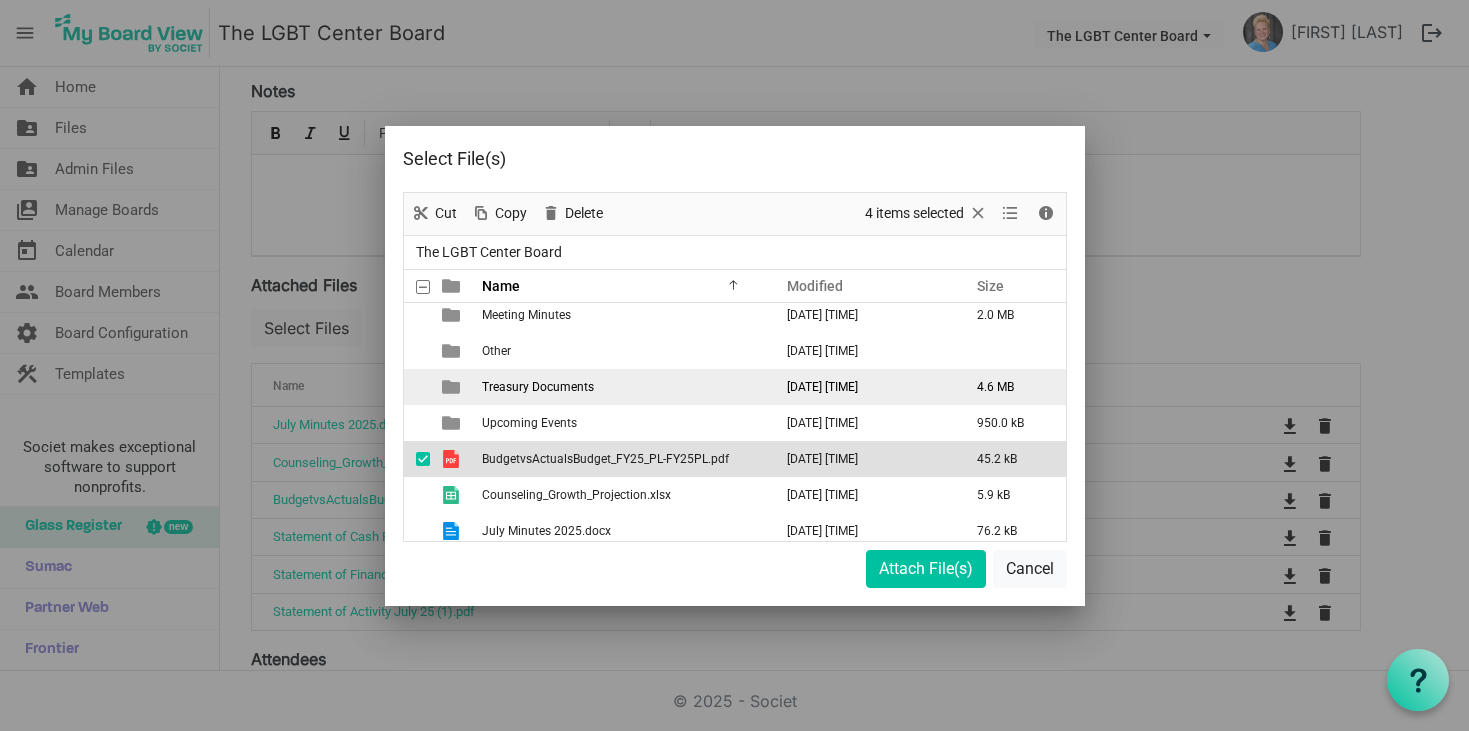 scroll, scrollTop: 112, scrollLeft: 0, axis: vertical 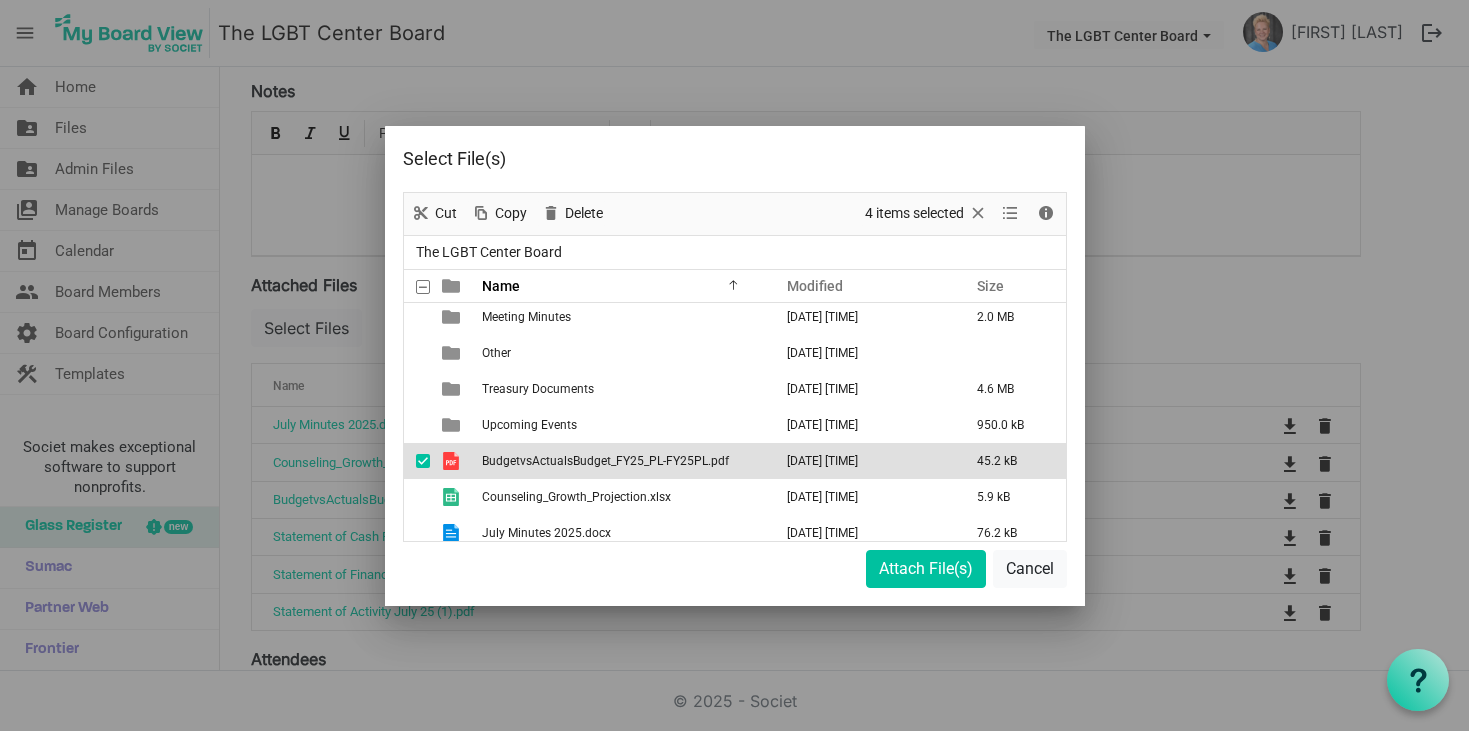 click on "New folder Upload Cut Copy Paste Delete Download Rename Sort by Refresh 4 items selected View Details The LGBT Center Board   Name Modified Size filemanager_grid_header_table   Approved Budgets March 01, 2025 6:49 PM 136.5 kB   Approved Policies February 20, 2025 2:04 PM 181.7 kB   Board Documents March 01, 2025 6:50 PM 965.0 kB   Meeting Minutes July 08, 2025 6:19 PM 2.0 MB   Other October 12, 2024 2:49 AM   Treasury Documents July 08, 2025 6:19 PM 4.6 MB   Upcoming Events June 05, 2025 7:13 PM 950.0 kB   BudgetvsActualsBudget_FY25_PL-FY25PL.pdf August 05, 2025 1:13 AM 45.2 kB   Counseling_Growth_Projection.xlsx July 29, 2025 1:19 PM 5.9 kB   July Minutes 2025.docx July 08, 2025 11:37 PM 76.2 kB   Statement of Activity  July 25 (1).pdf August 05, 2025 1:14 AM 32.8 kB   Statement of Cash Flows July 2025.pdf August 05, 2025 1:14 AM 31.0 kB   Statement of Financial Position July 25.pdf August 05, 2025 1:14 AM 32.8 kB
Attach File(s)
Cancel" at bounding box center [735, 399] 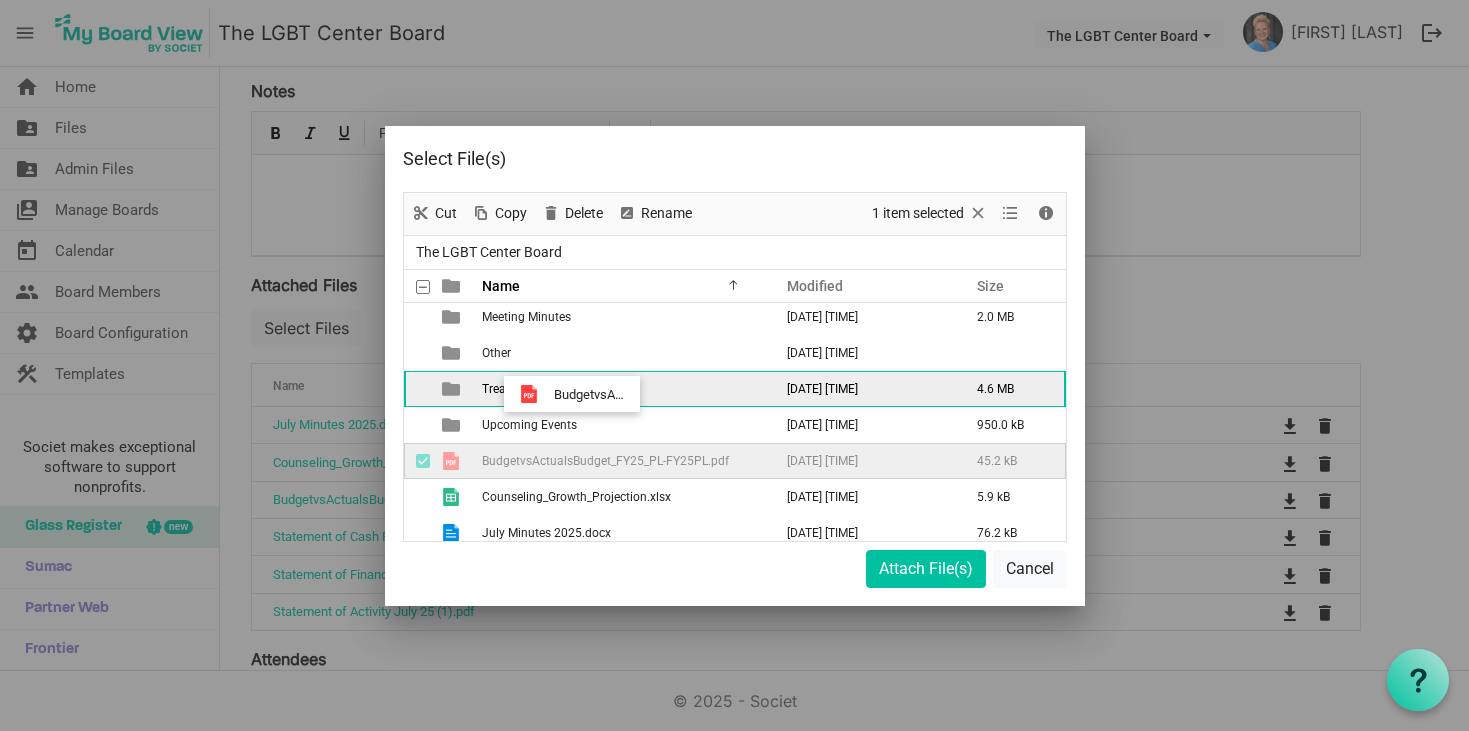 drag, startPoint x: 550, startPoint y: 458, endPoint x: 548, endPoint y: 394, distance: 64.03124 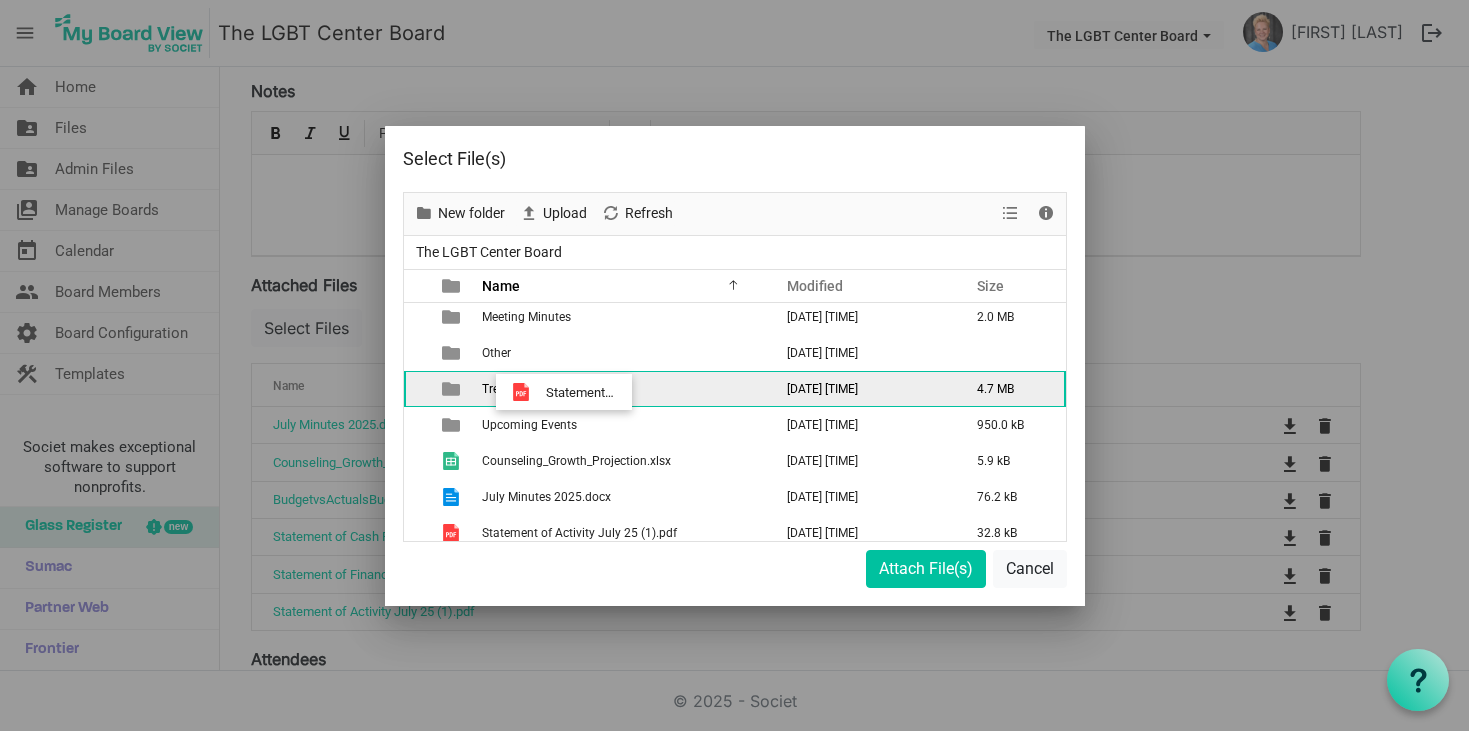 drag, startPoint x: 546, startPoint y: 527, endPoint x: 539, endPoint y: 390, distance: 137.17871 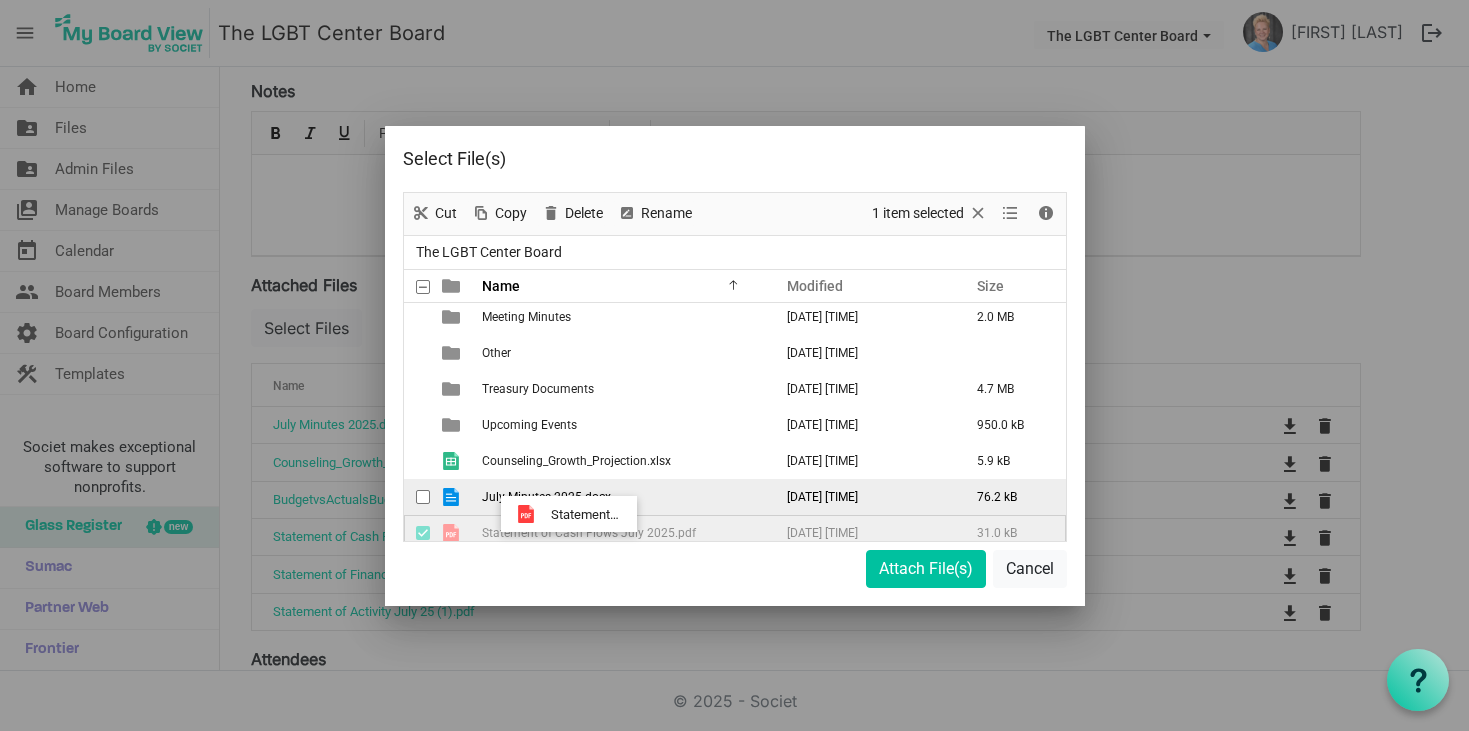 scroll, scrollTop: 122, scrollLeft: 0, axis: vertical 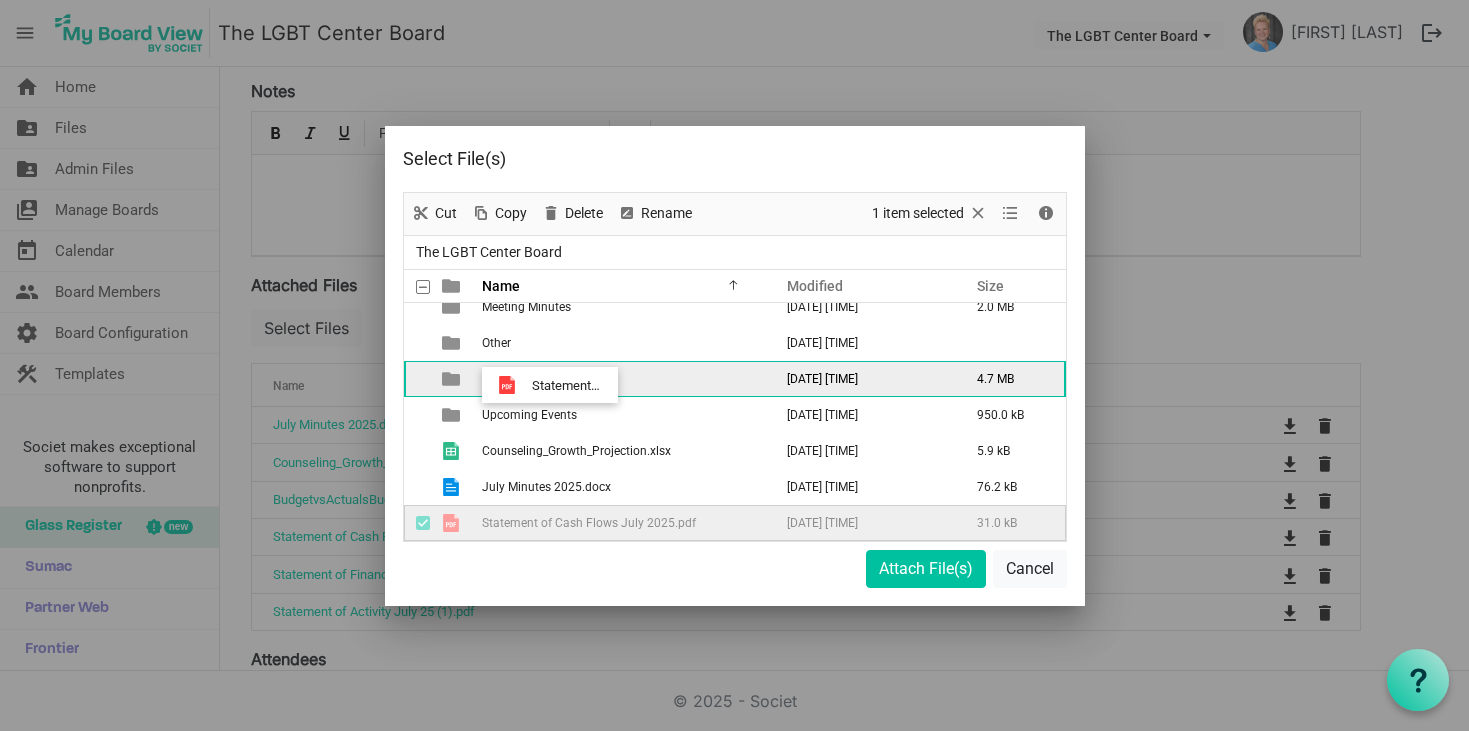 drag, startPoint x: 545, startPoint y: 533, endPoint x: 525, endPoint y: 382, distance: 152.31874 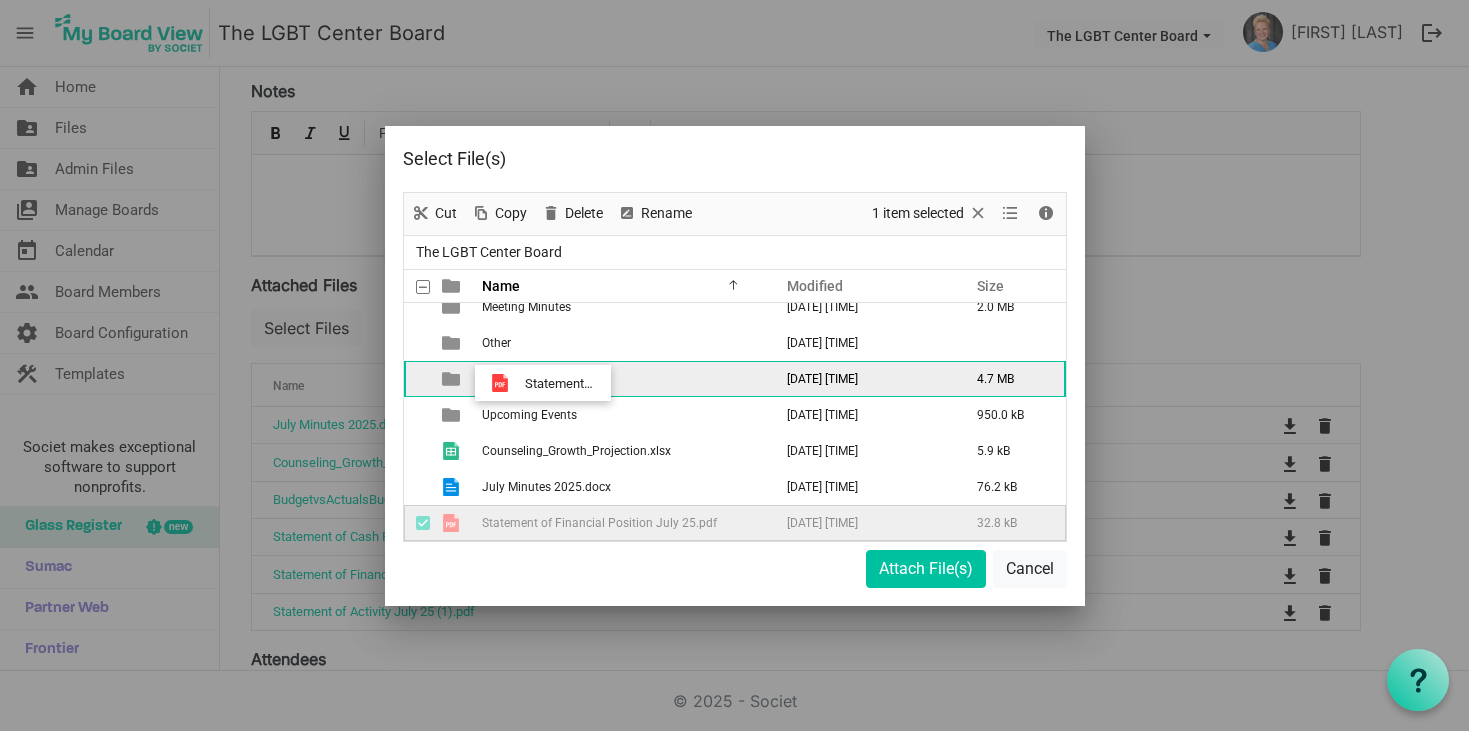 drag, startPoint x: 537, startPoint y: 524, endPoint x: 519, endPoint y: 382, distance: 143.13629 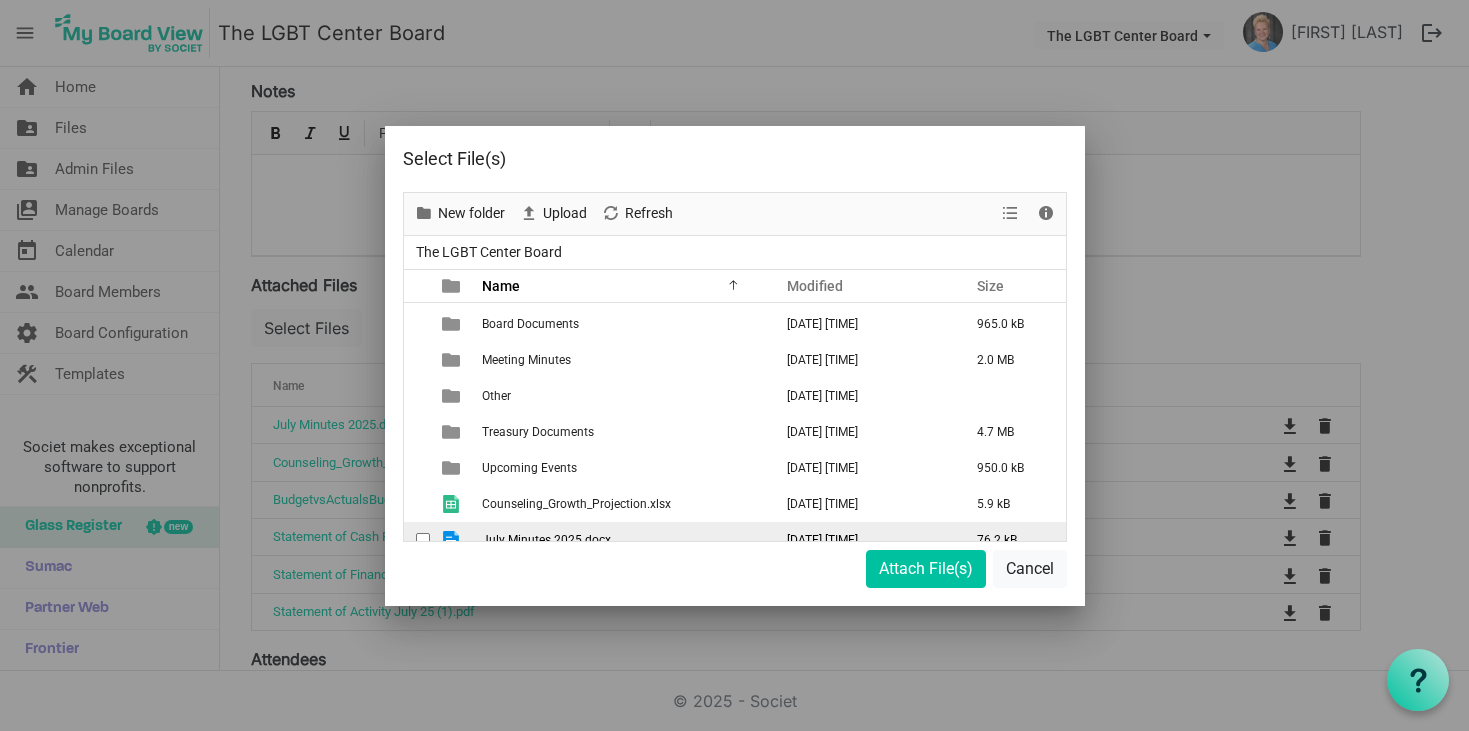 scroll, scrollTop: 86, scrollLeft: 0, axis: vertical 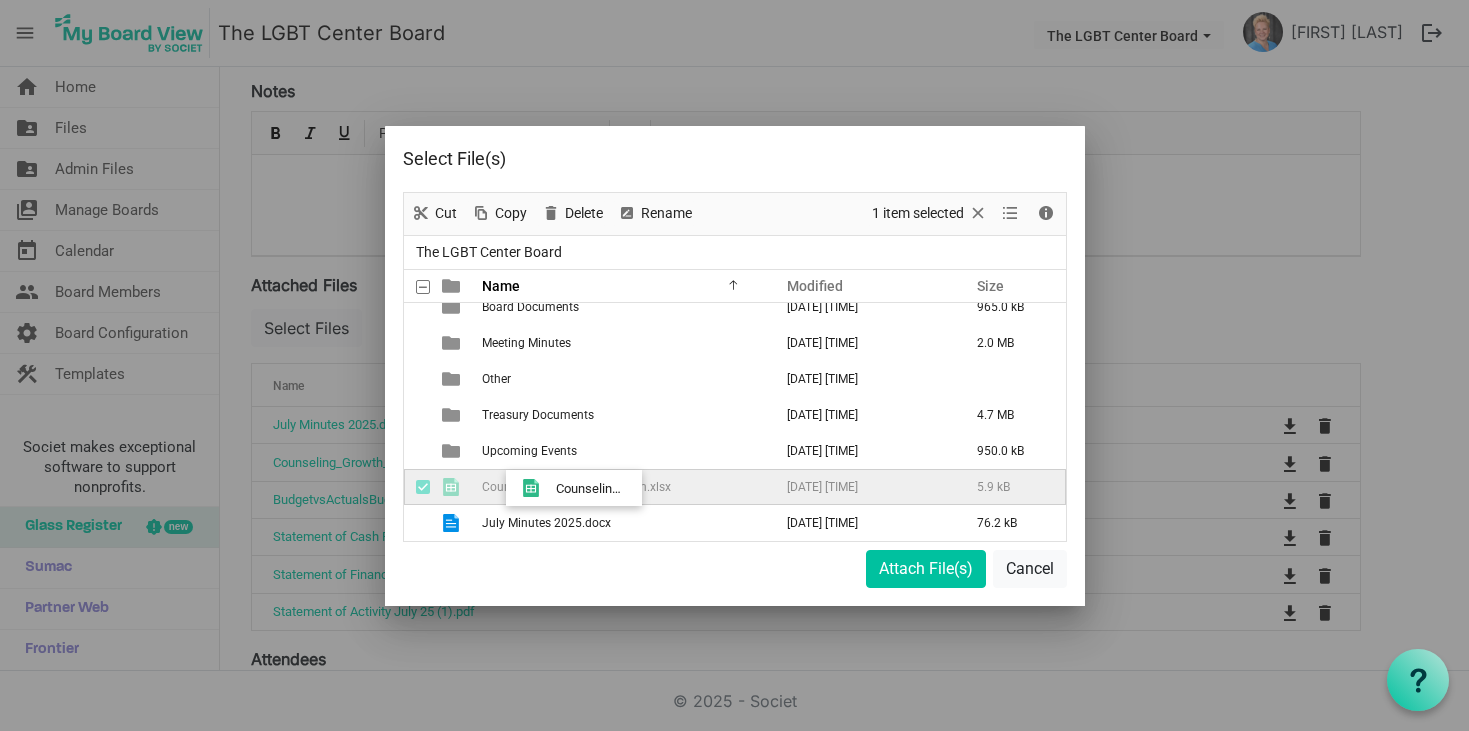 click on "Counseling_Growth_Projection.xlsx" at bounding box center (621, 487) 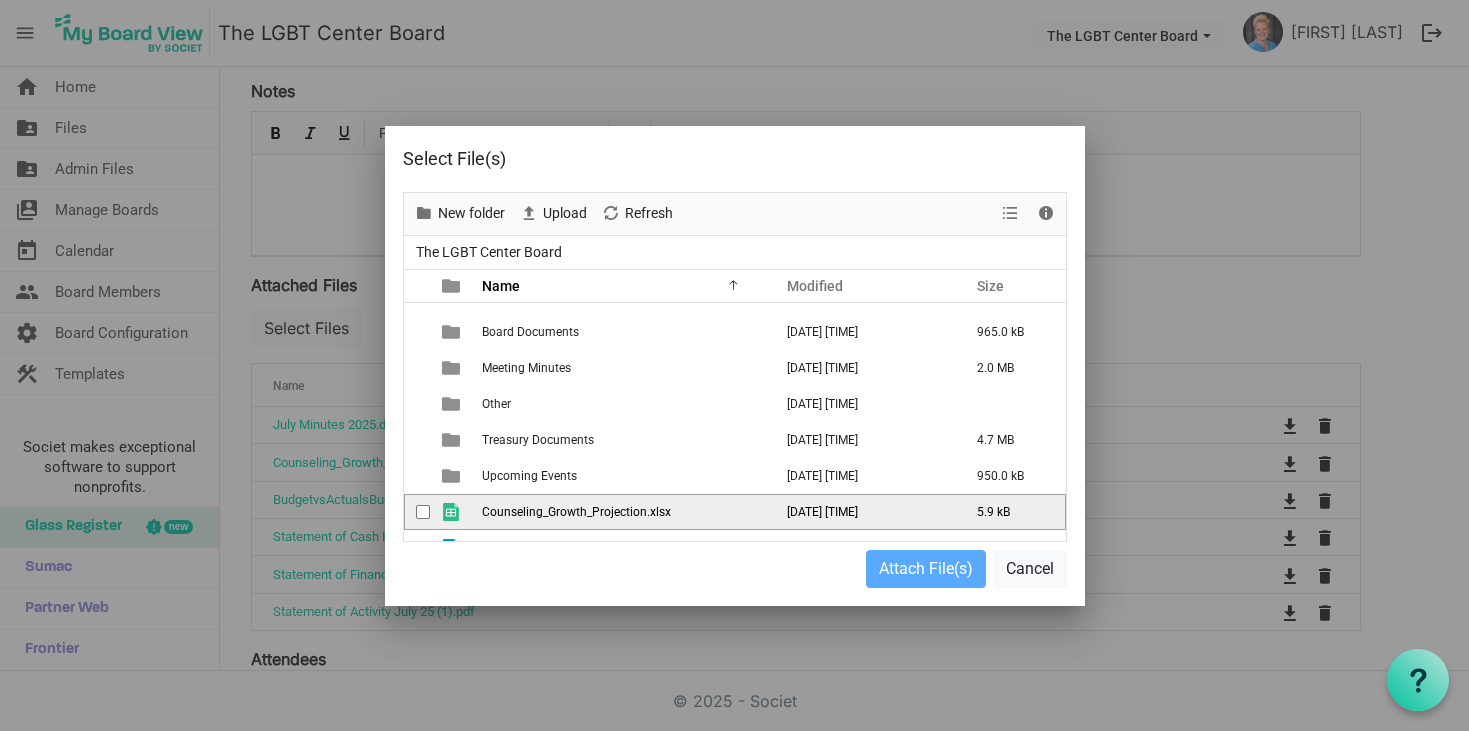 scroll, scrollTop: 86, scrollLeft: 0, axis: vertical 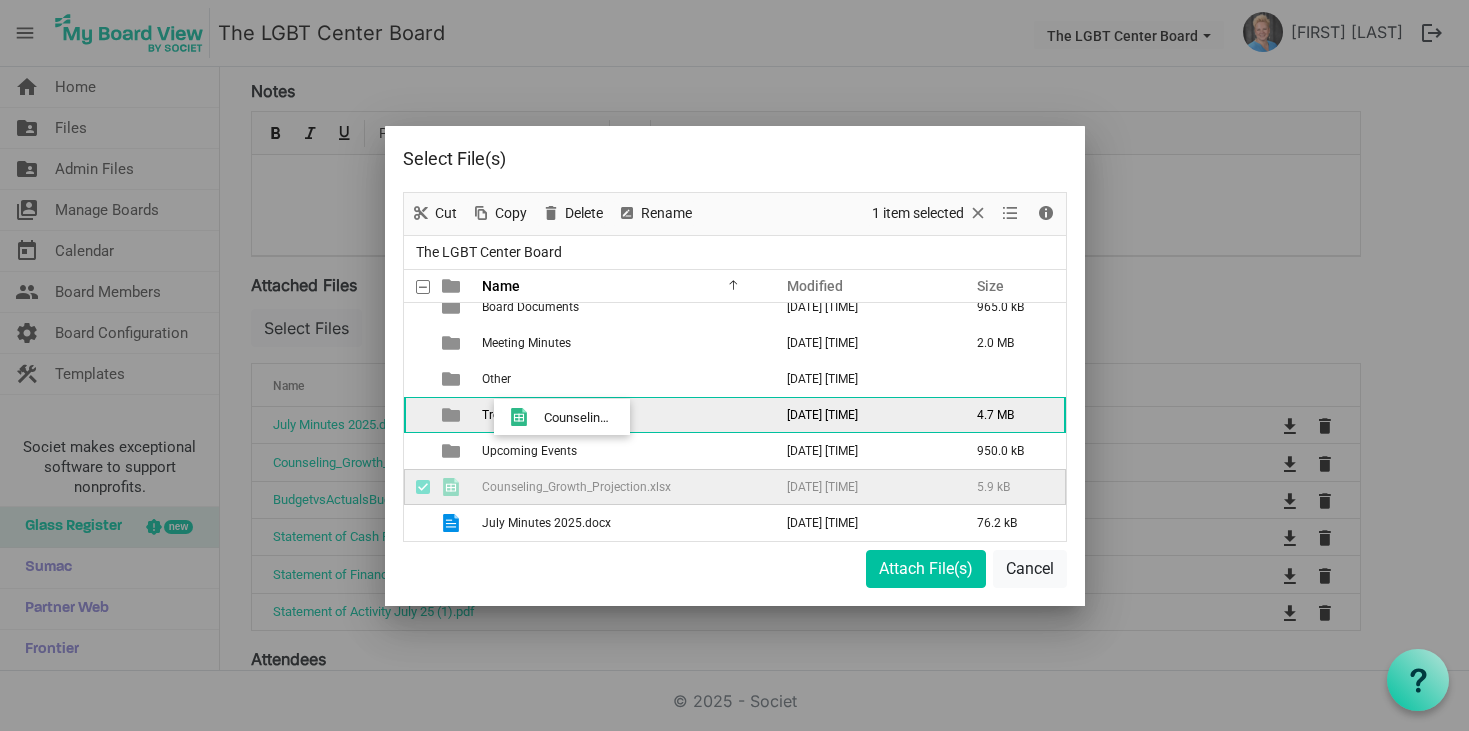drag, startPoint x: 547, startPoint y: 485, endPoint x: 538, endPoint y: 416, distance: 69.58448 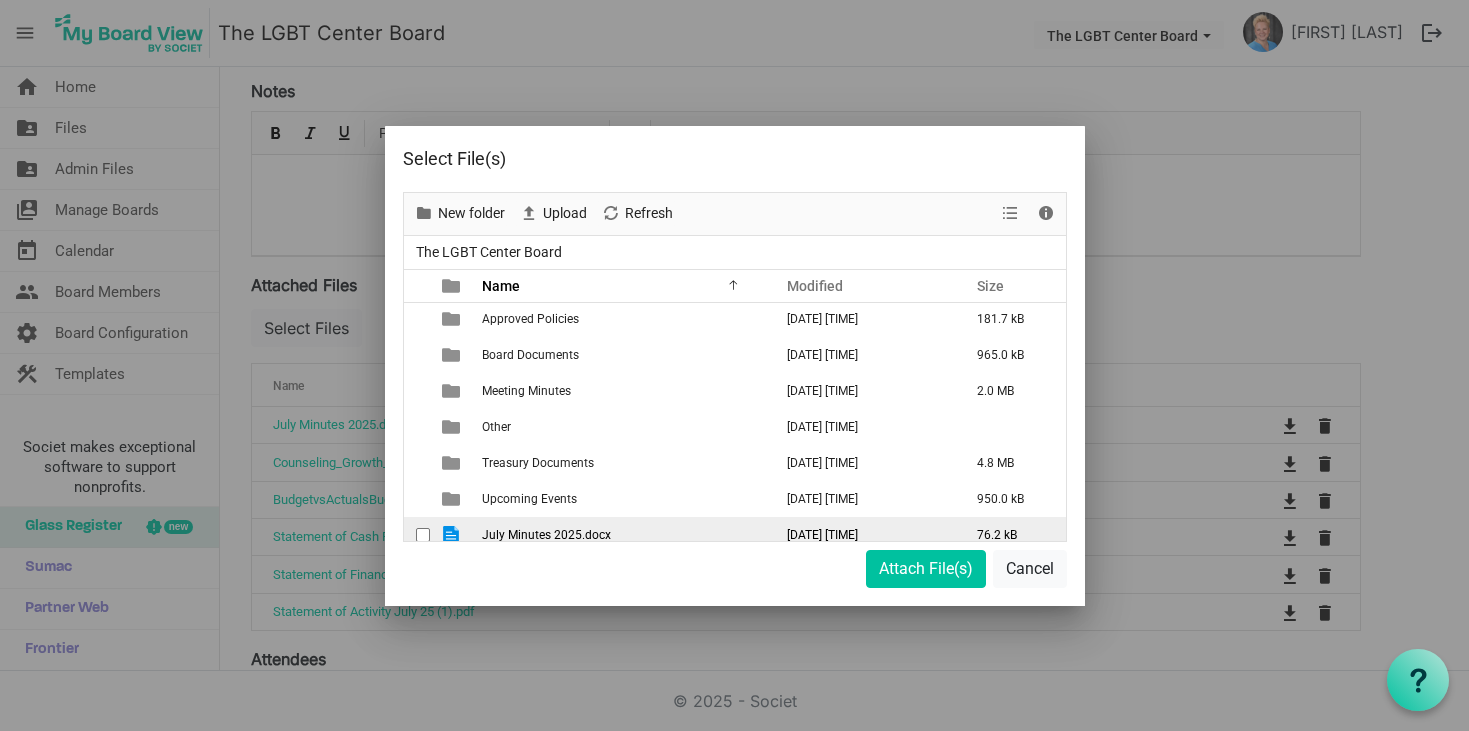 scroll, scrollTop: 50, scrollLeft: 0, axis: vertical 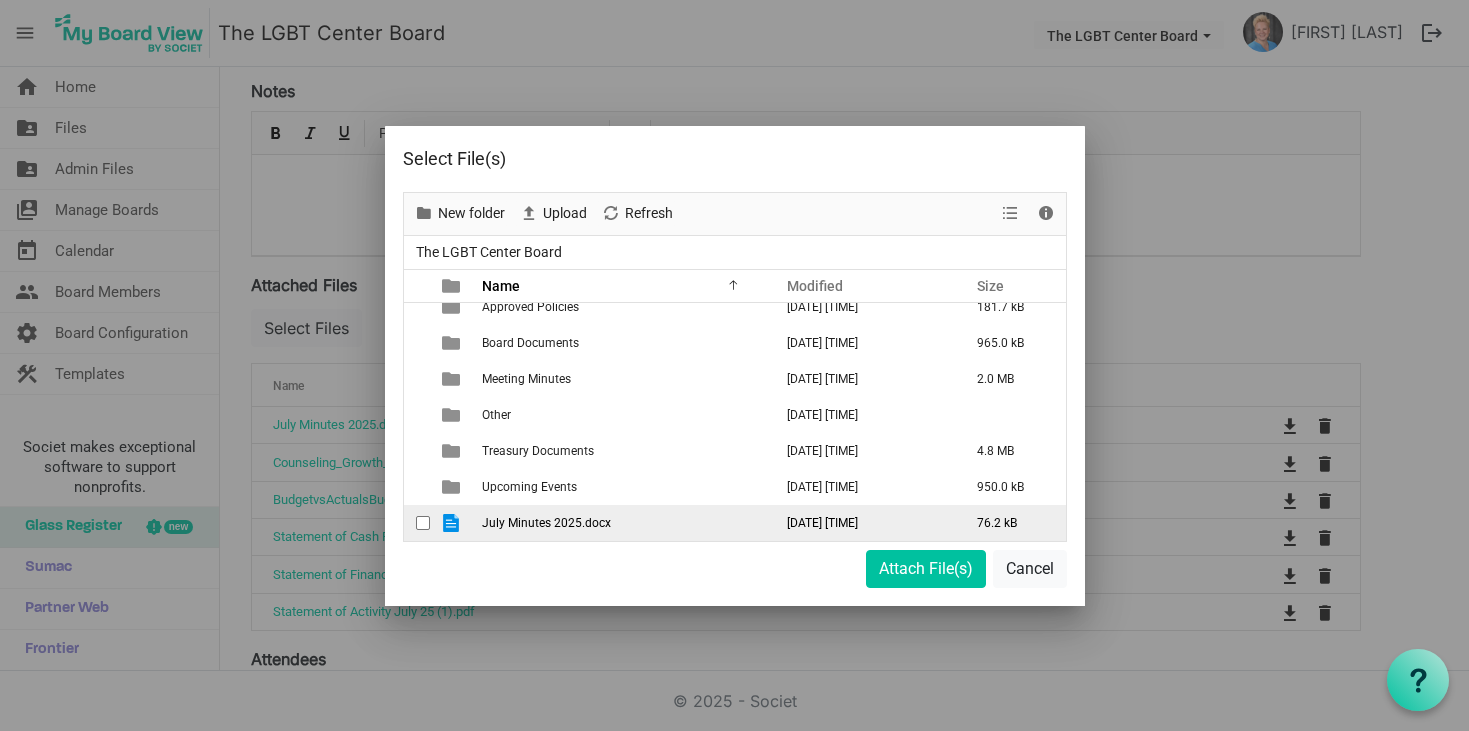 click on "July Minutes 2025.docx" at bounding box center [621, 523] 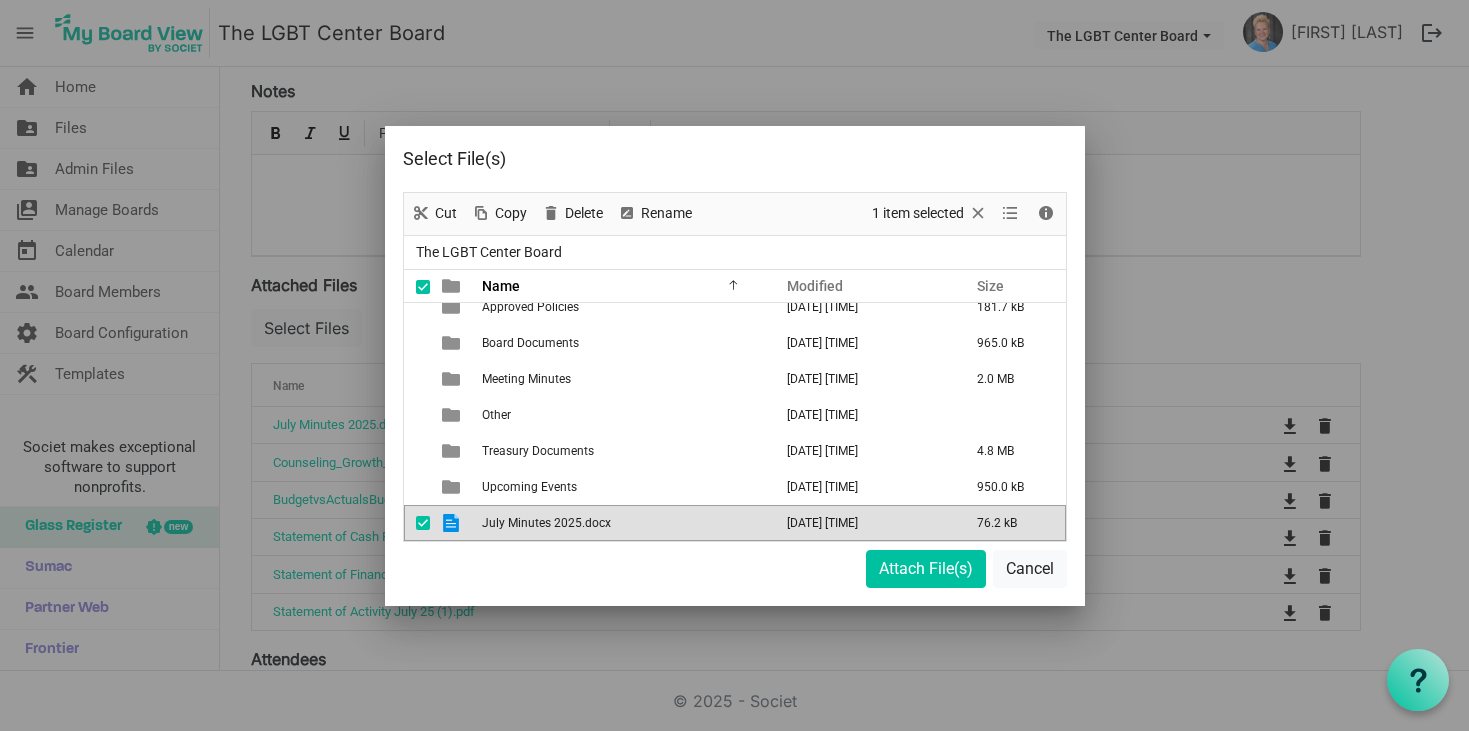 click on "July Minutes 2025.docx" at bounding box center [621, 523] 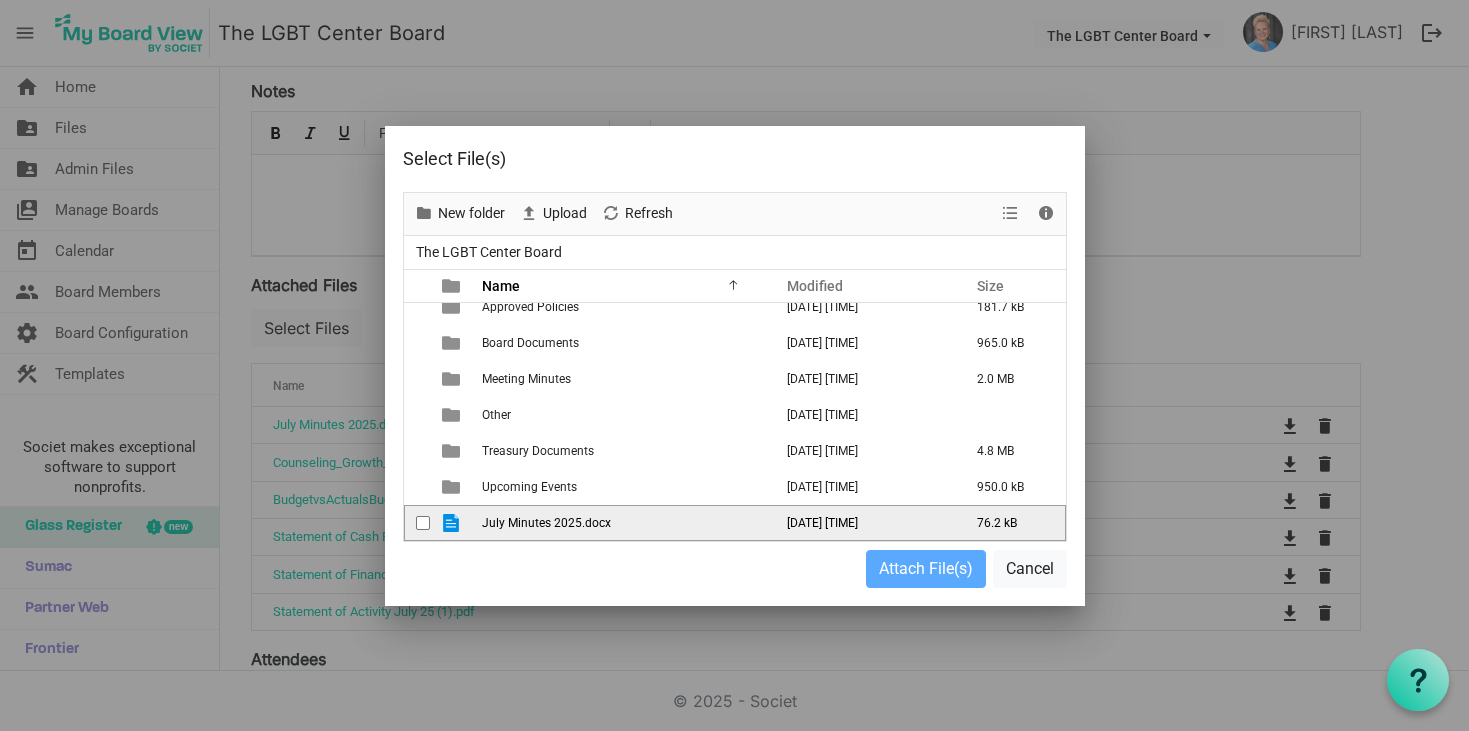 click on "July Minutes 2025.docx" at bounding box center [621, 523] 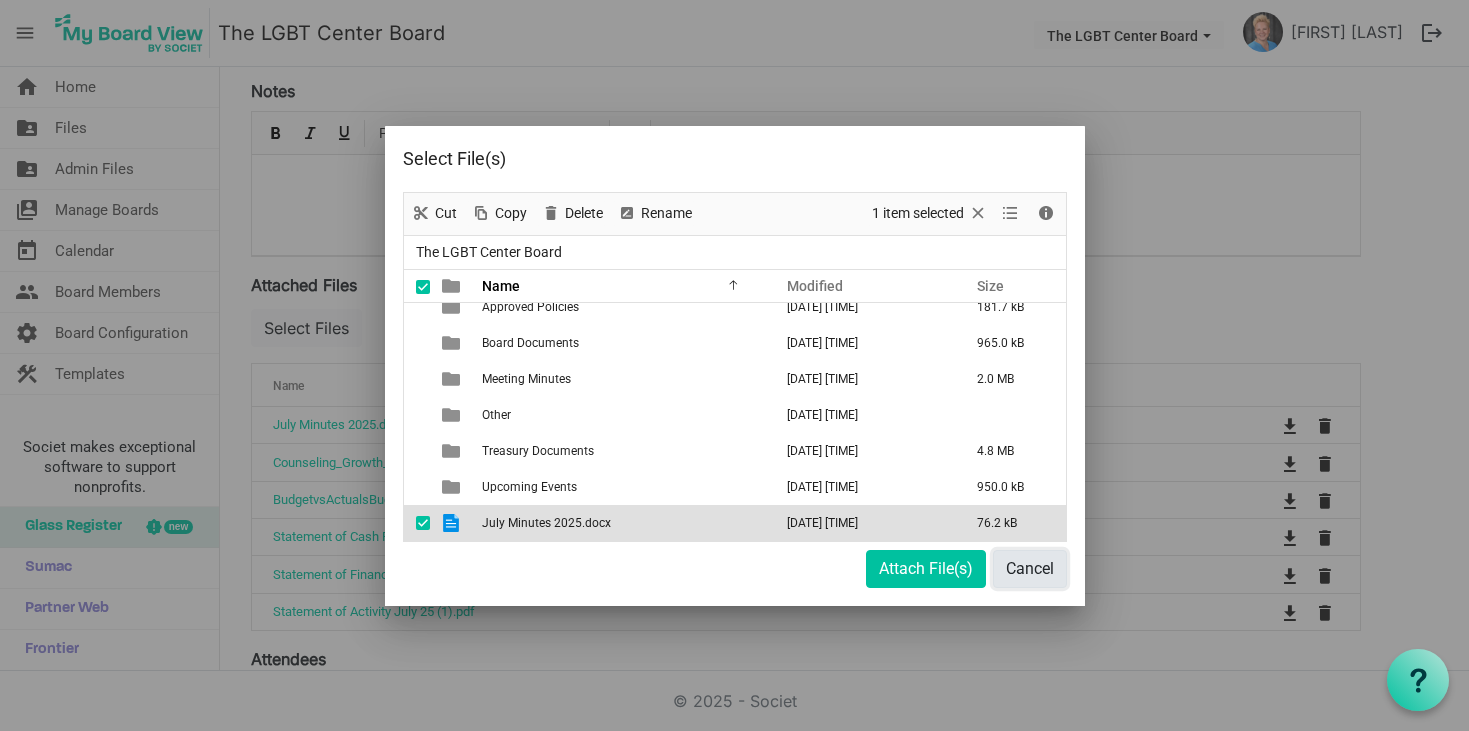 click on "Cancel" at bounding box center [1030, 569] 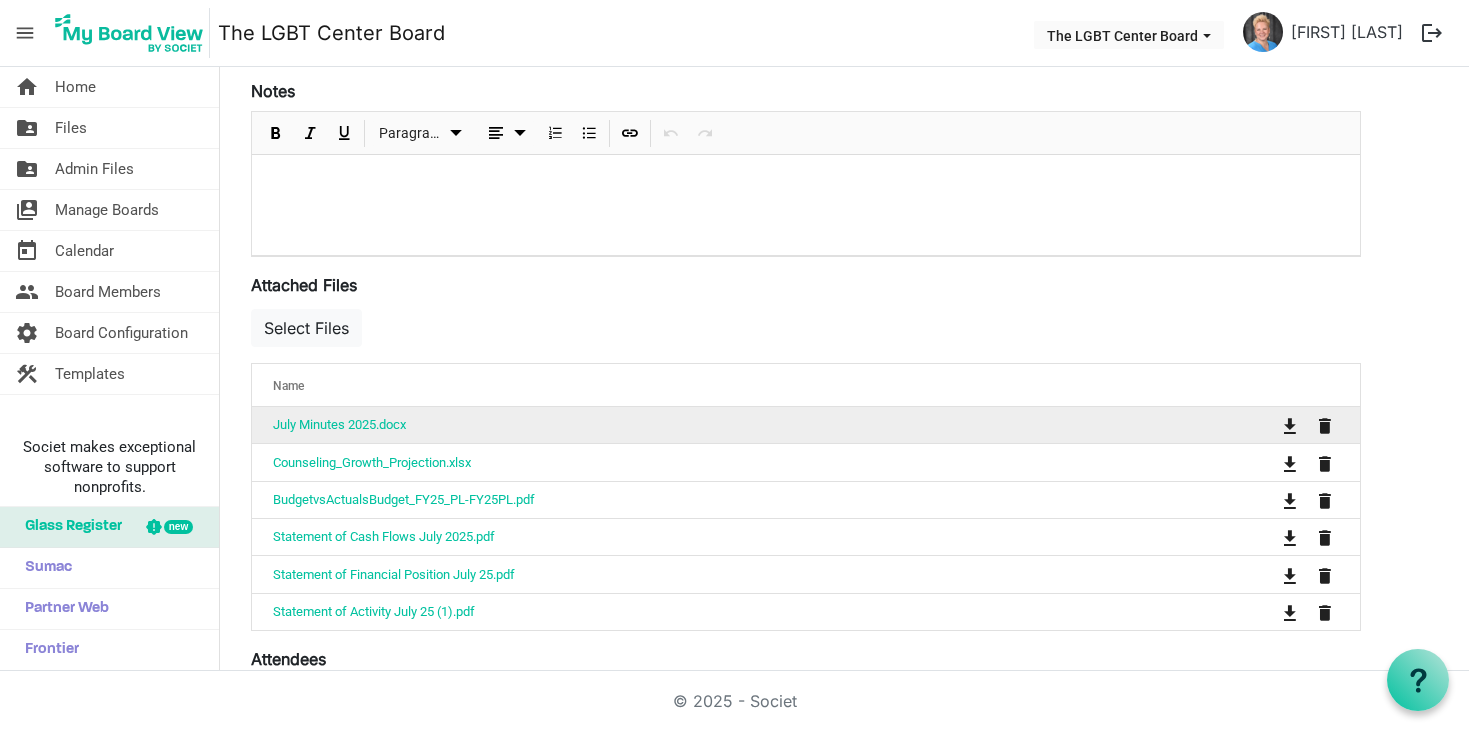 click on "July Minutes 2025.docx" at bounding box center [743, 425] 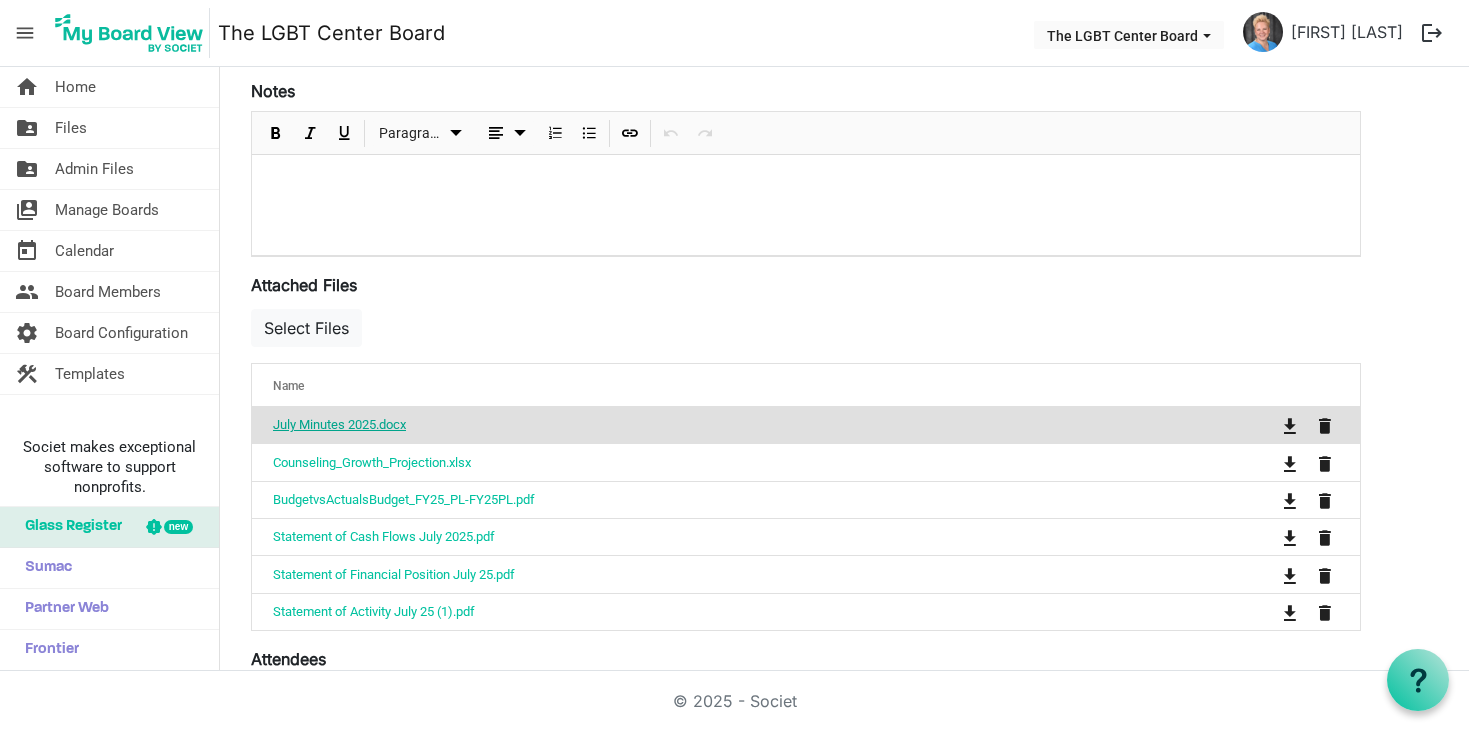 click on "July Minutes 2025.docx" at bounding box center (339, 424) 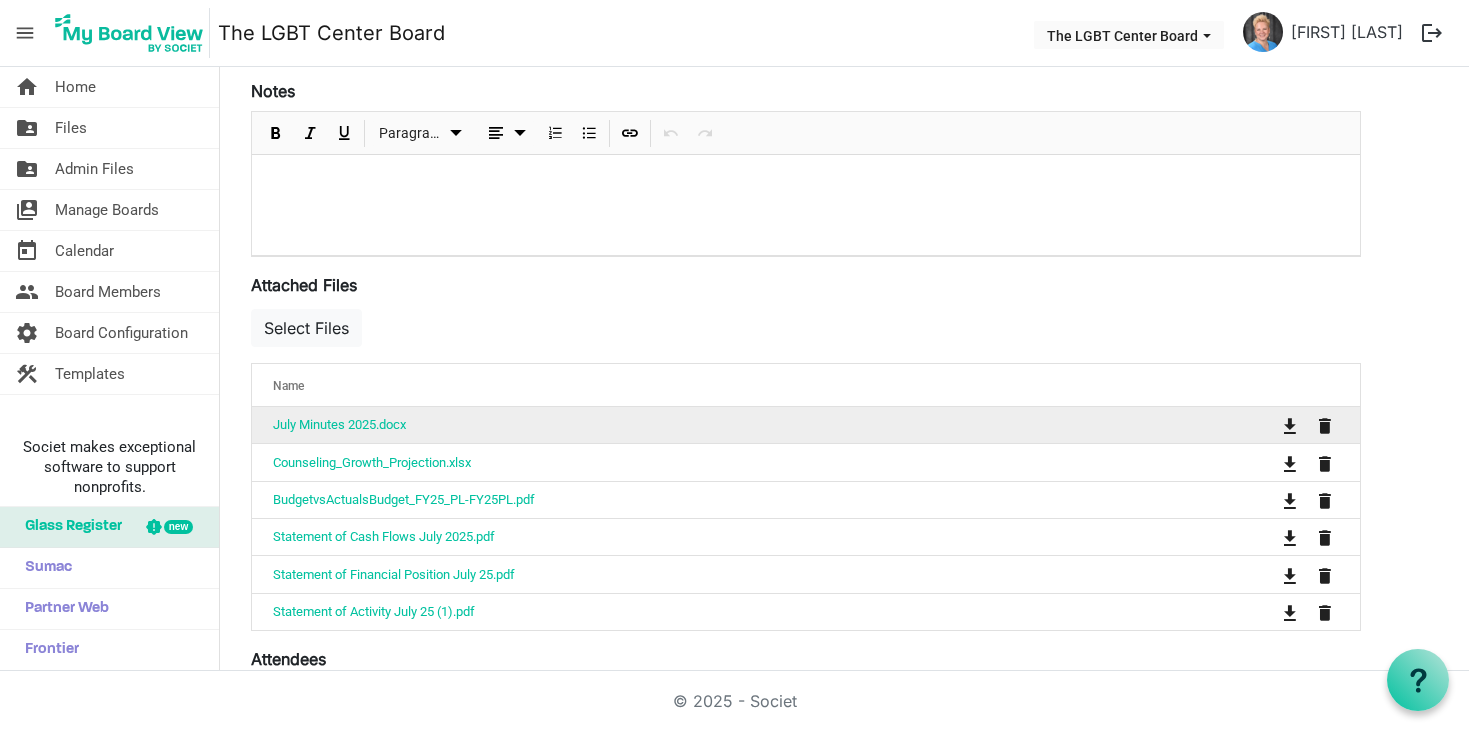 click on "July Minutes 2025.docx" at bounding box center [743, 425] 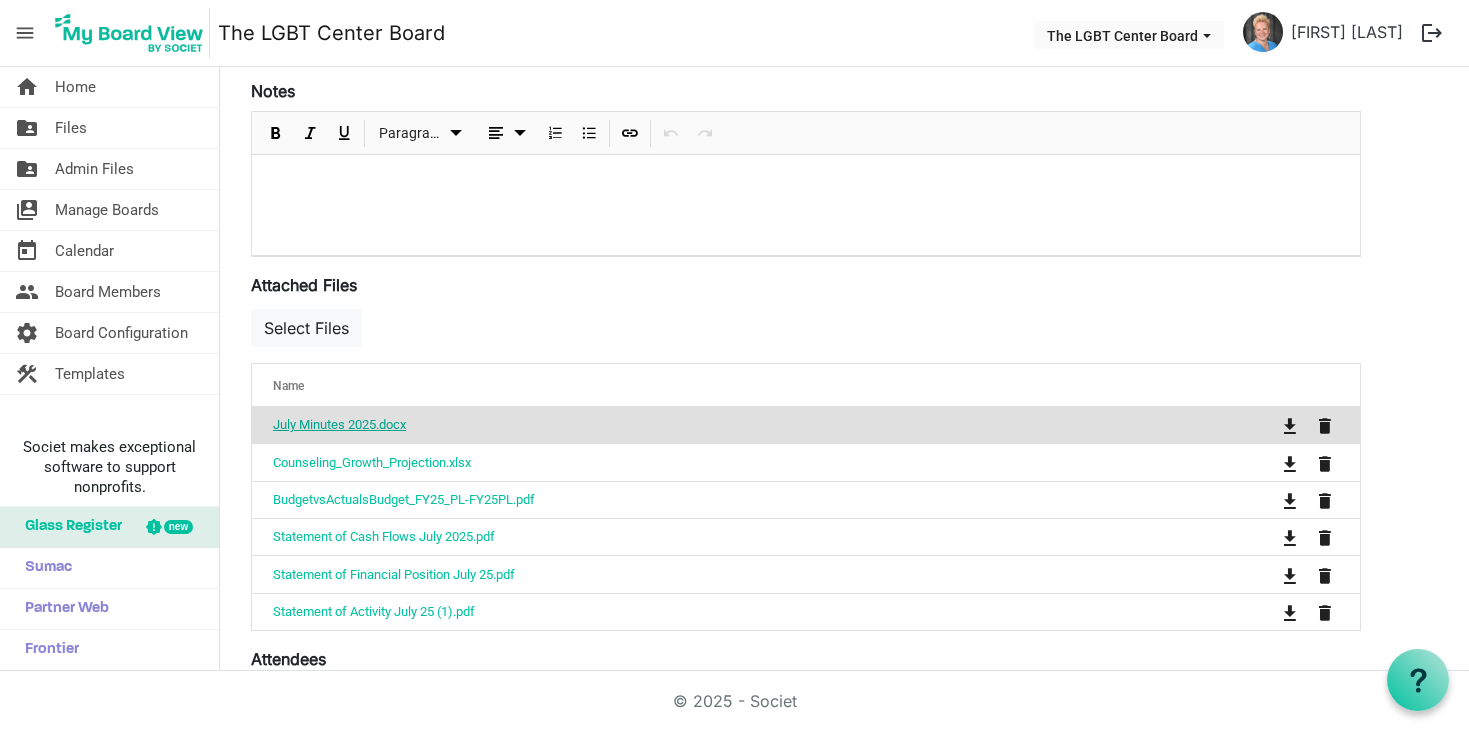 click on "July Minutes 2025.docx" at bounding box center (339, 424) 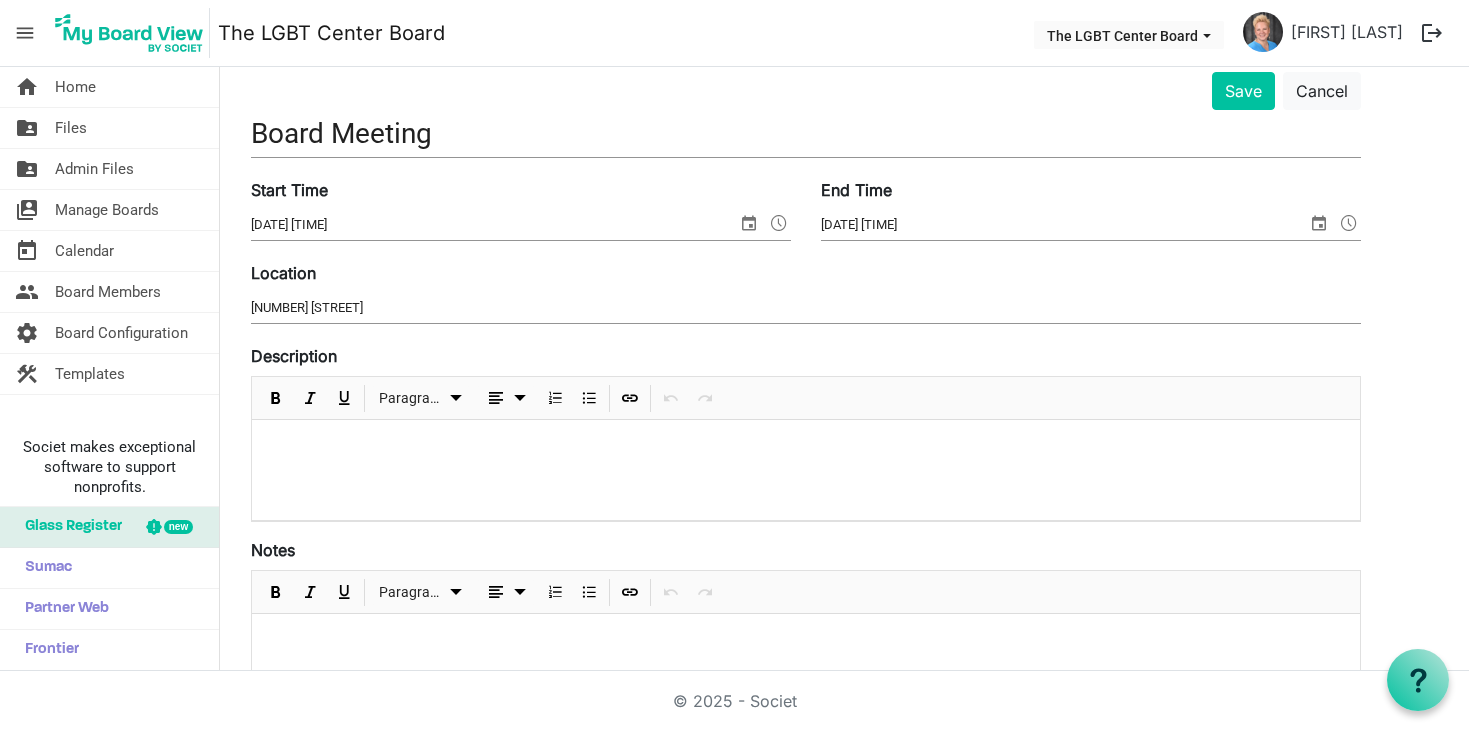 scroll, scrollTop: 0, scrollLeft: 0, axis: both 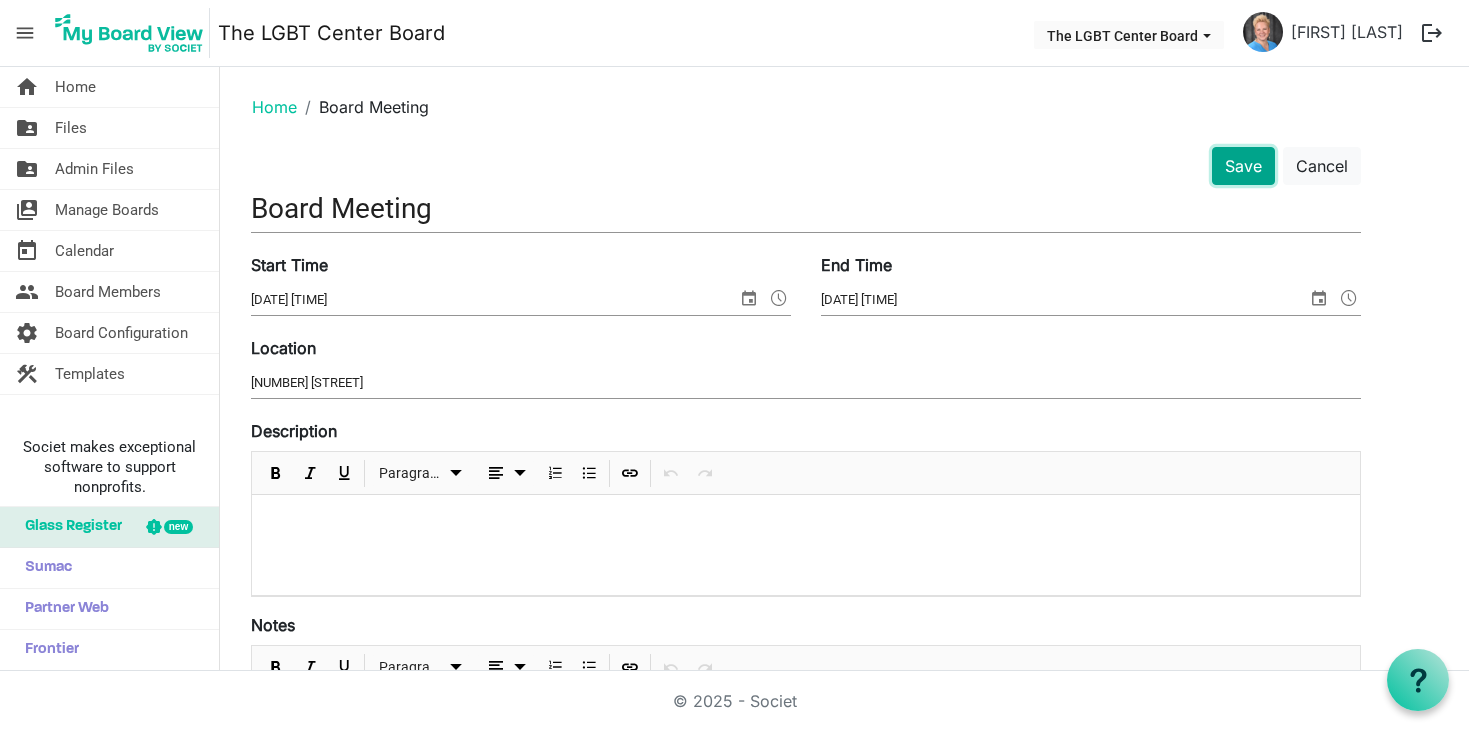click on "Save" at bounding box center (1243, 166) 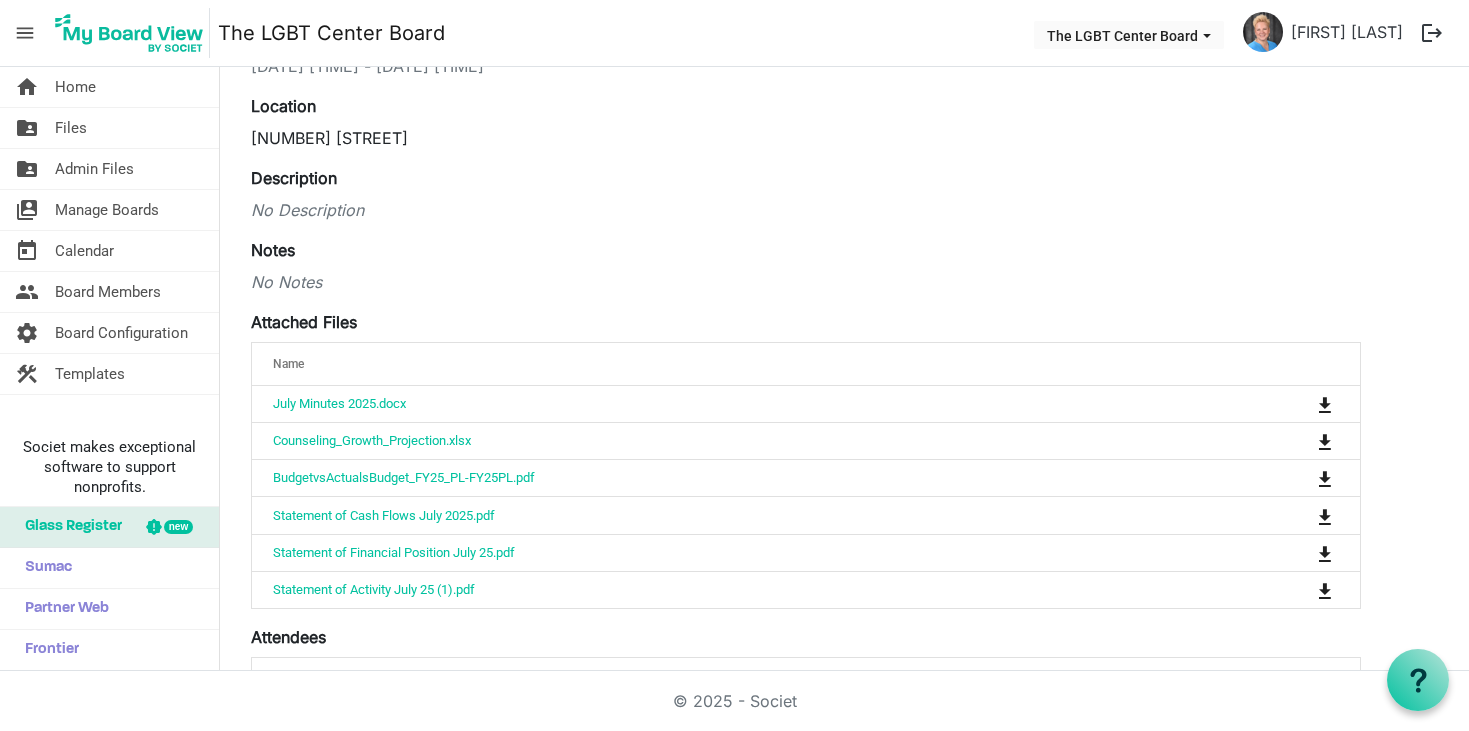 scroll, scrollTop: 182, scrollLeft: 0, axis: vertical 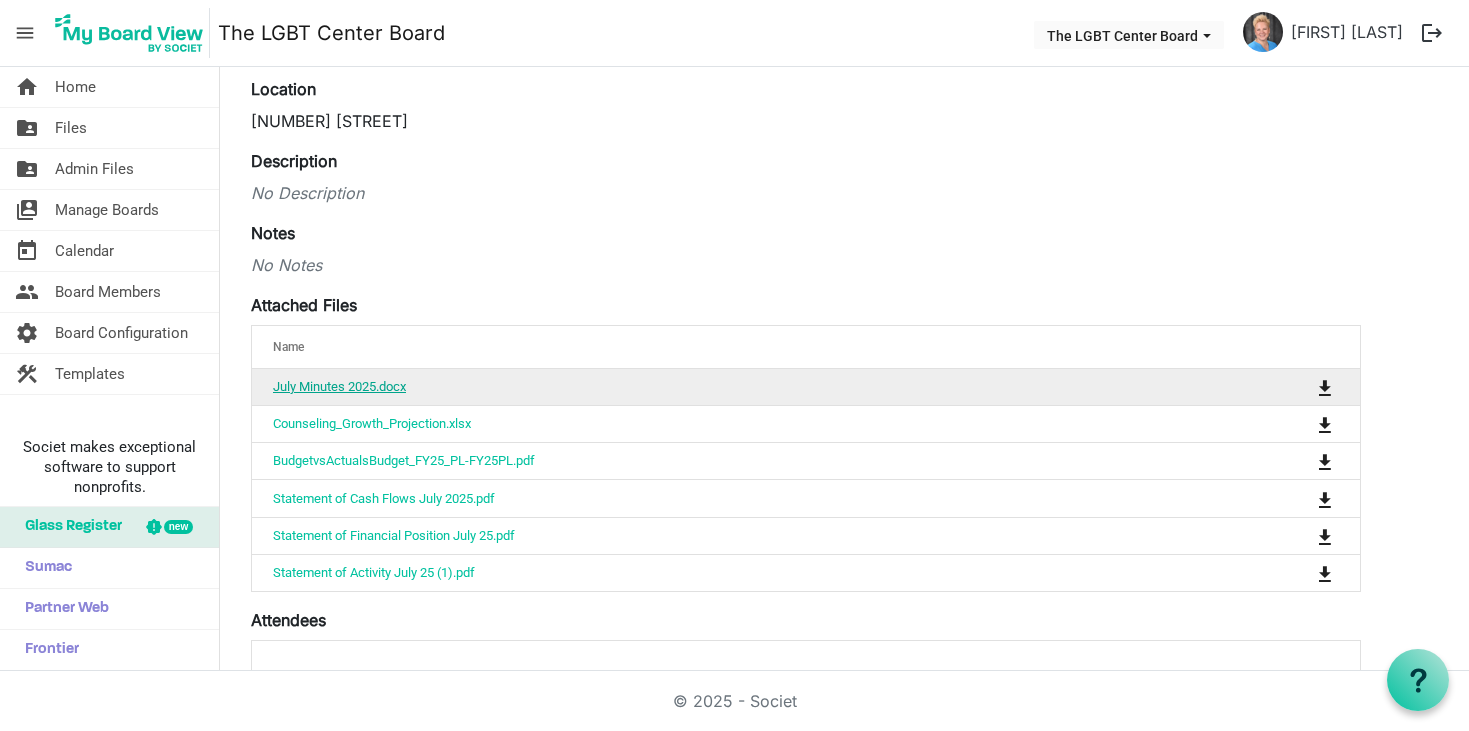 click on "July Minutes 2025.docx" at bounding box center (339, 386) 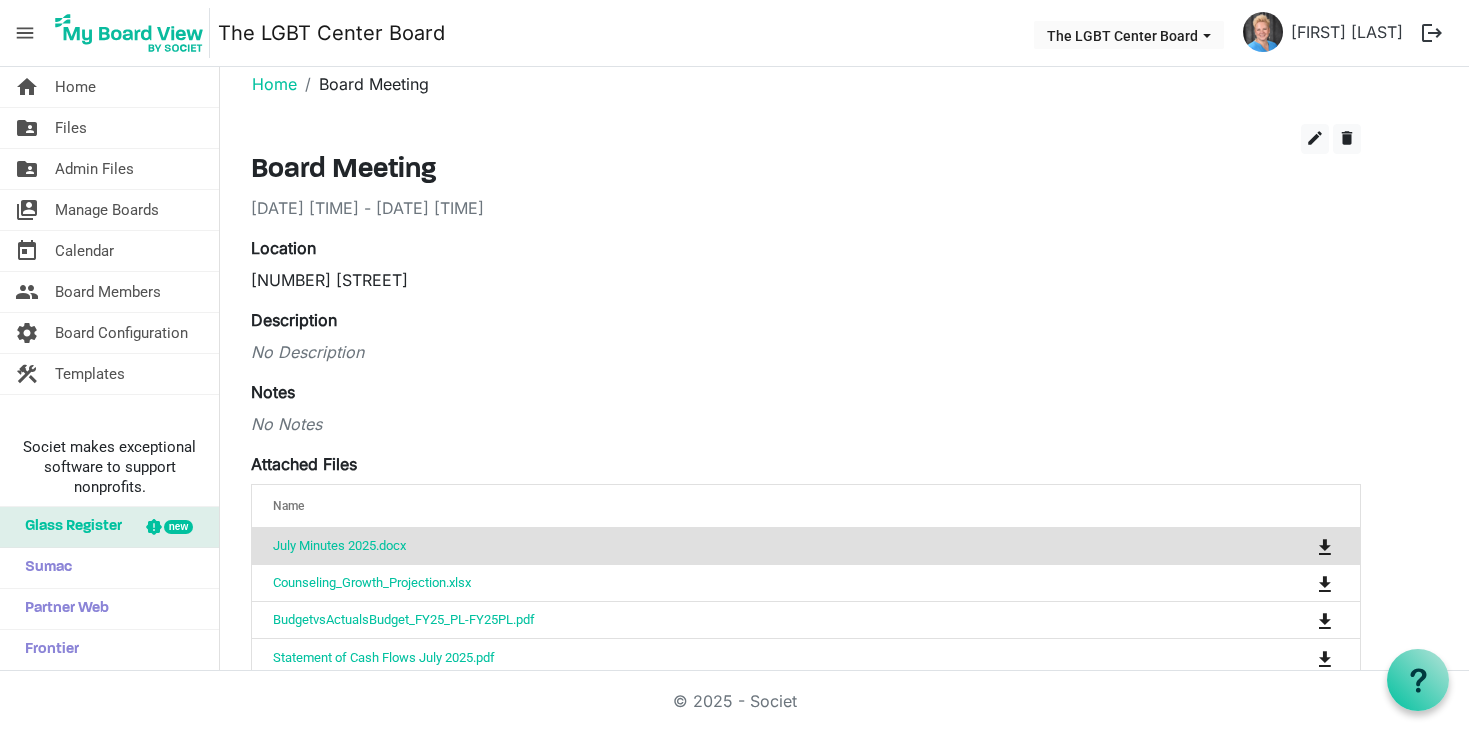 scroll, scrollTop: 0, scrollLeft: 0, axis: both 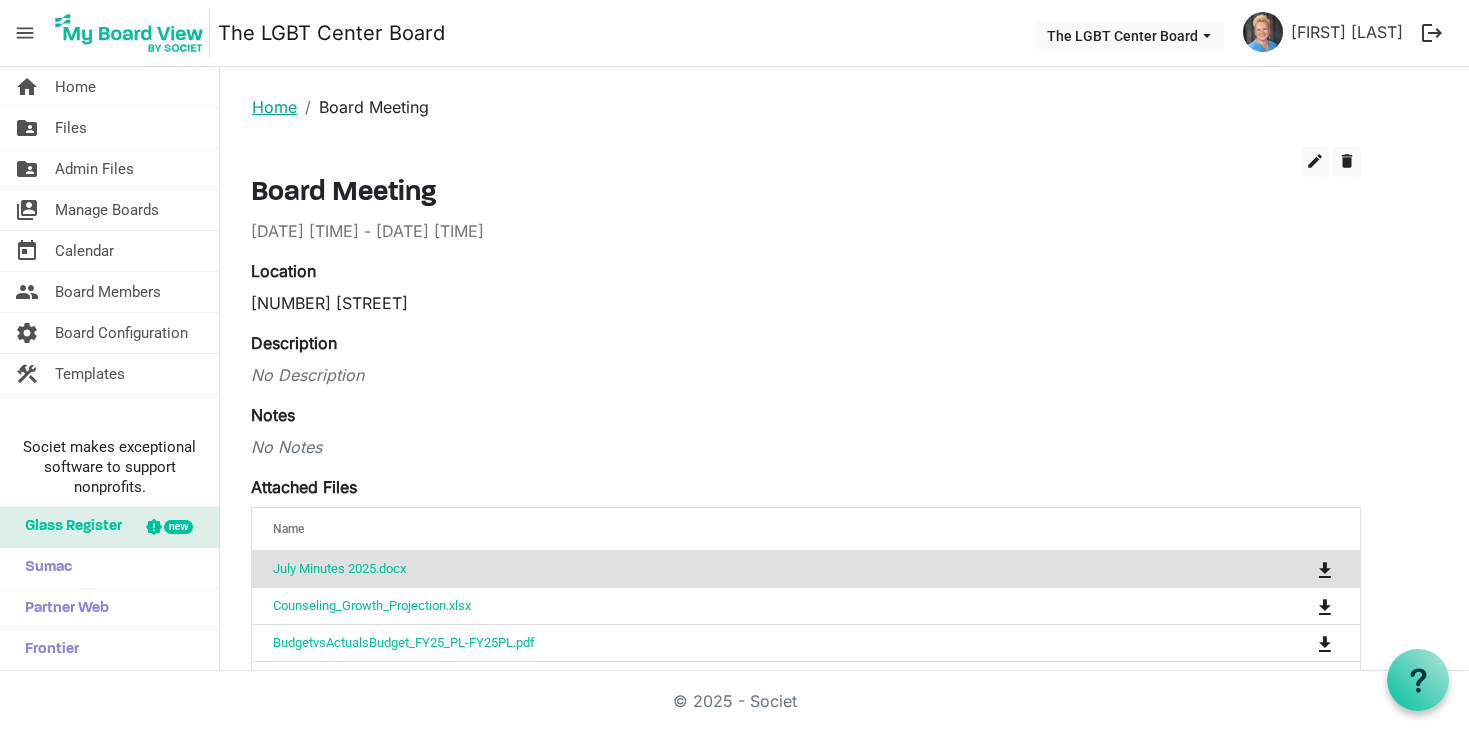 click on "Home" at bounding box center [274, 107] 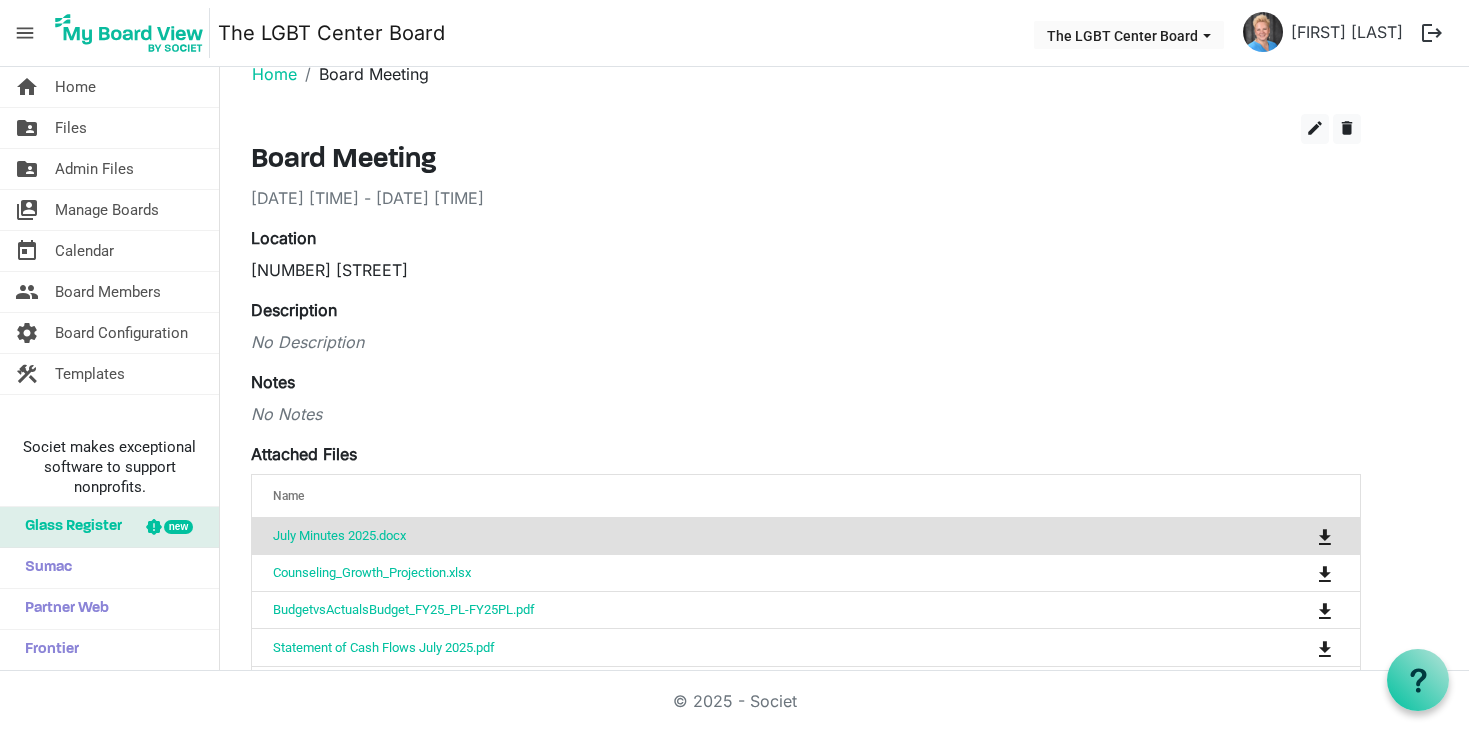 scroll, scrollTop: 0, scrollLeft: 0, axis: both 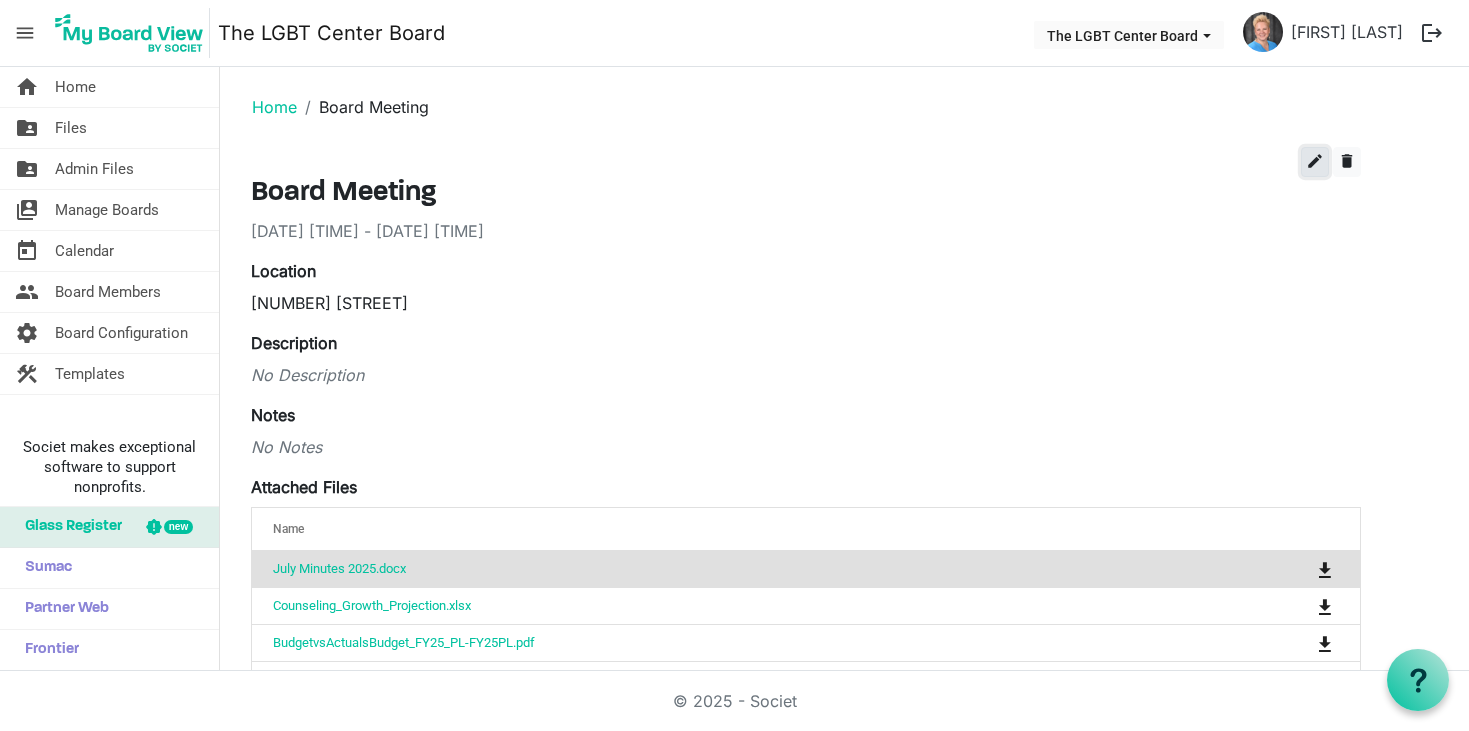click on "edit" at bounding box center [1315, 162] 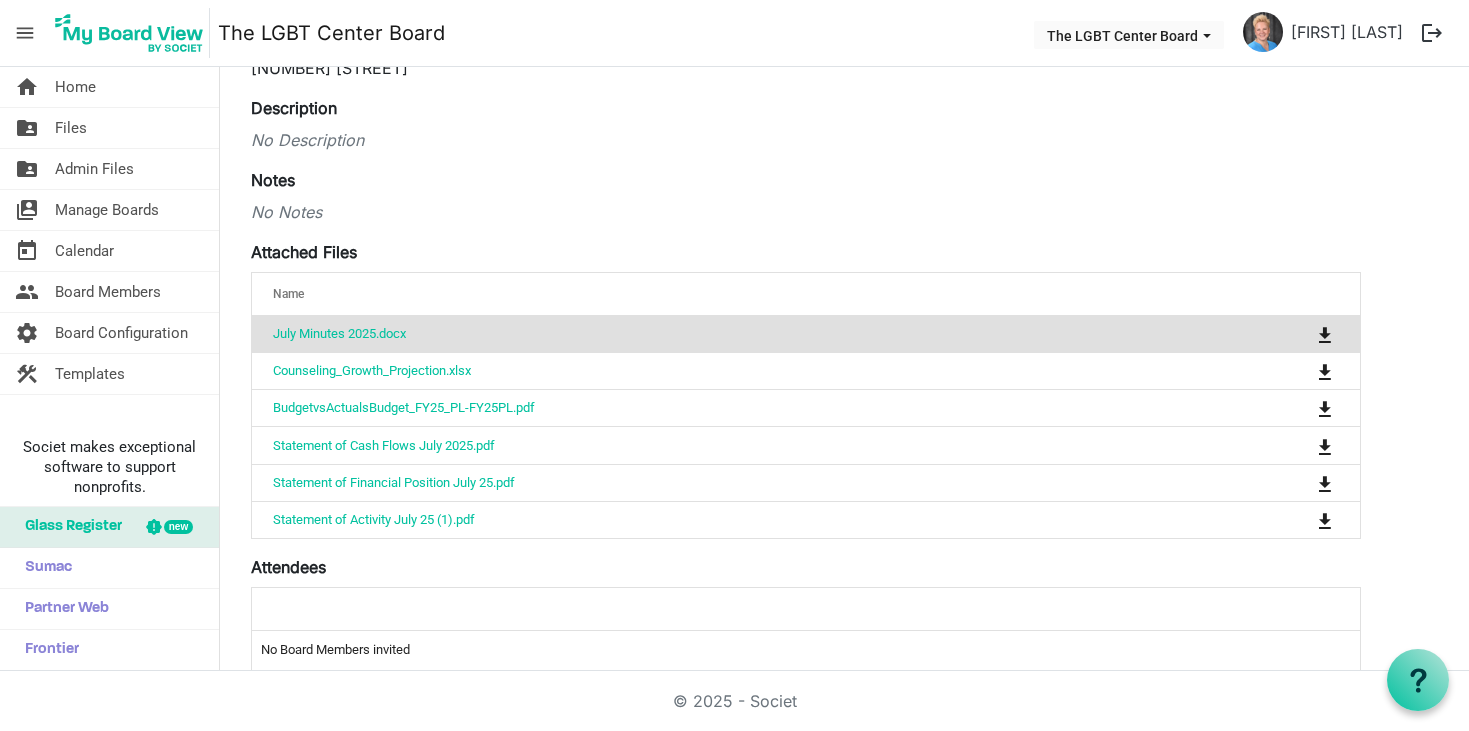 scroll, scrollTop: 313, scrollLeft: 0, axis: vertical 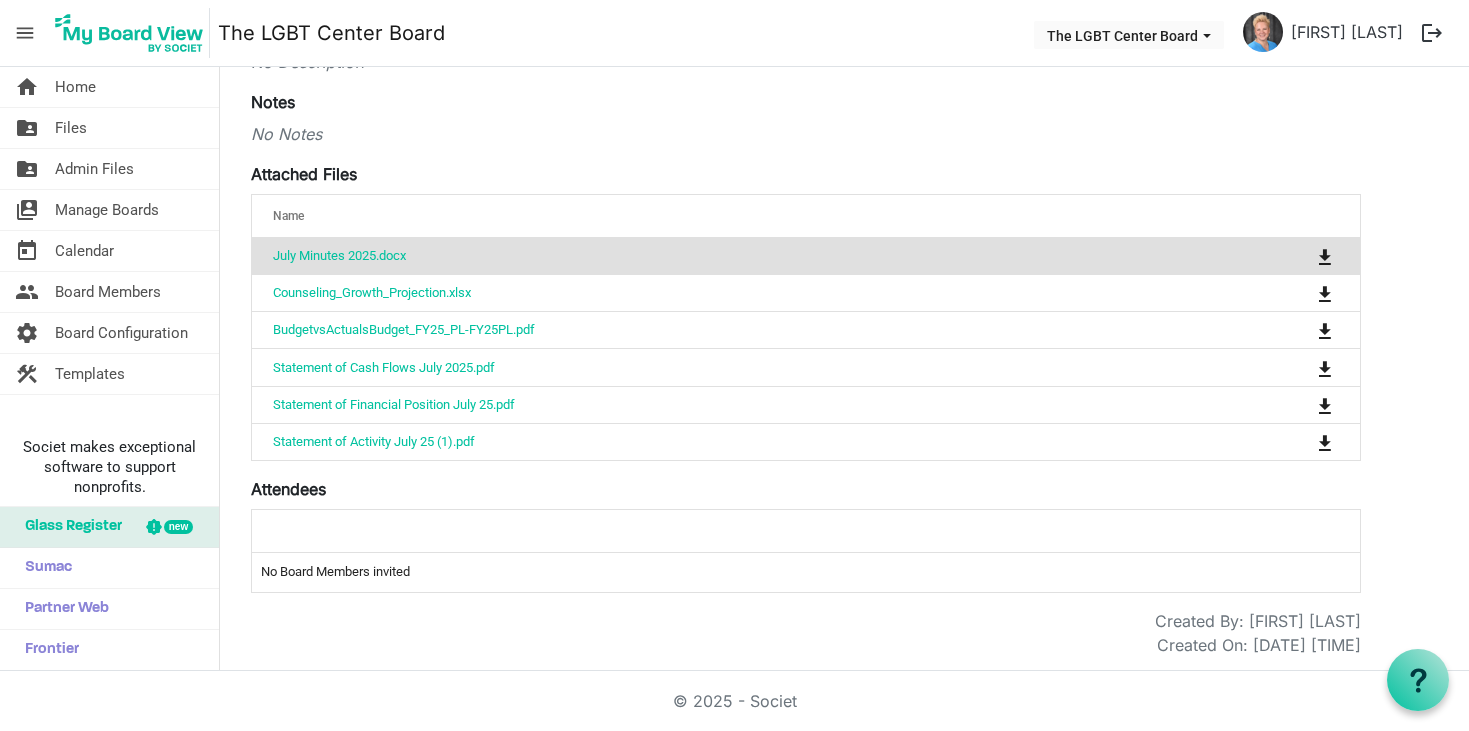 click on "No Board Members invited" at bounding box center (806, 572) 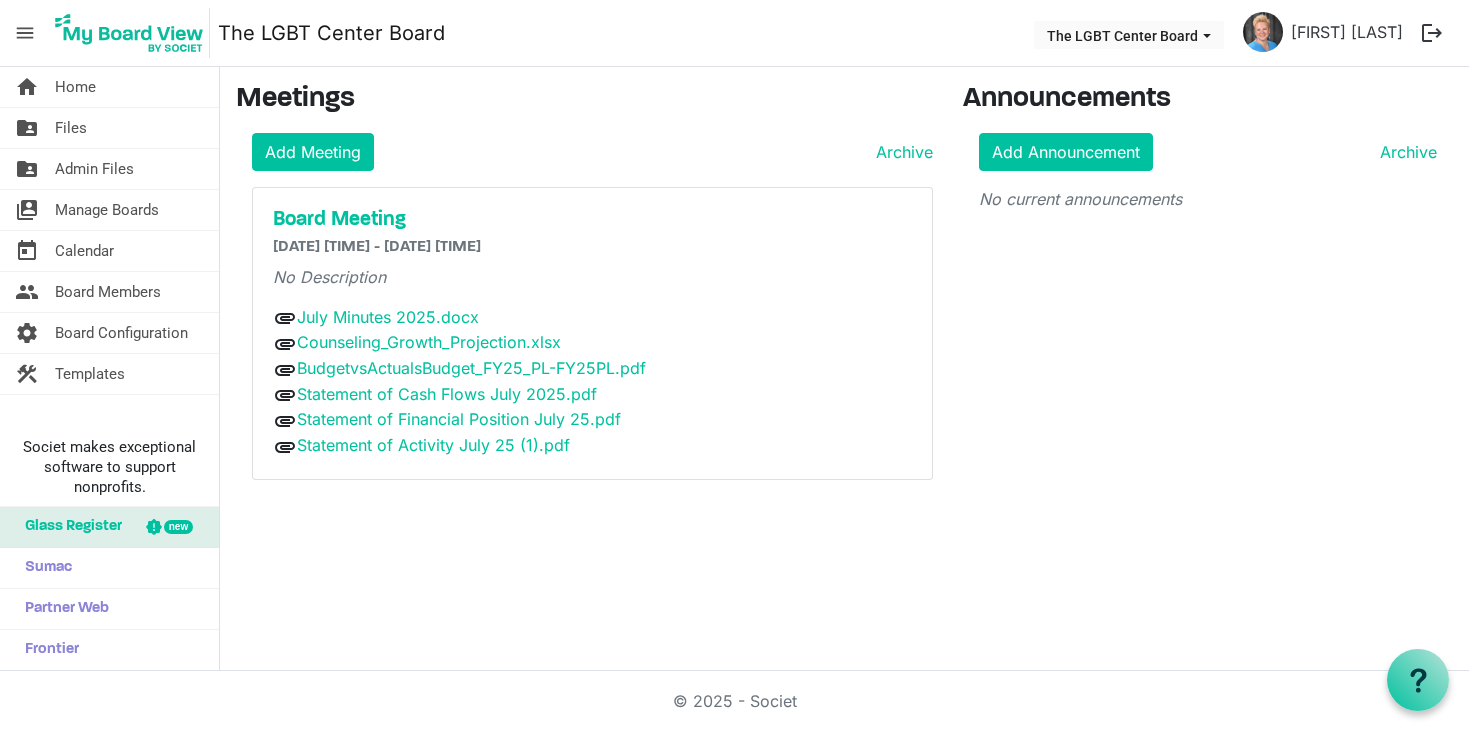 scroll, scrollTop: 0, scrollLeft: 0, axis: both 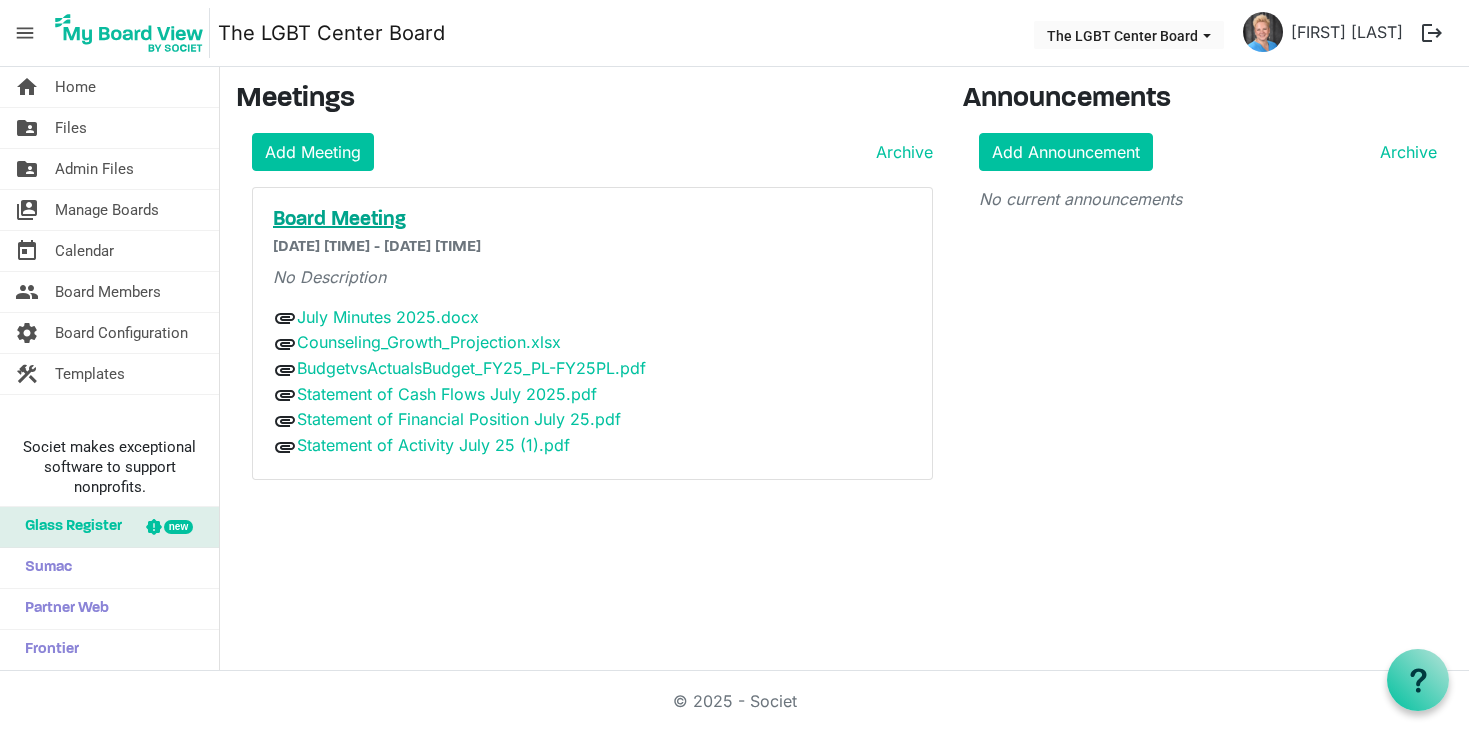 click on "Board Meeting" at bounding box center [592, 220] 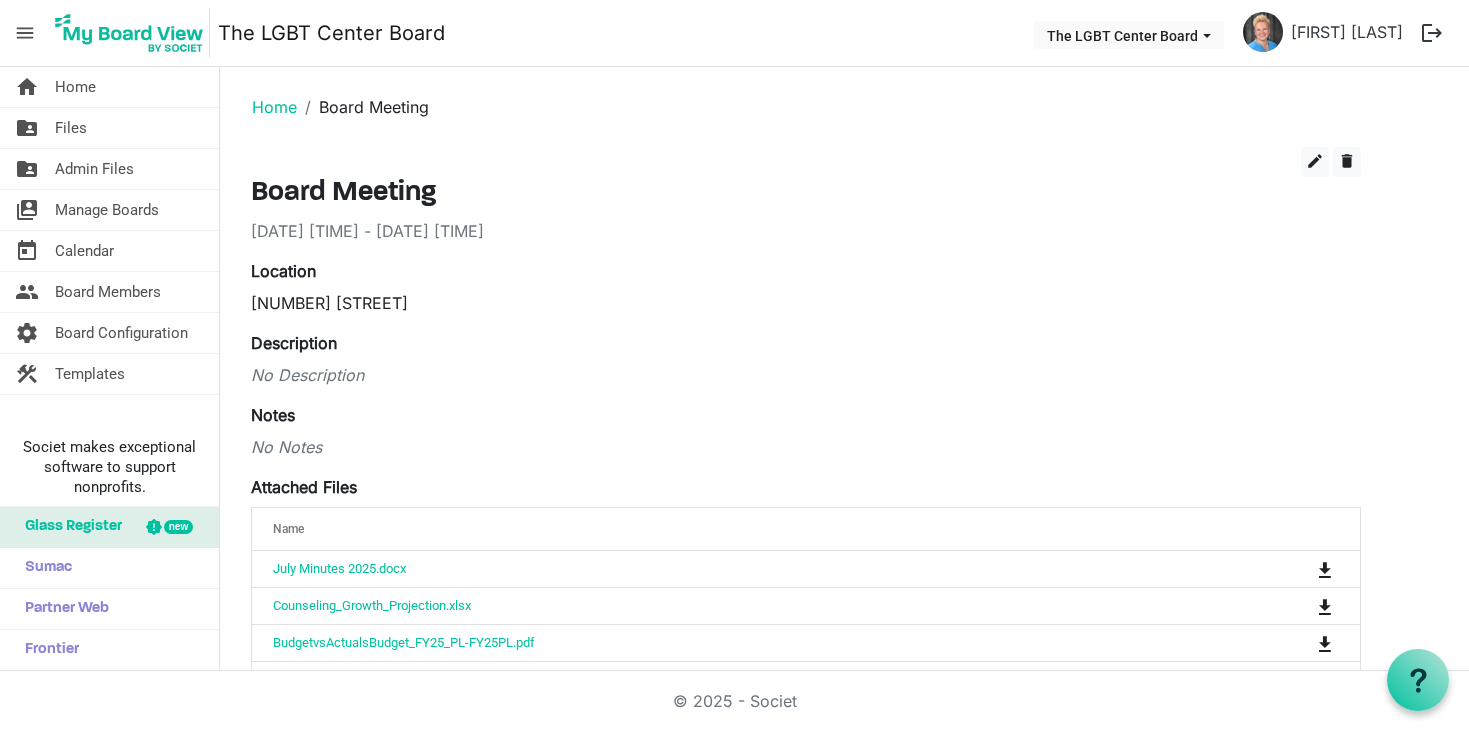 scroll, scrollTop: 0, scrollLeft: 0, axis: both 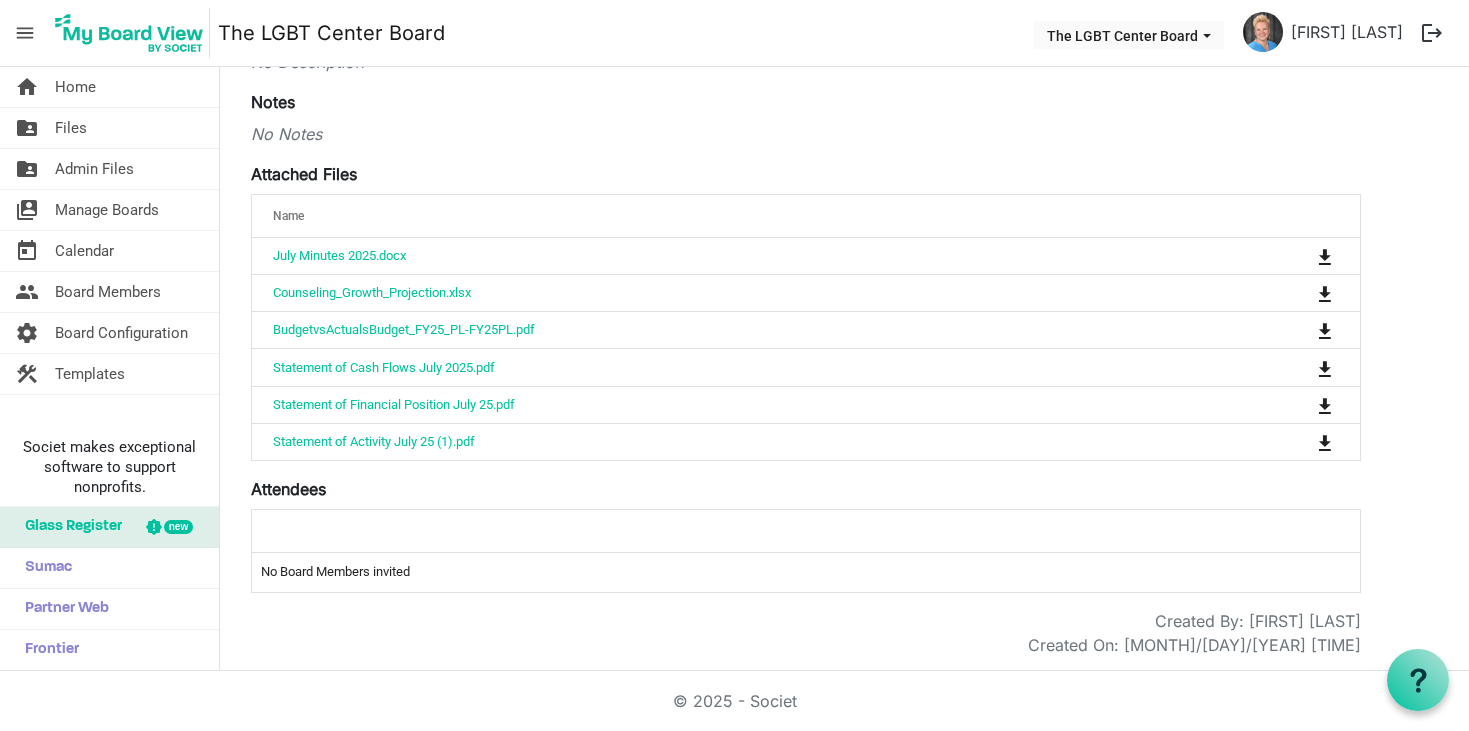 click on "No Board Members invited" at bounding box center [806, 572] 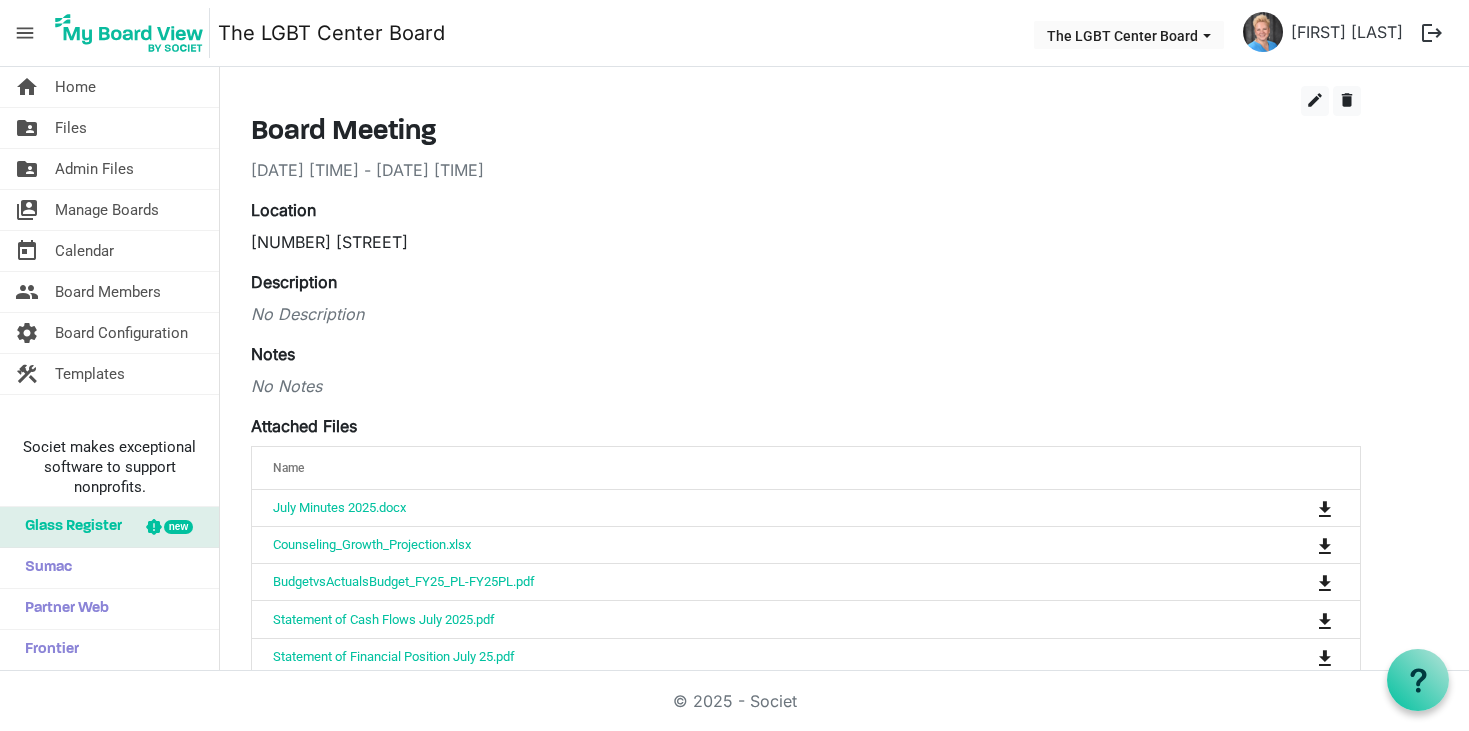 scroll, scrollTop: 0, scrollLeft: 0, axis: both 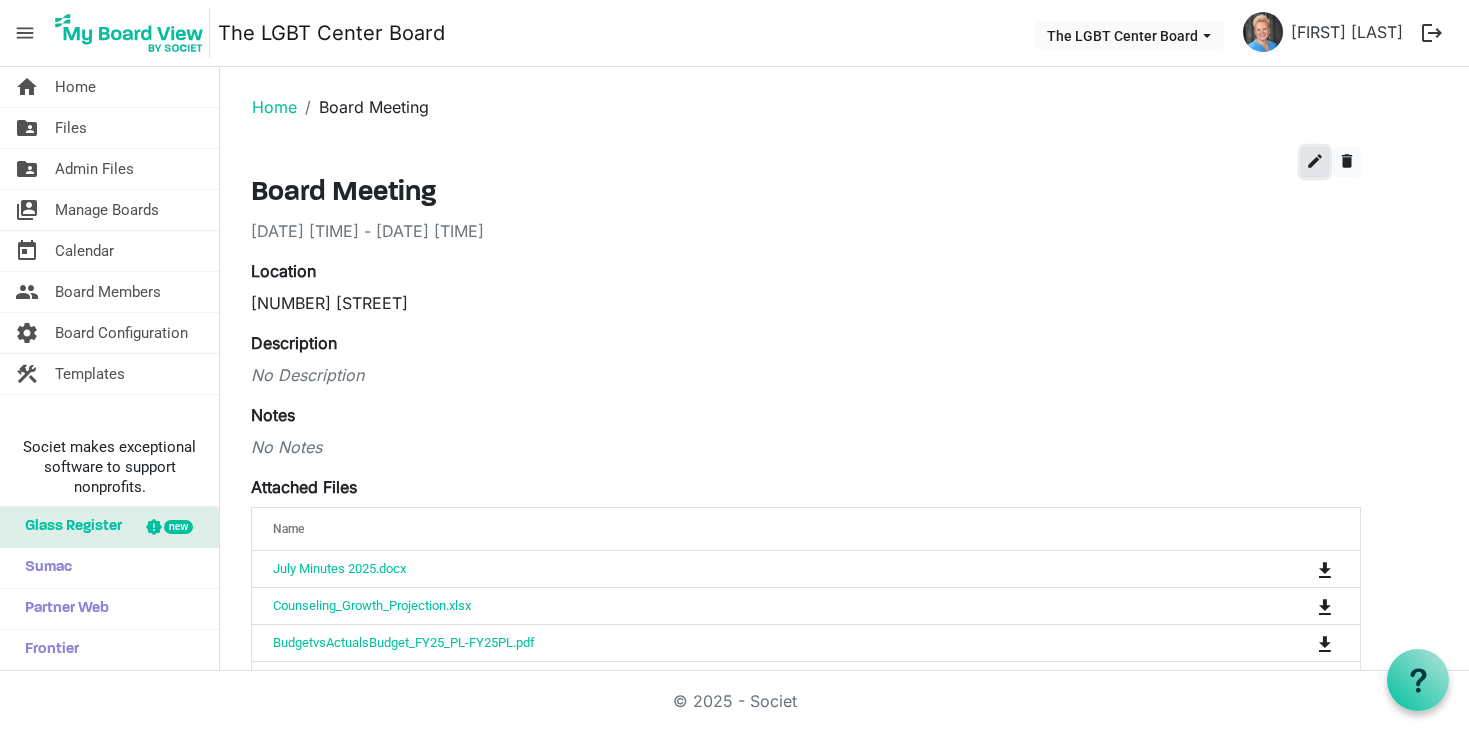 click on "edit" at bounding box center [1315, 161] 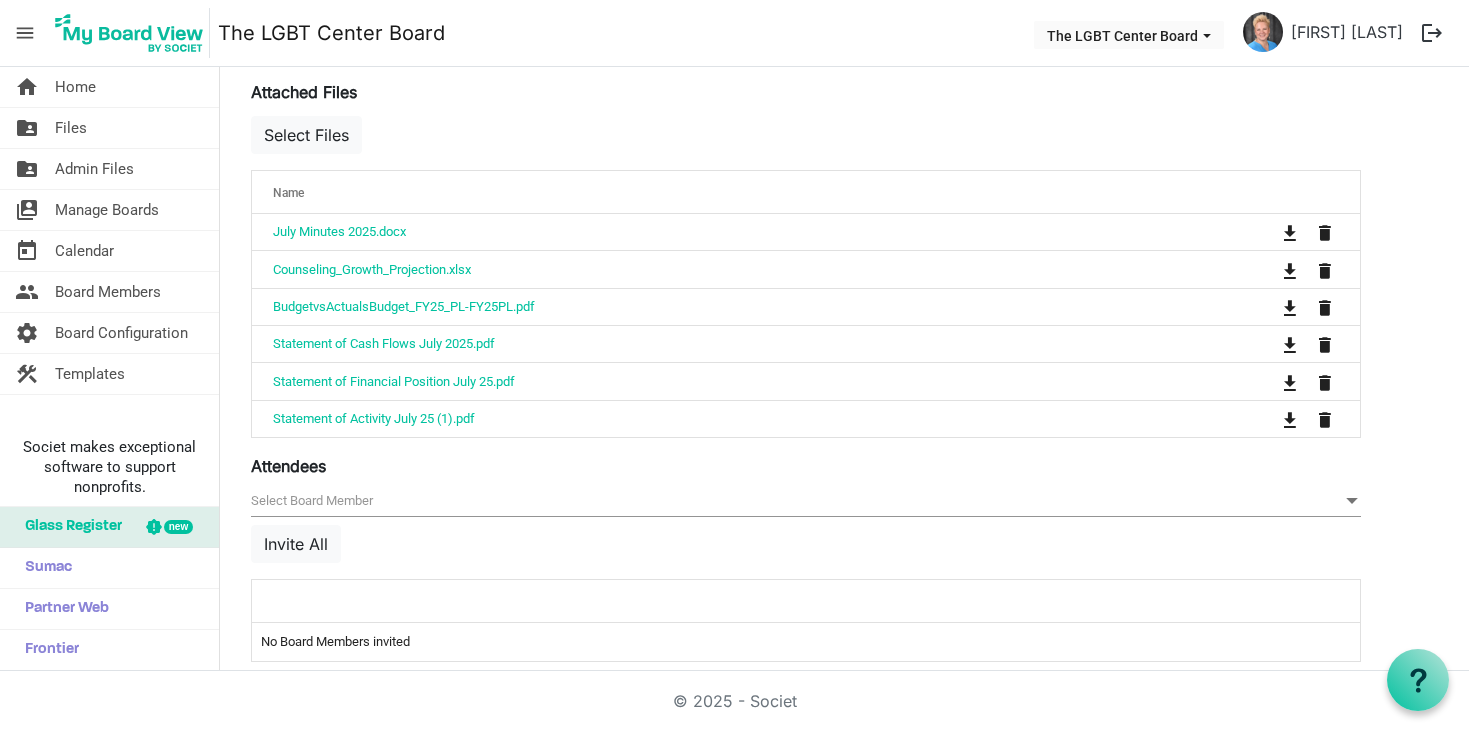 scroll, scrollTop: 728, scrollLeft: 0, axis: vertical 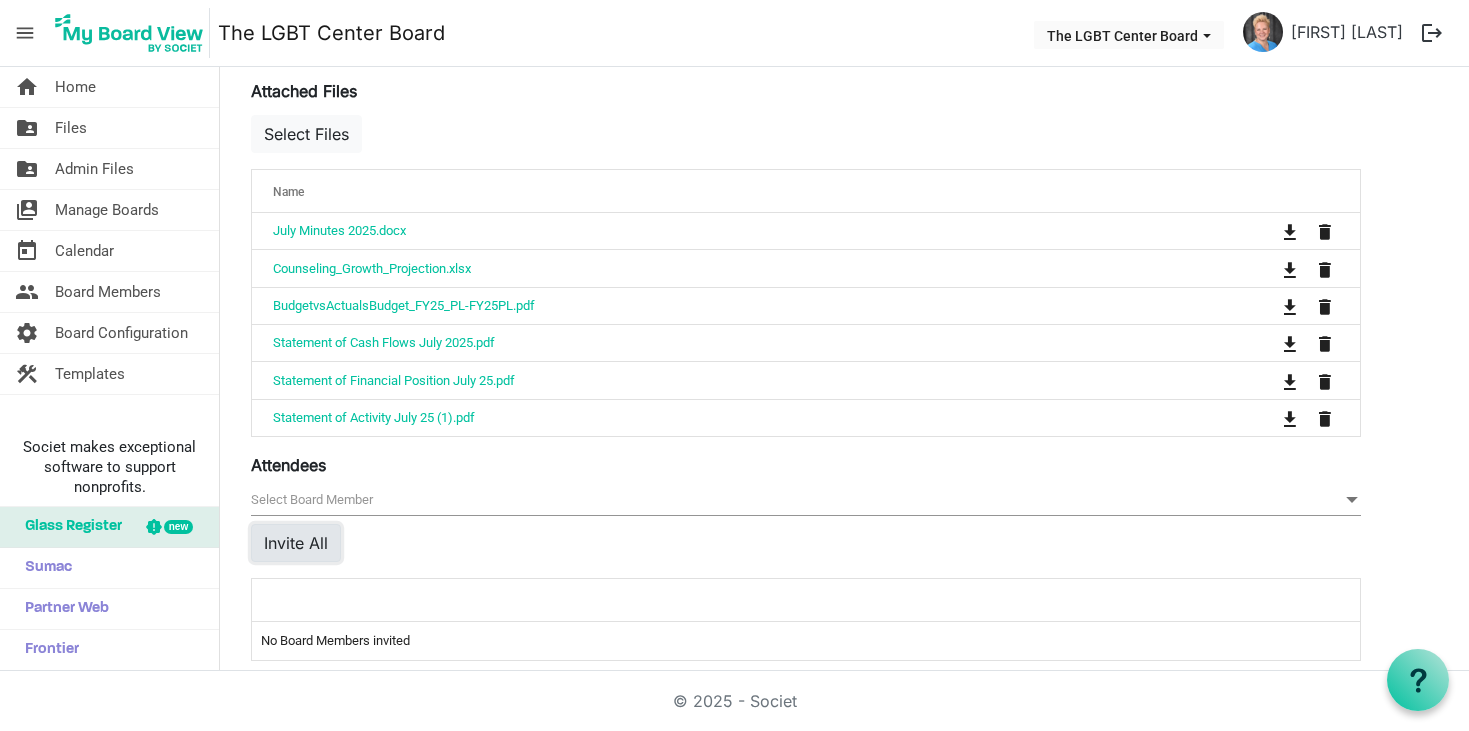 click on "Invite All" at bounding box center (296, 543) 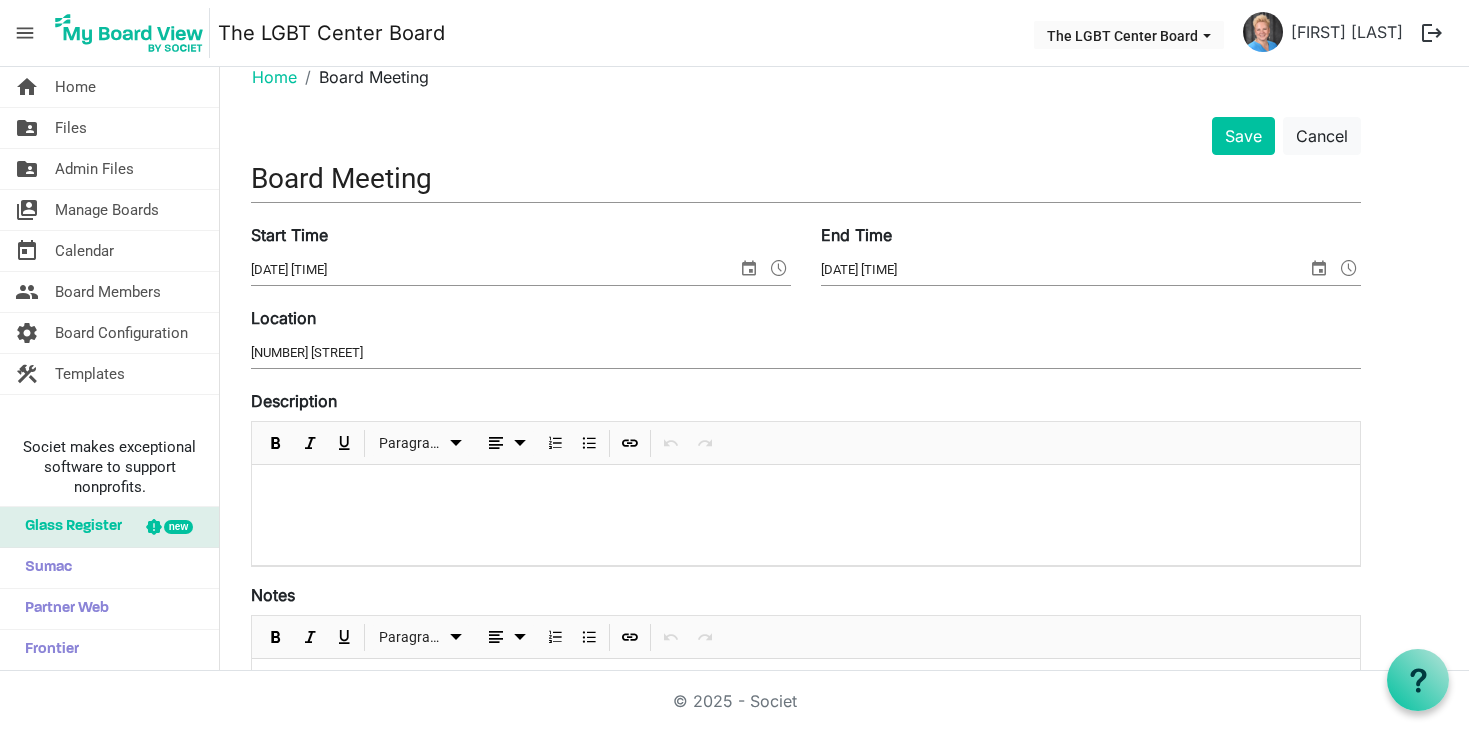 scroll, scrollTop: 0, scrollLeft: 0, axis: both 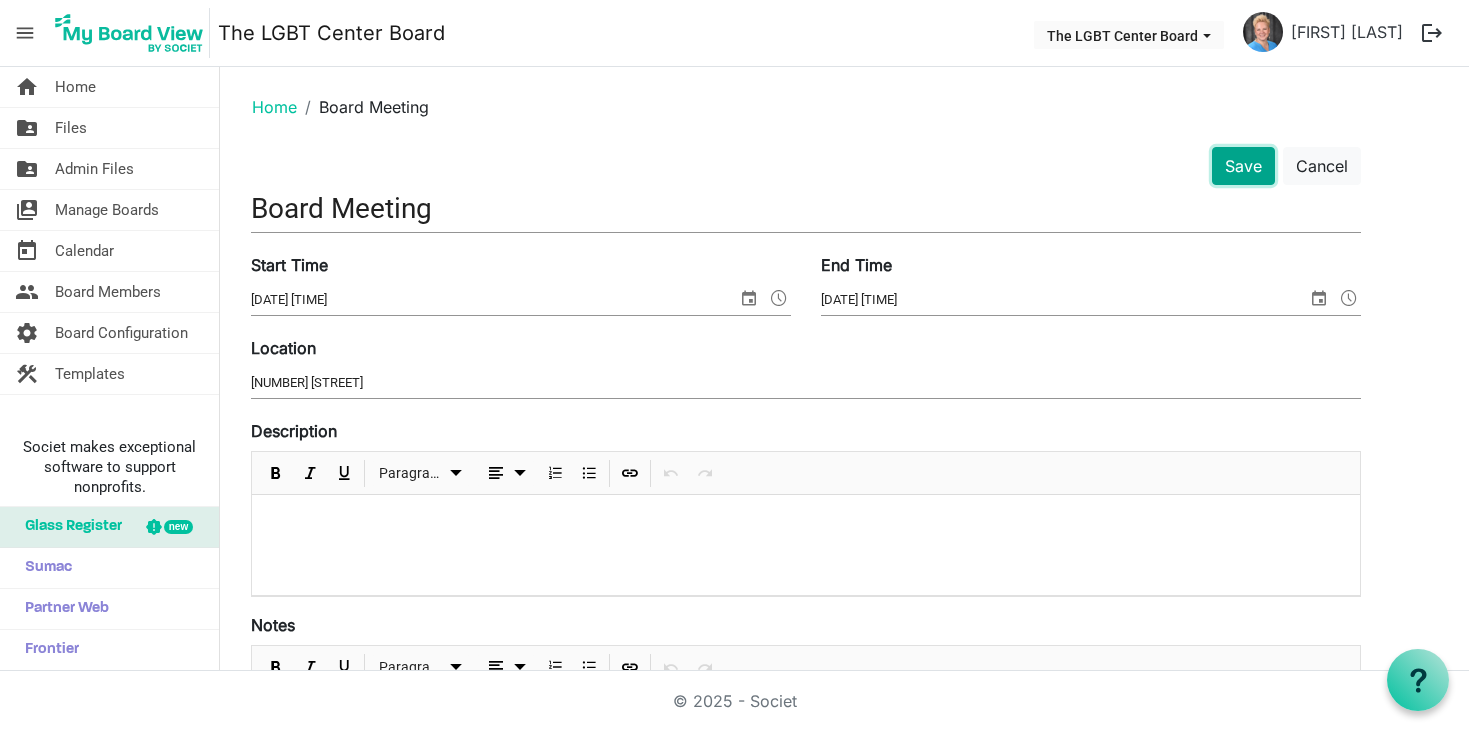 click on "Save" at bounding box center (1243, 166) 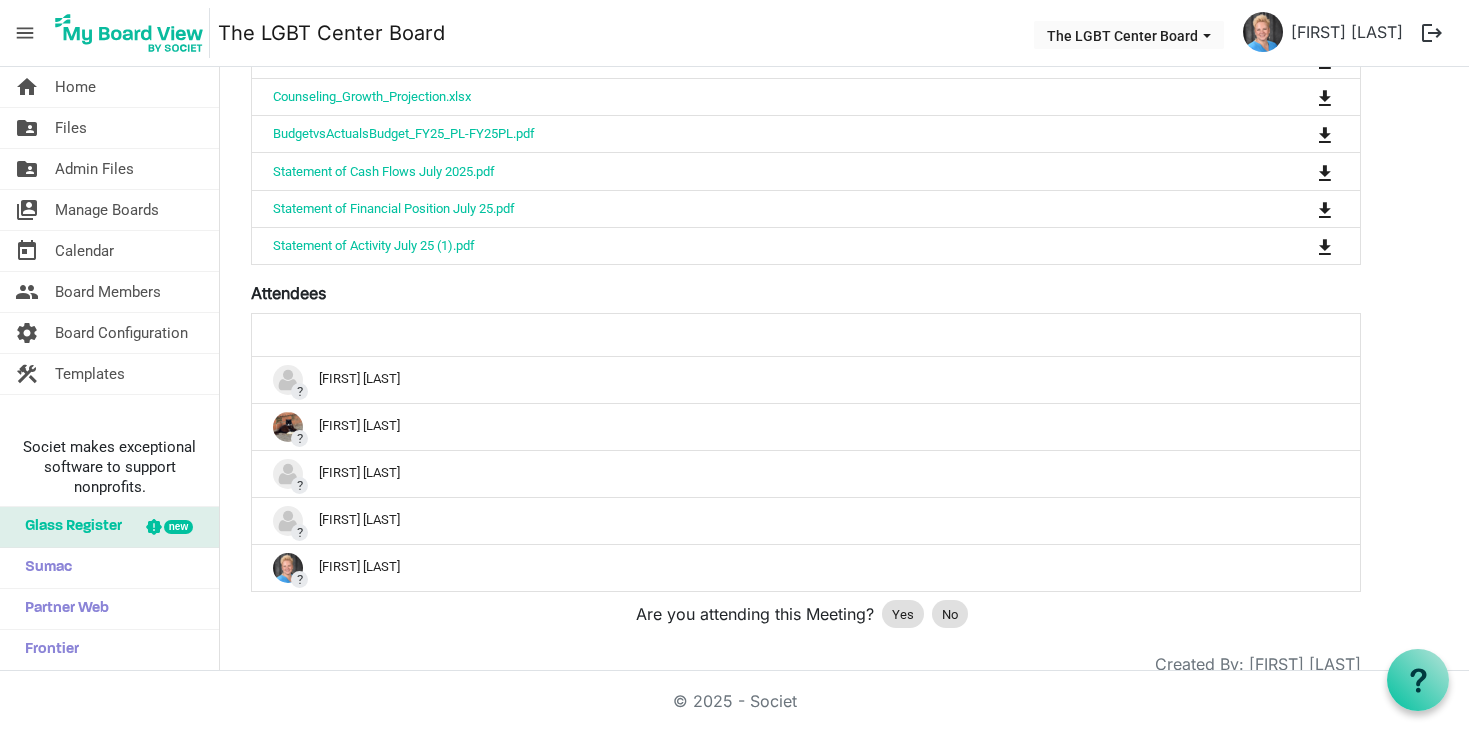 scroll, scrollTop: 553, scrollLeft: 0, axis: vertical 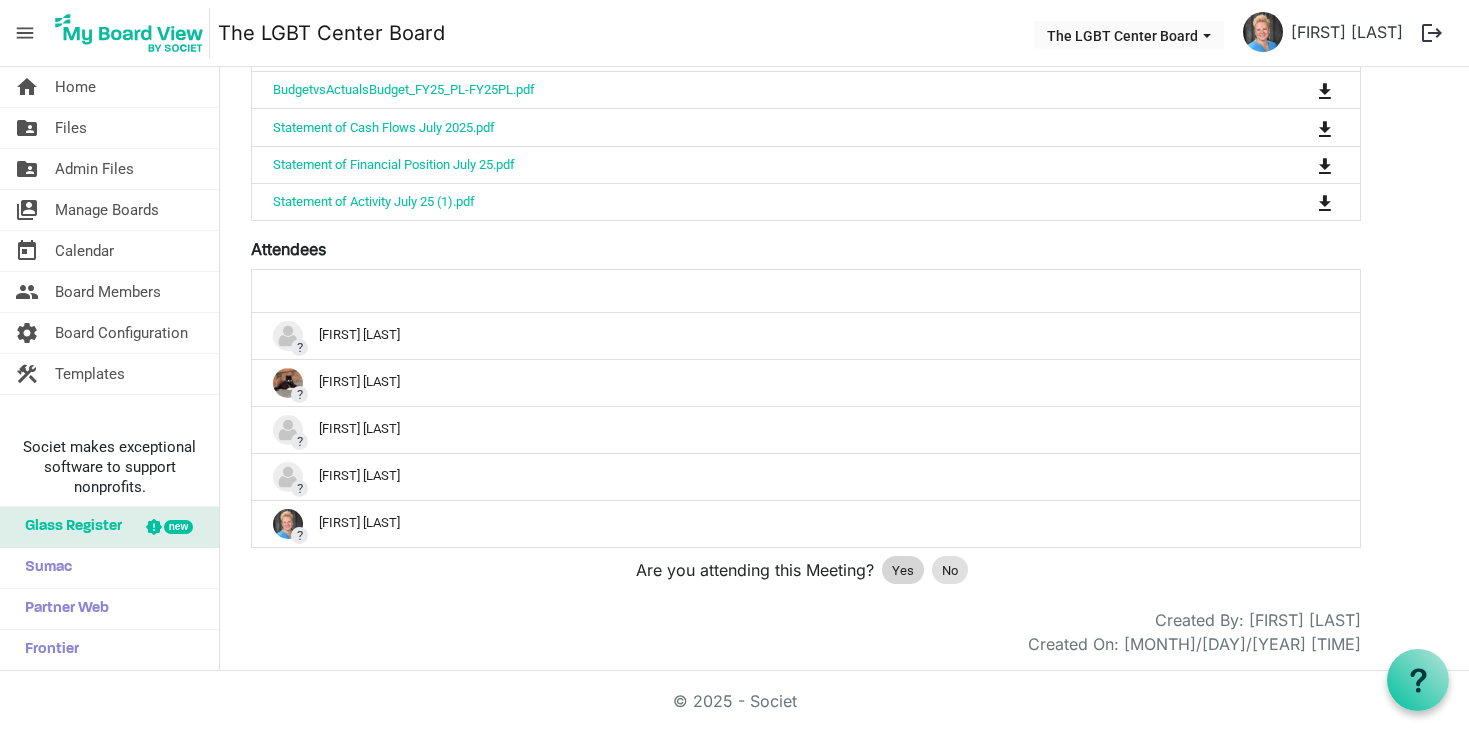 click on "Yes" at bounding box center (903, 571) 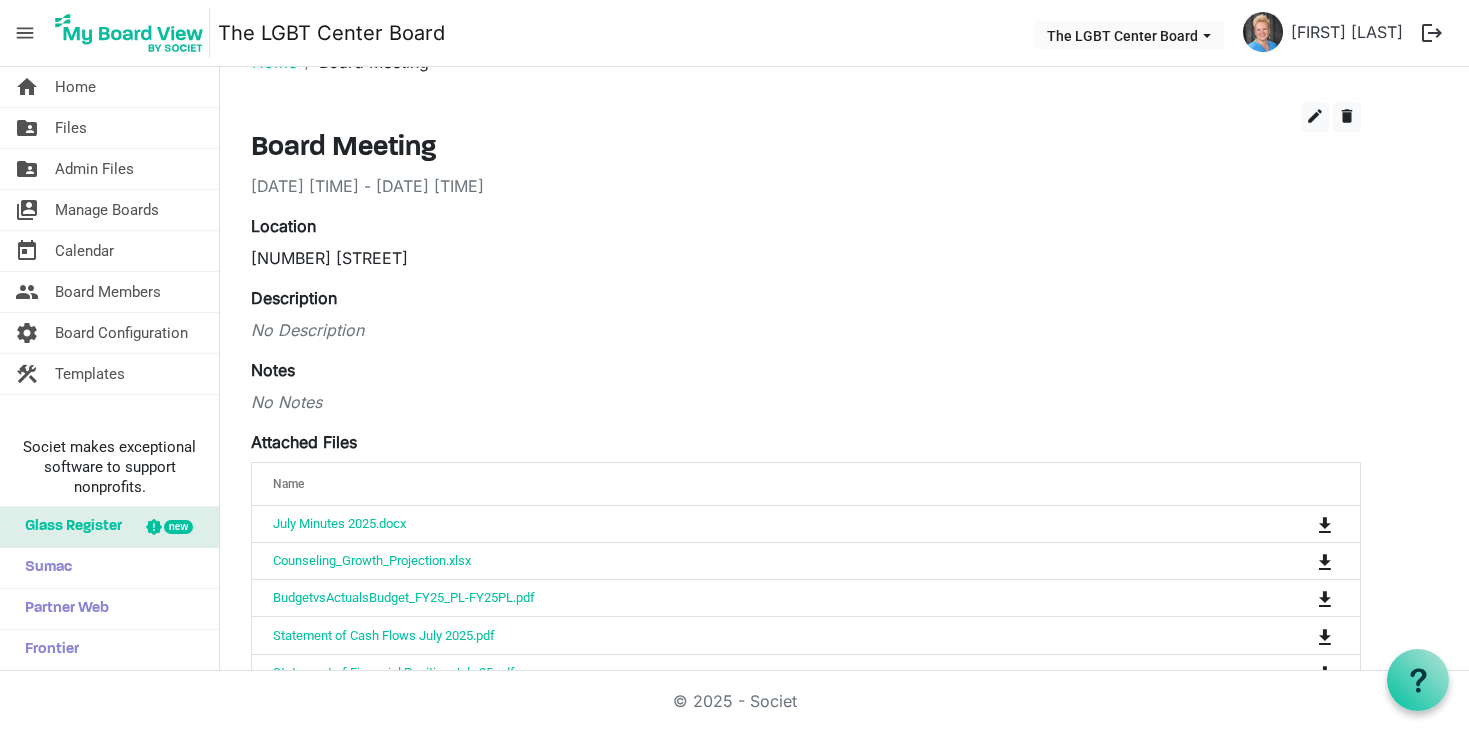 scroll, scrollTop: 0, scrollLeft: 0, axis: both 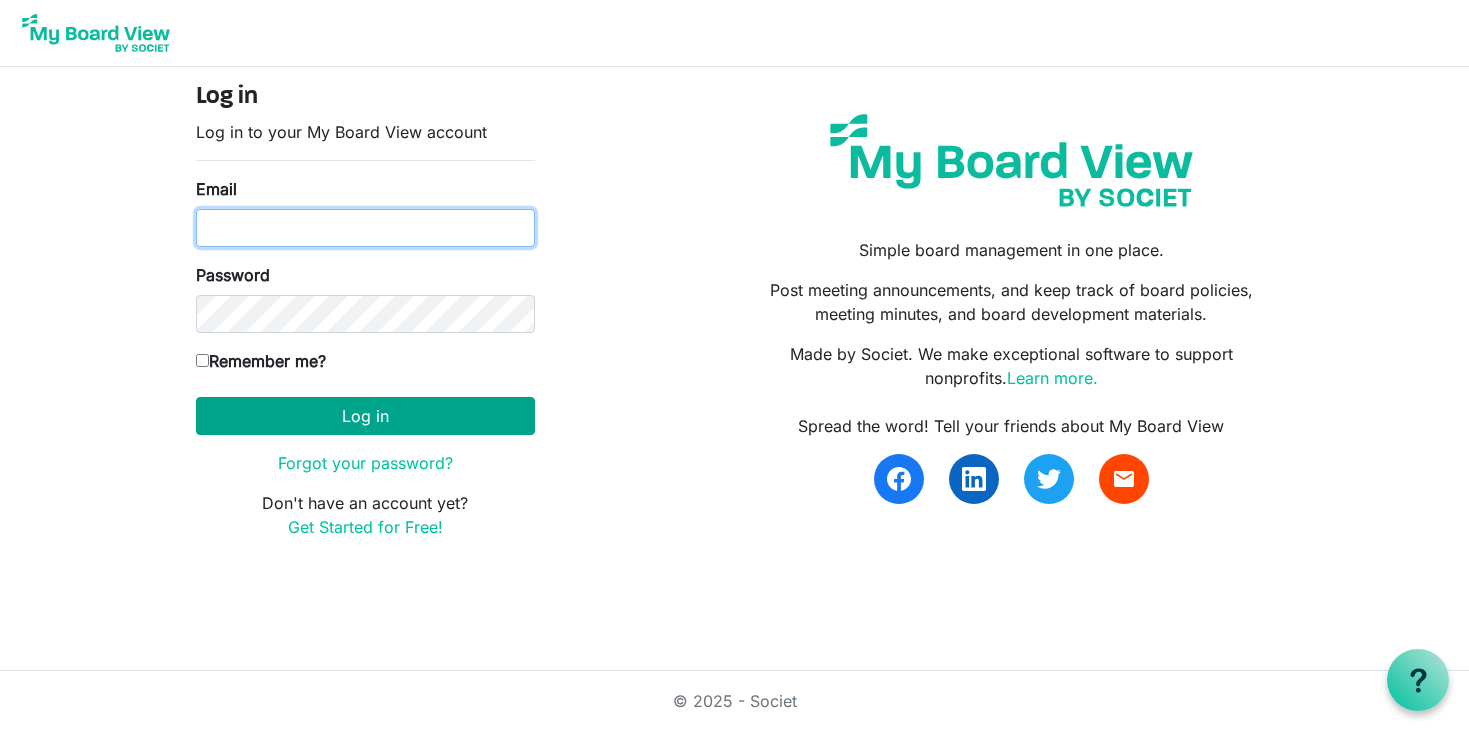 type on "programs@lgbtcenterofreading.com" 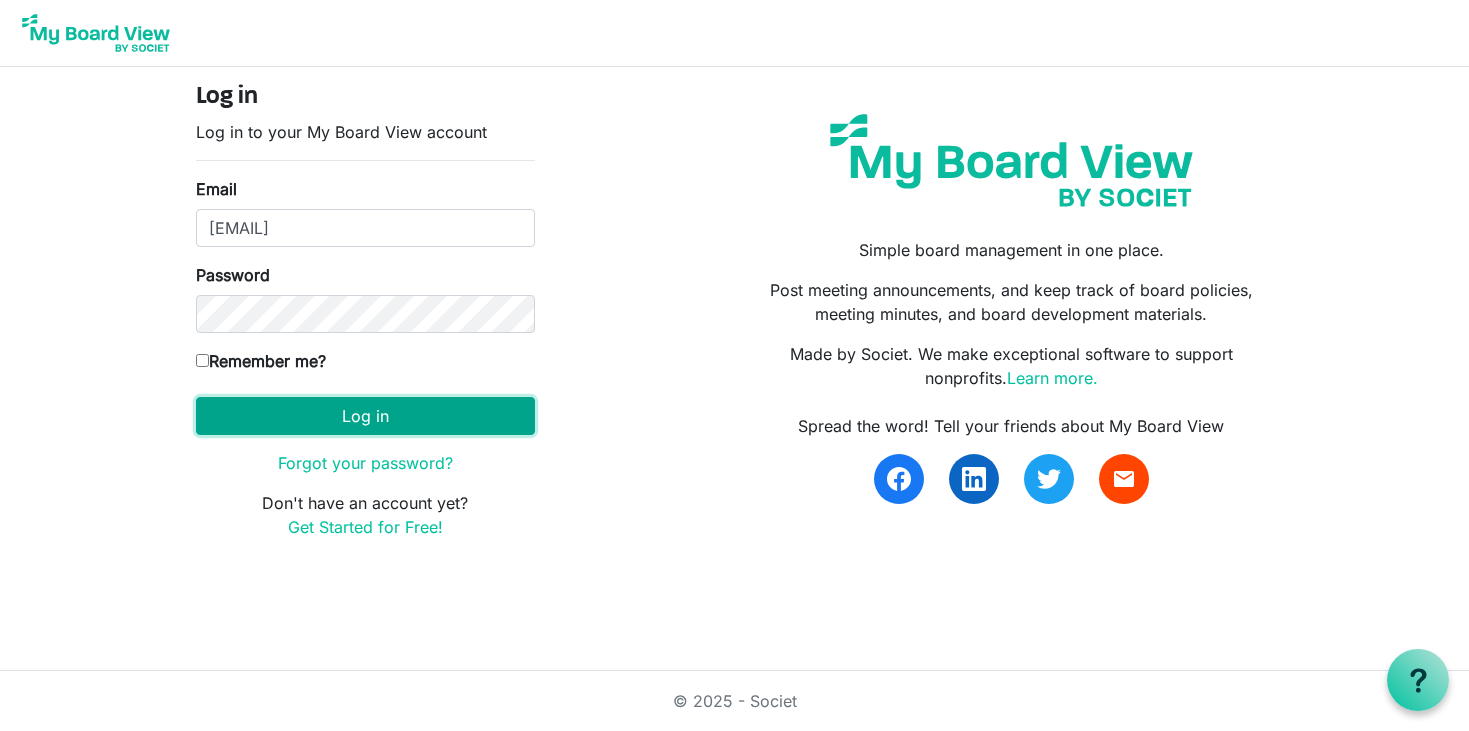 click on "Log in" at bounding box center [365, 416] 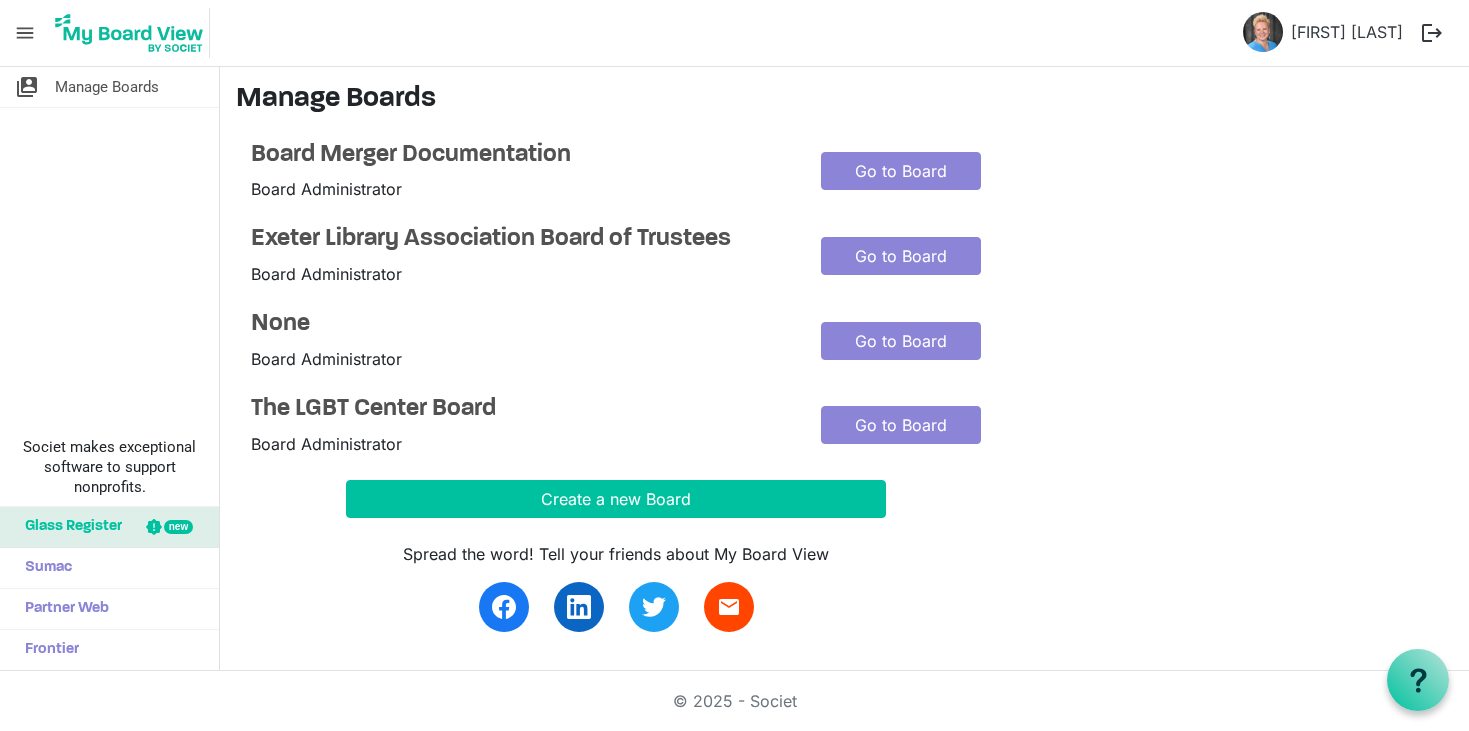 scroll, scrollTop: 0, scrollLeft: 0, axis: both 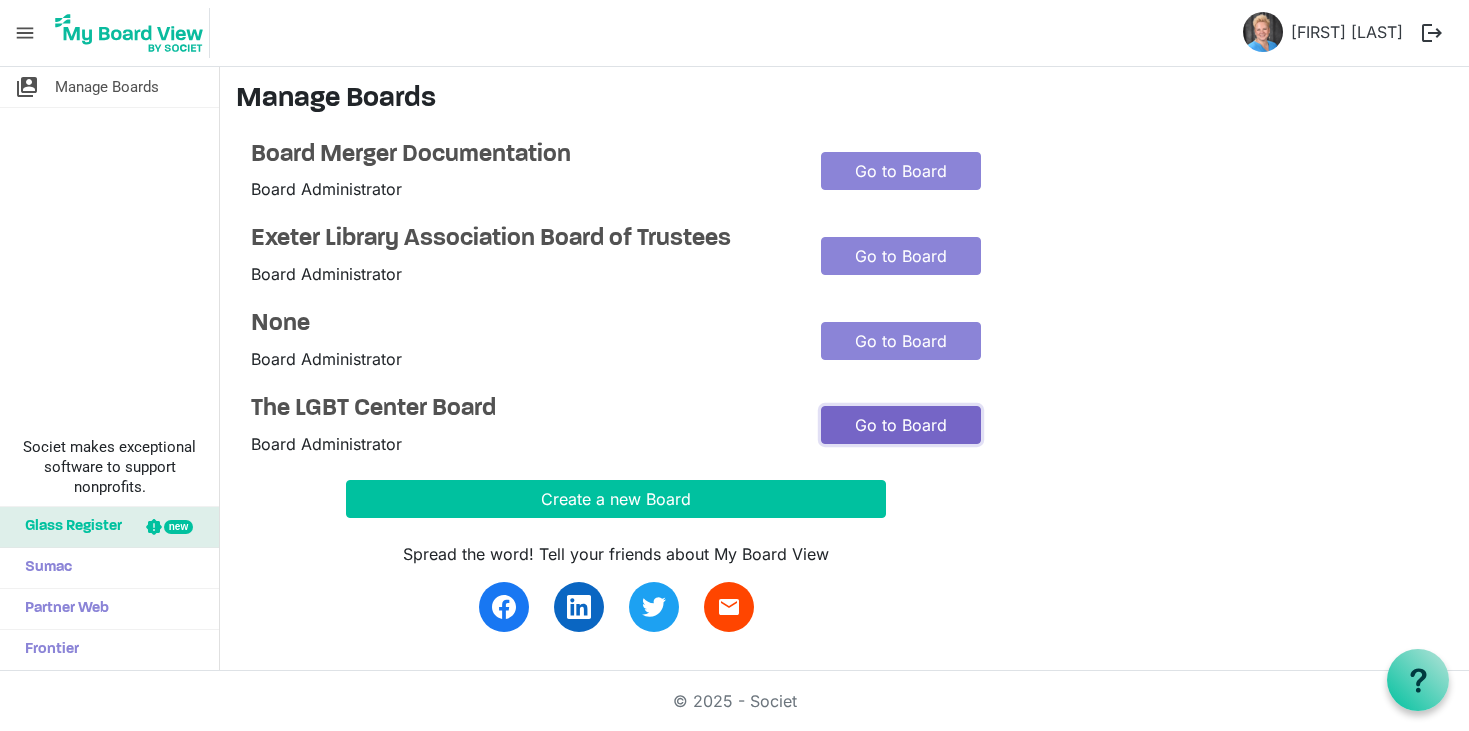 click on "Go to Board" at bounding box center [901, 425] 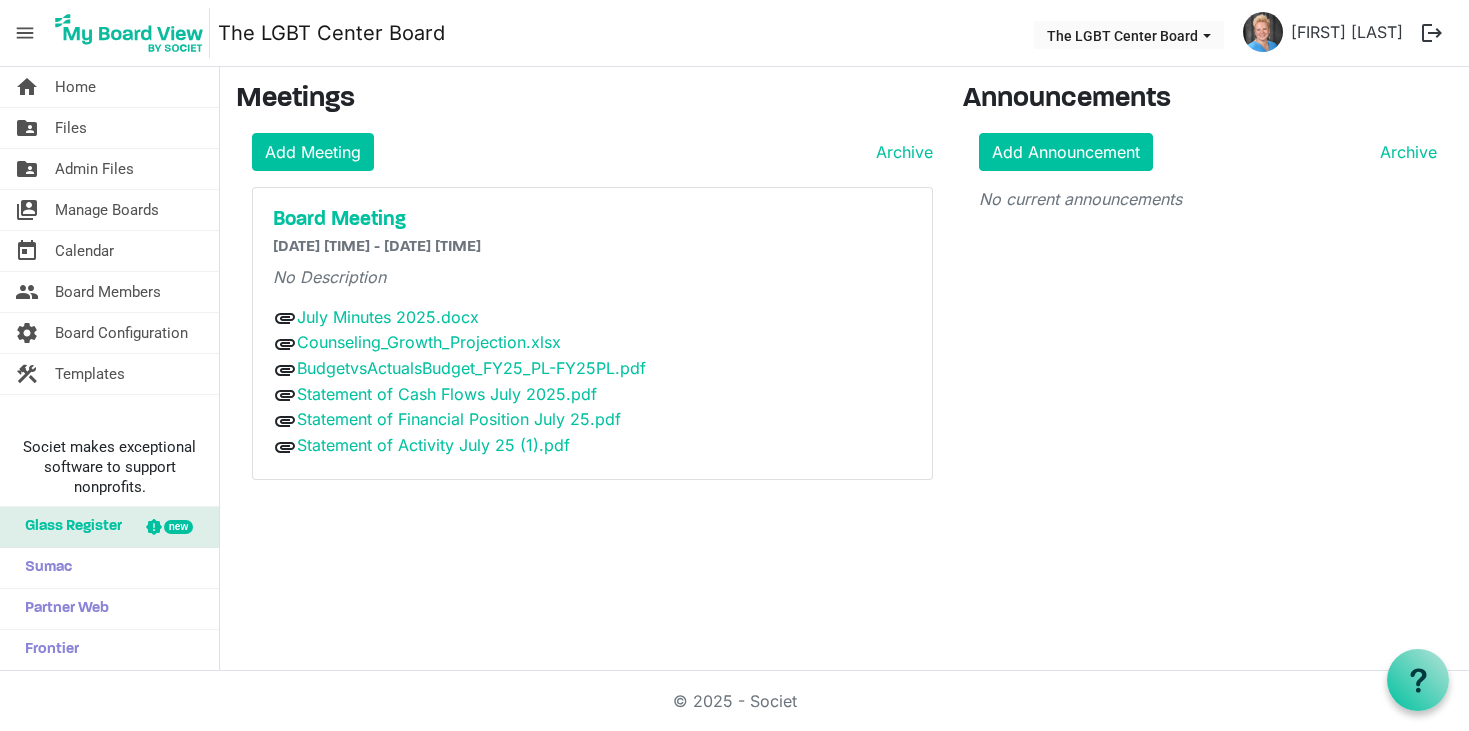 scroll, scrollTop: 0, scrollLeft: 0, axis: both 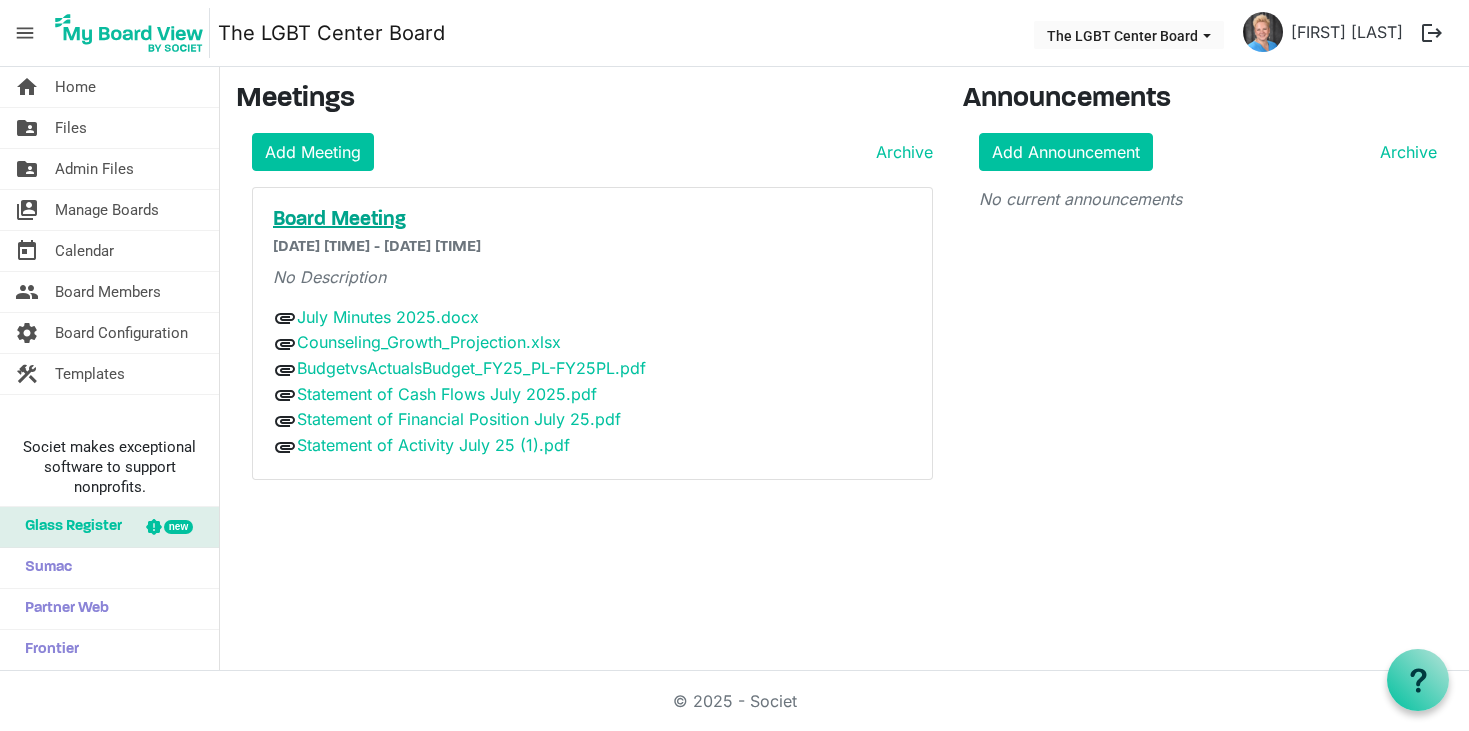 click on "Board Meeting" at bounding box center [592, 220] 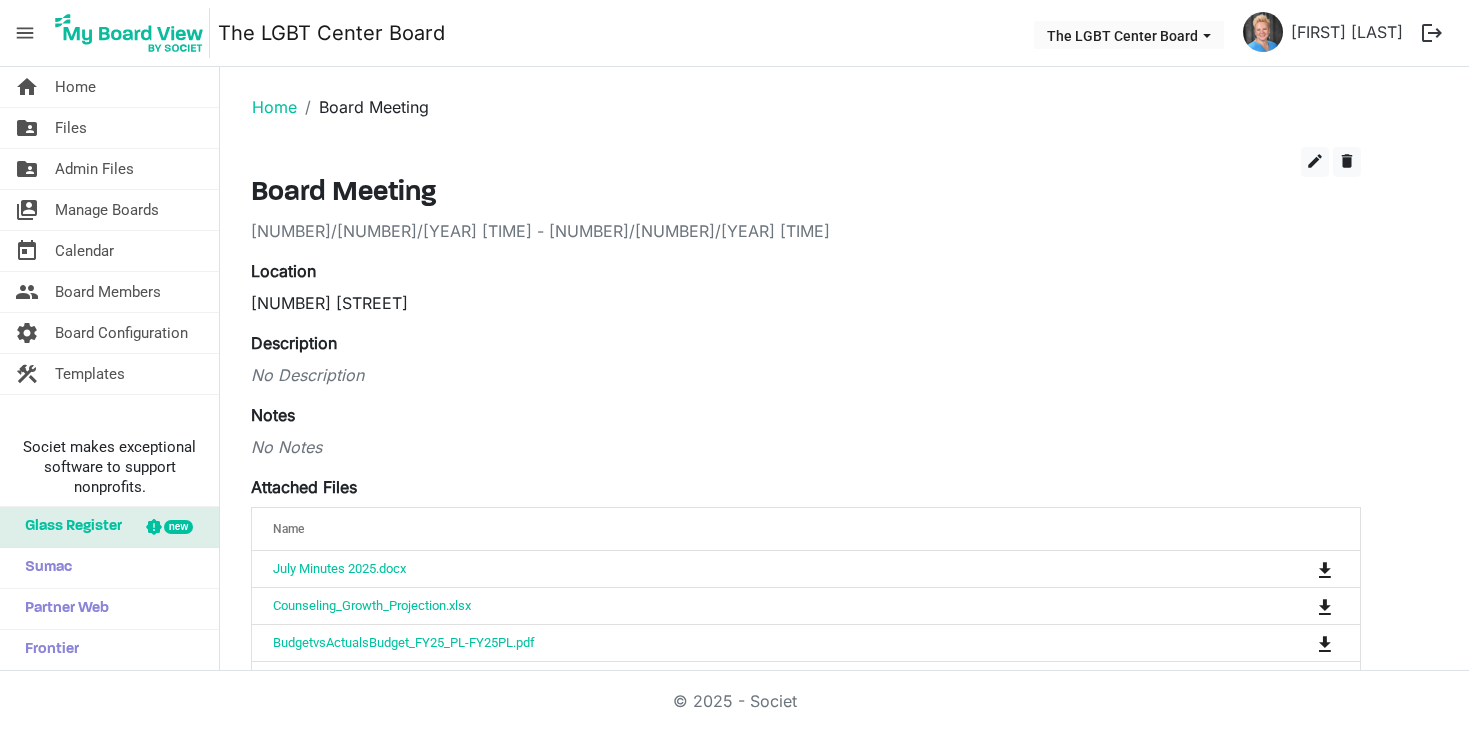 scroll, scrollTop: 0, scrollLeft: 0, axis: both 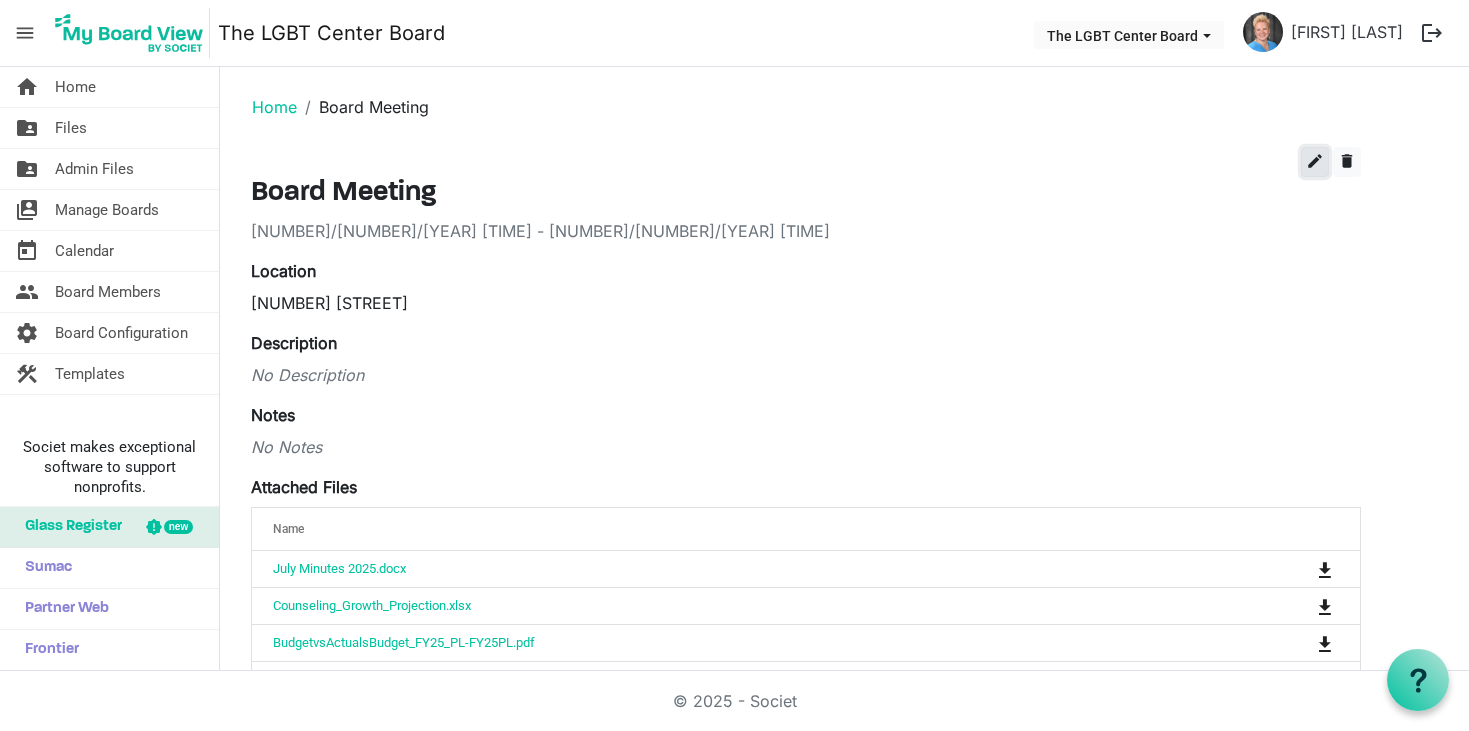 click on "edit" at bounding box center (1315, 161) 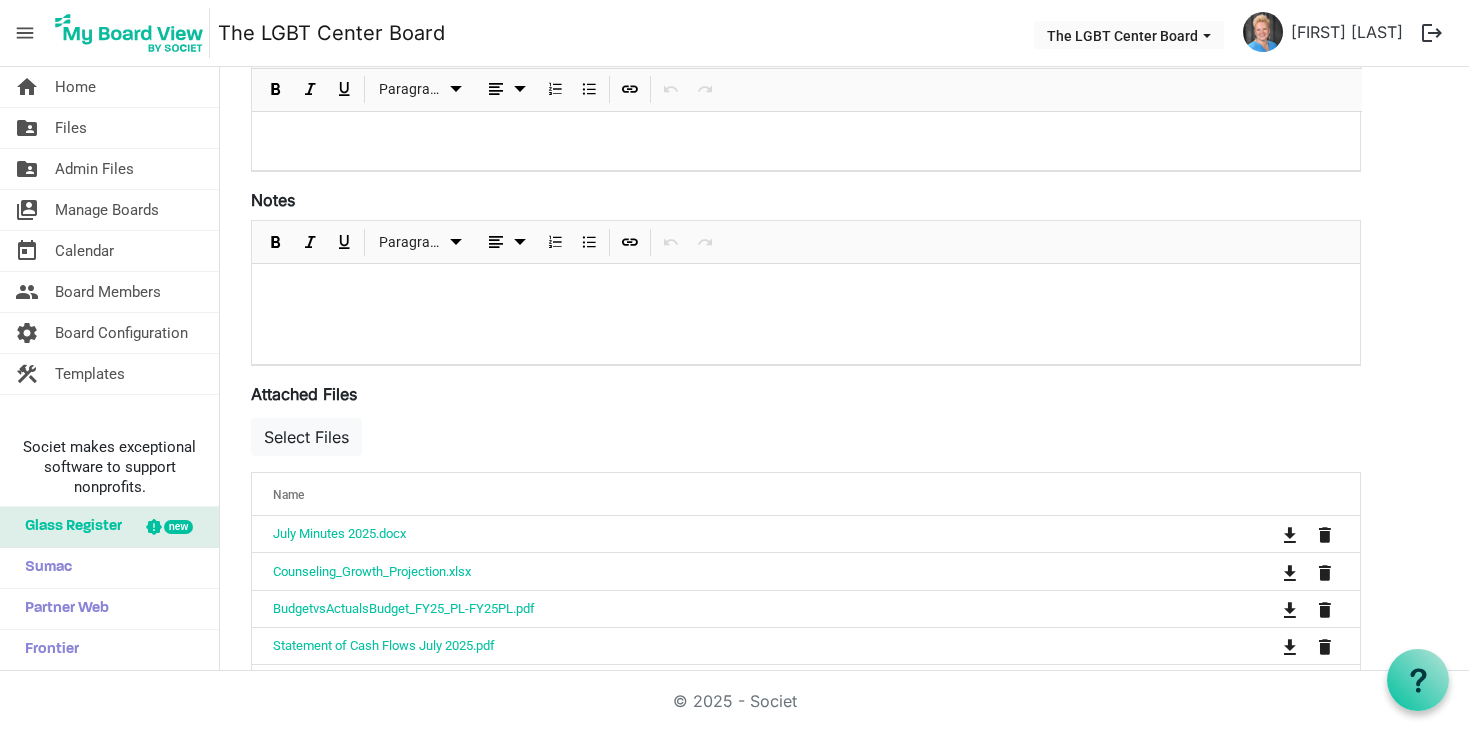 scroll, scrollTop: 433, scrollLeft: 0, axis: vertical 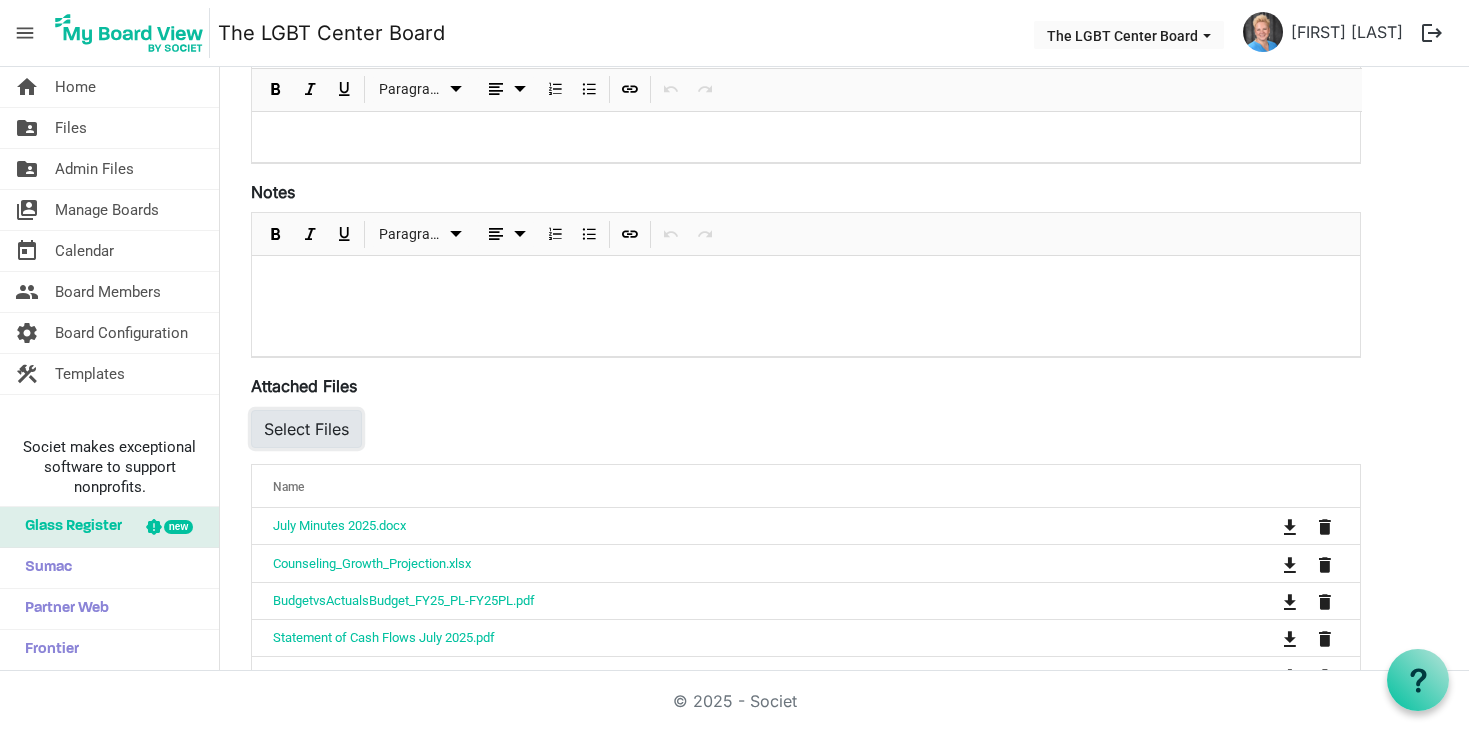 click on "Select Files" at bounding box center (306, 429) 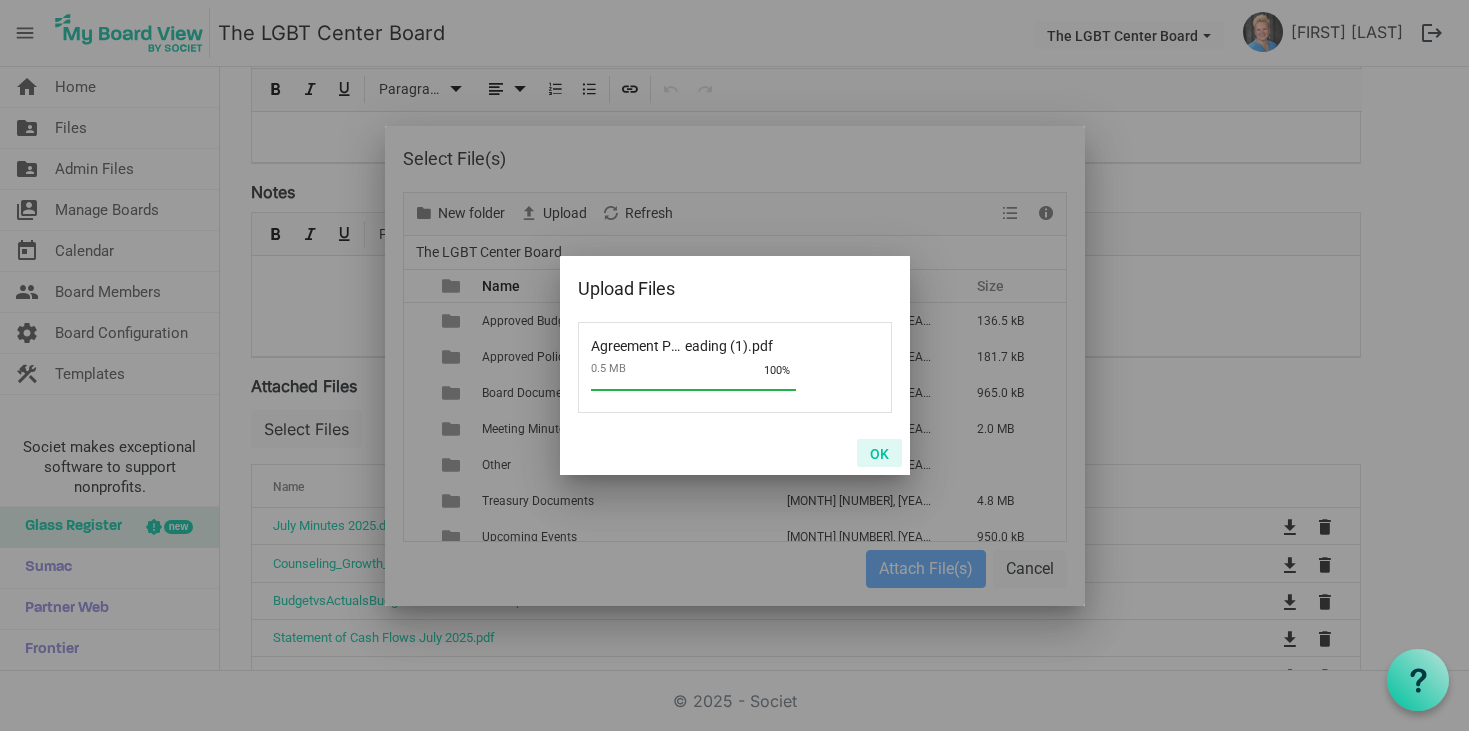click on "OK" at bounding box center (879, 453) 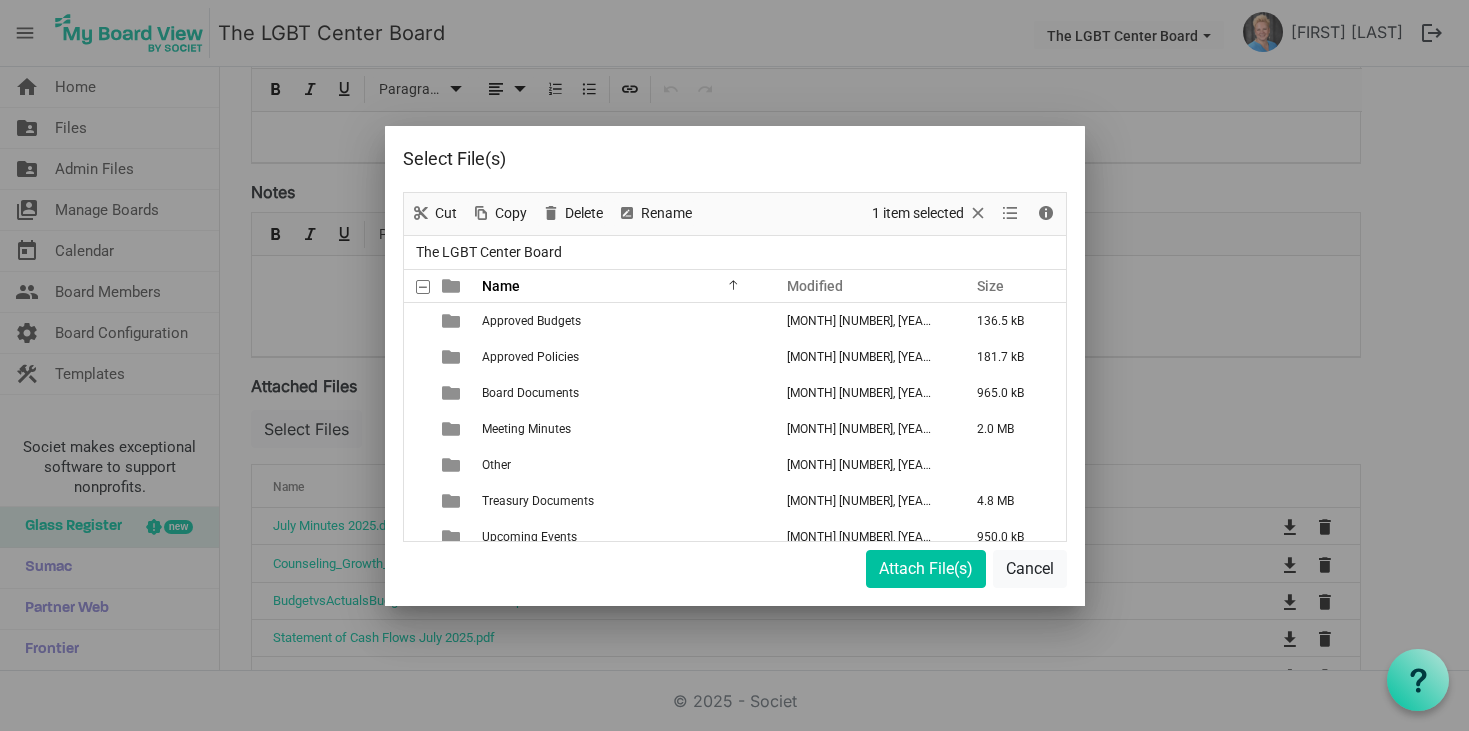 scroll, scrollTop: 86, scrollLeft: 0, axis: vertical 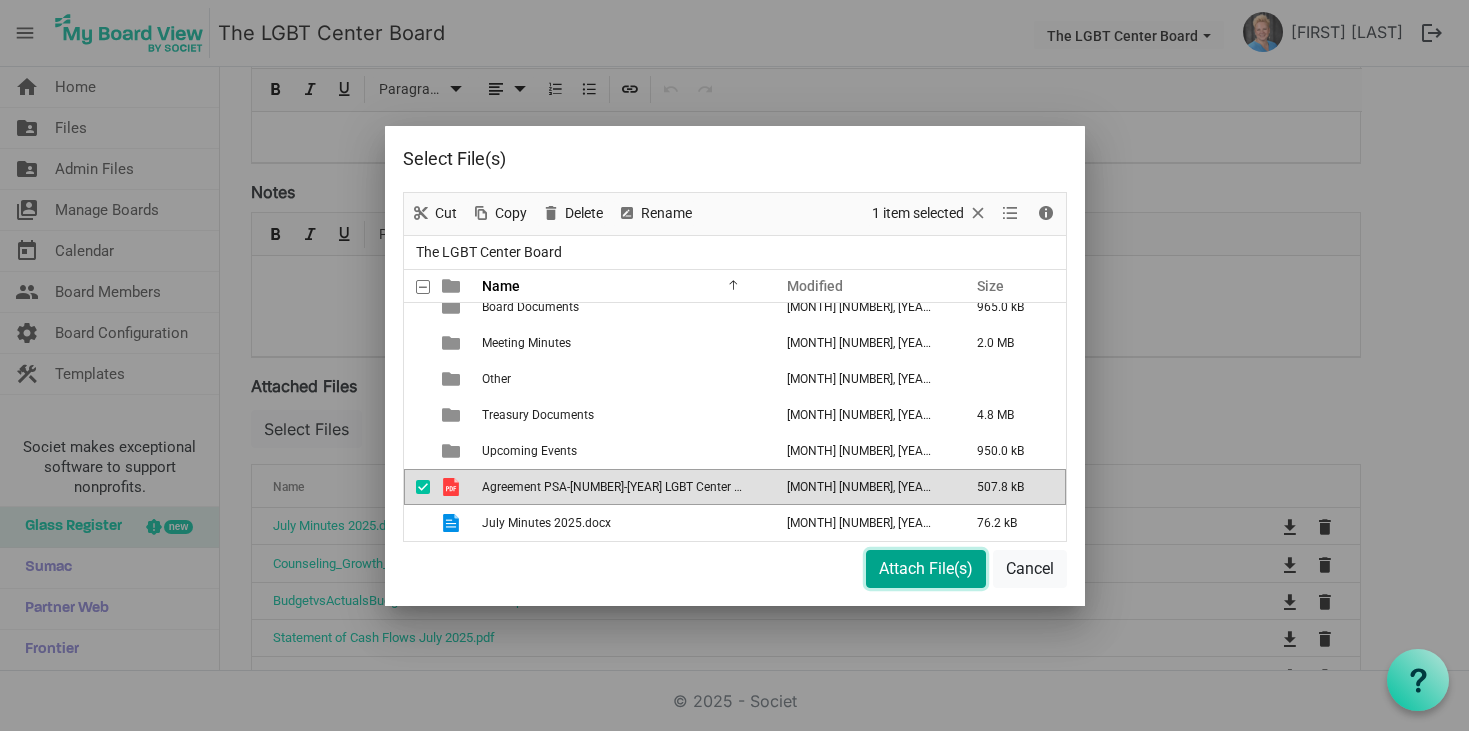 click on "Attach File(s)" at bounding box center [926, 569] 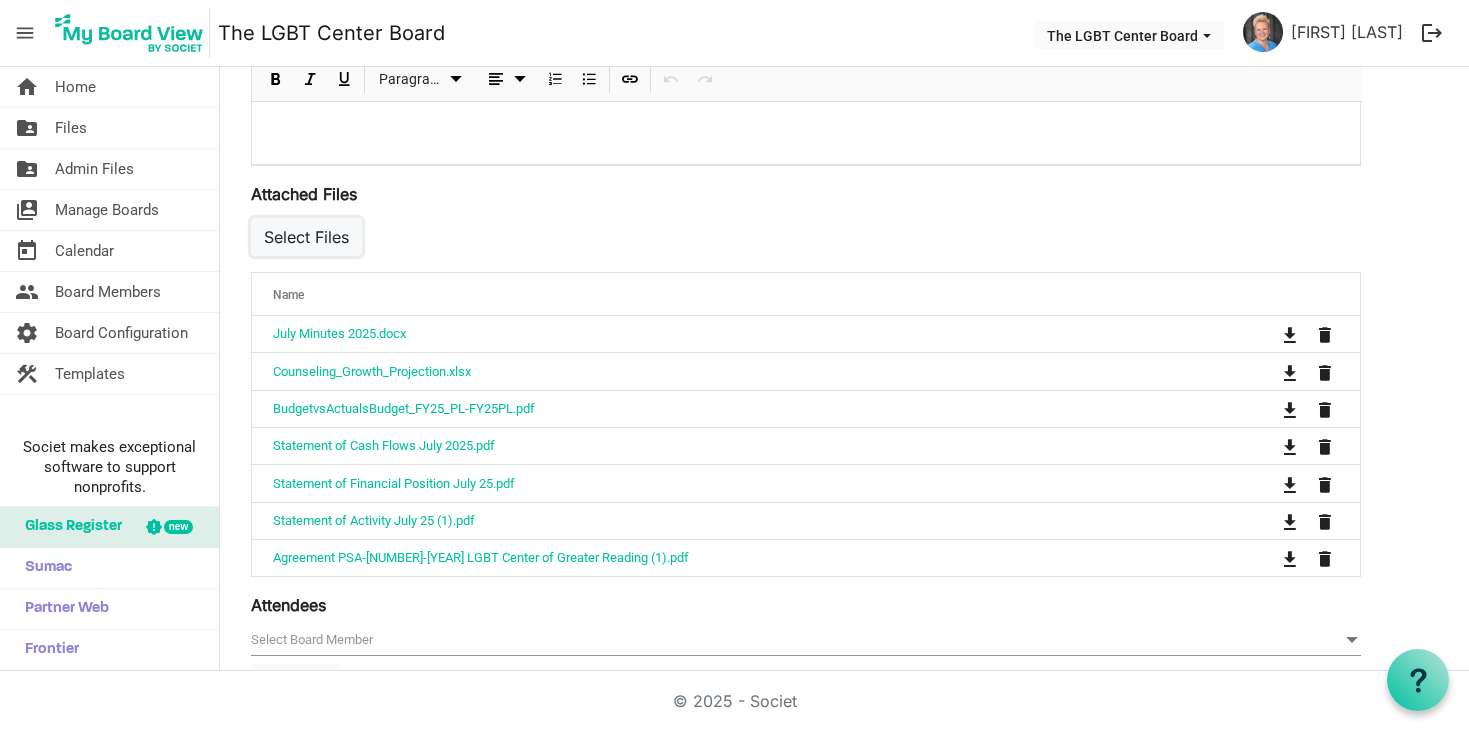 scroll, scrollTop: 649, scrollLeft: 0, axis: vertical 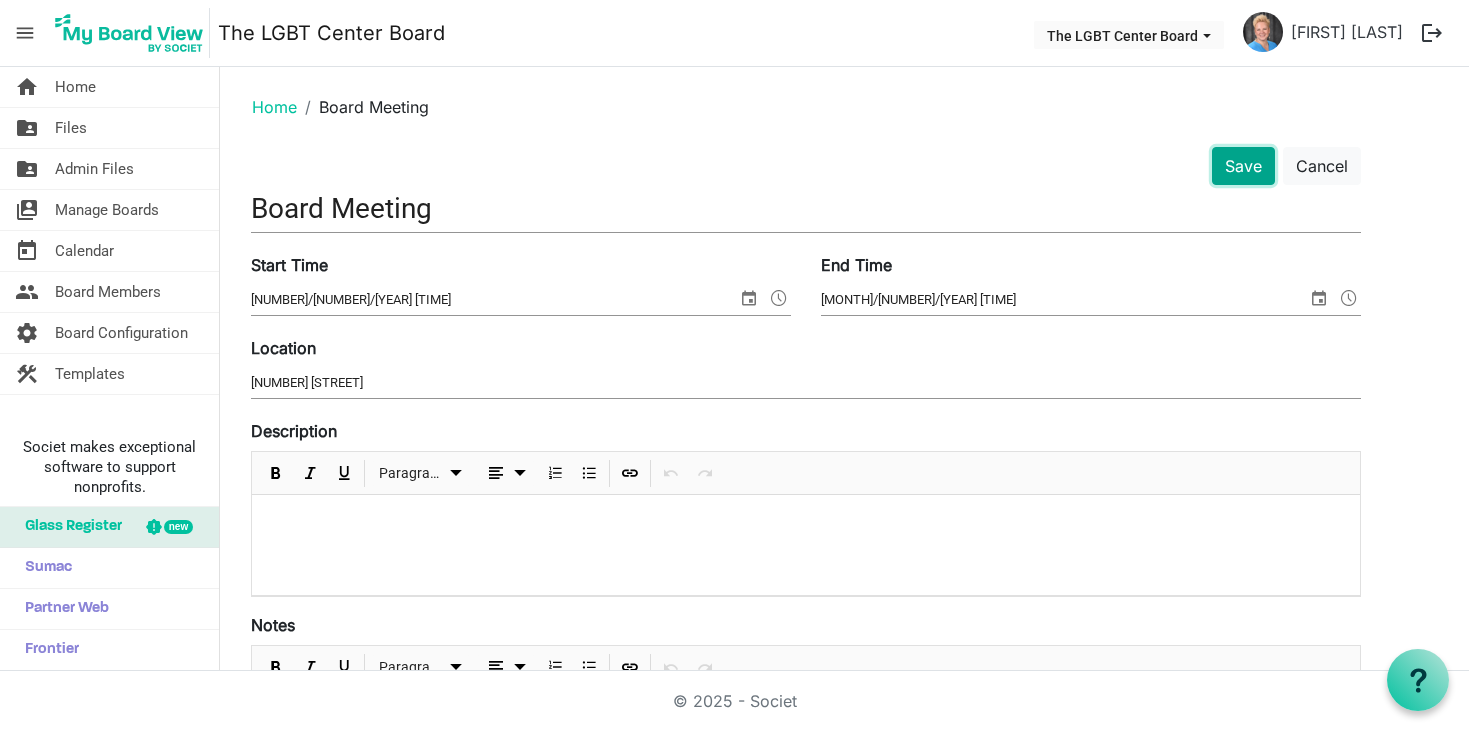 click on "Save" at bounding box center [1243, 166] 